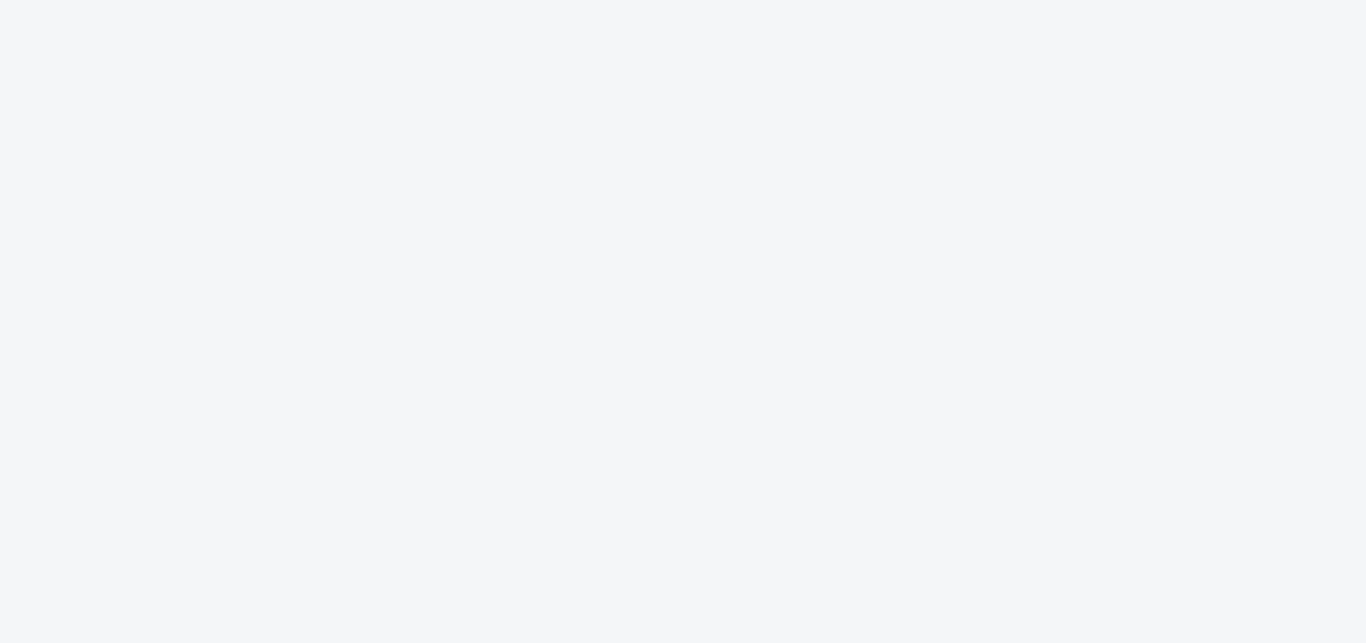 scroll, scrollTop: 0, scrollLeft: 0, axis: both 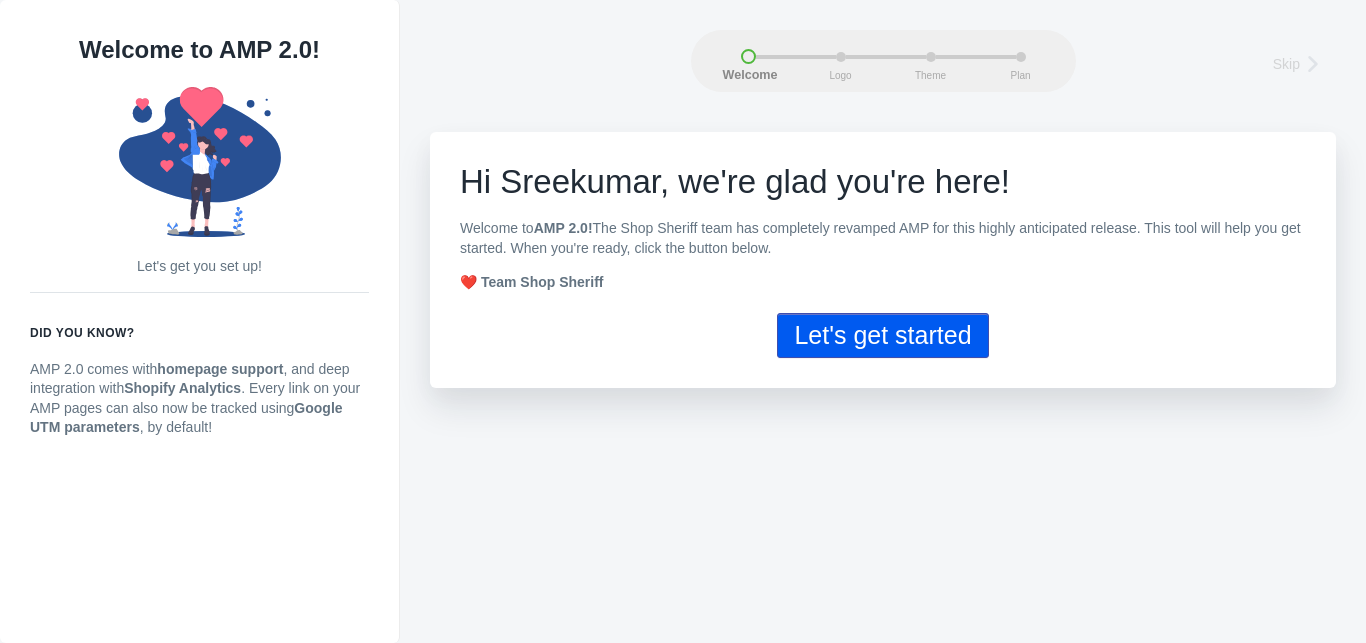 click on "Let's get started" 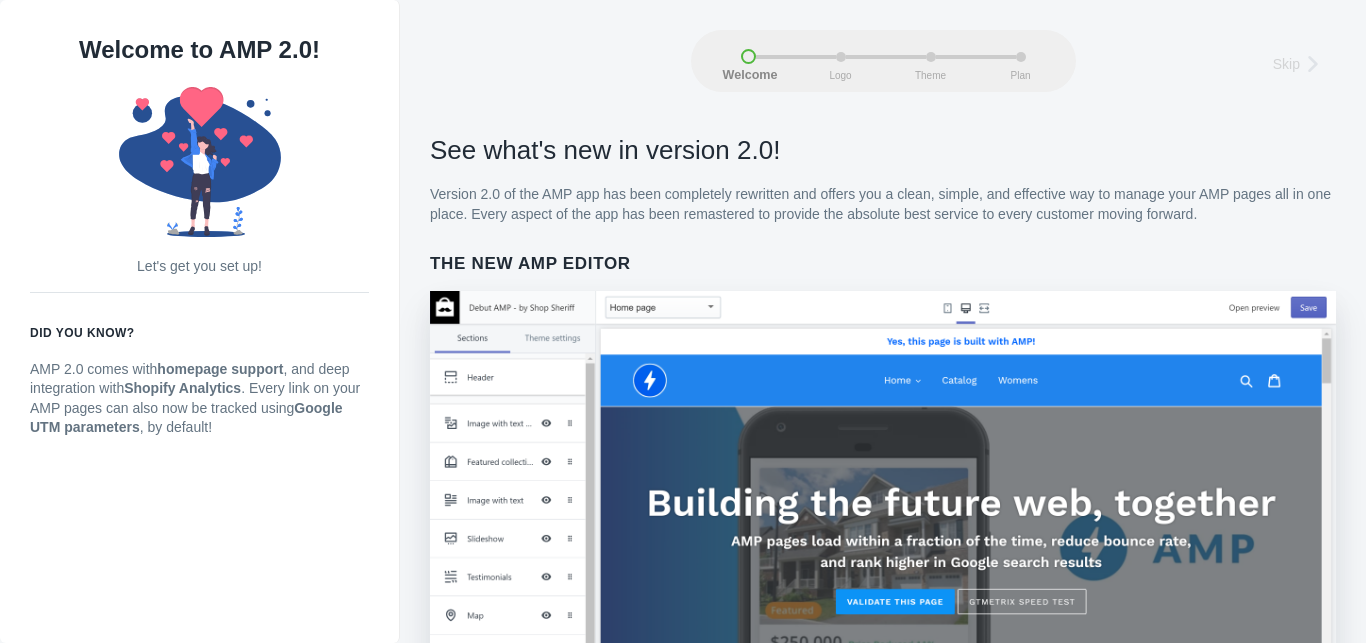 scroll, scrollTop: 14, scrollLeft: 0, axis: vertical 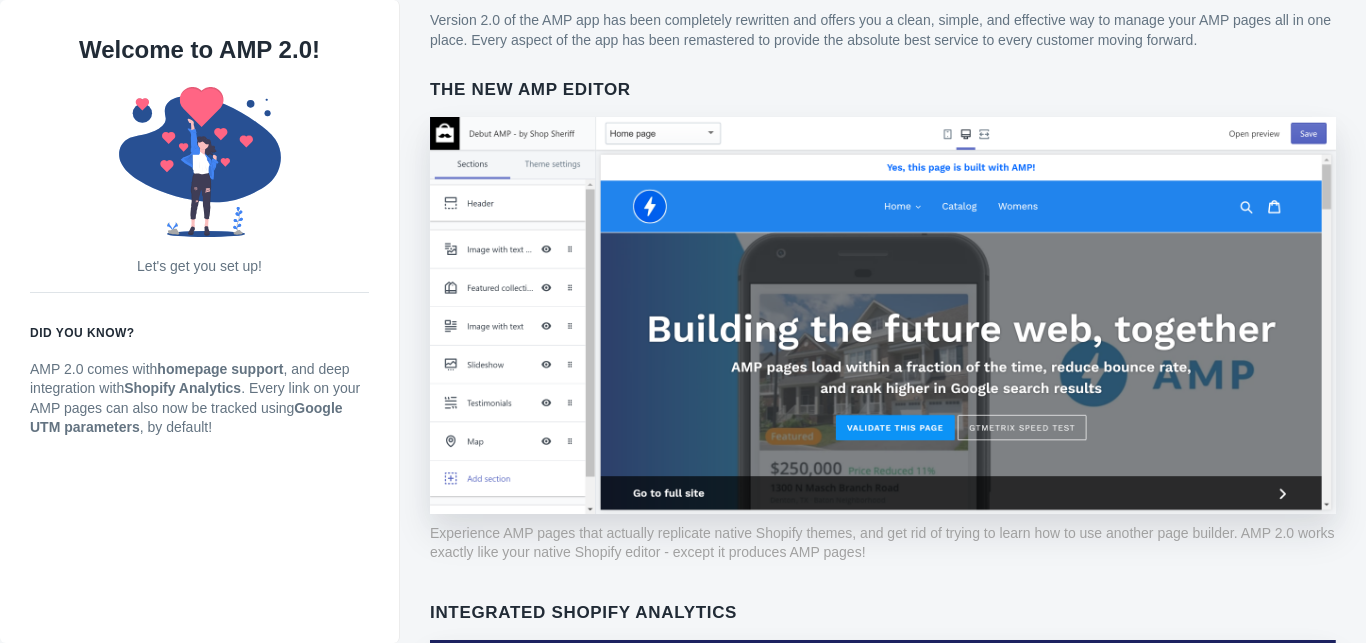 click 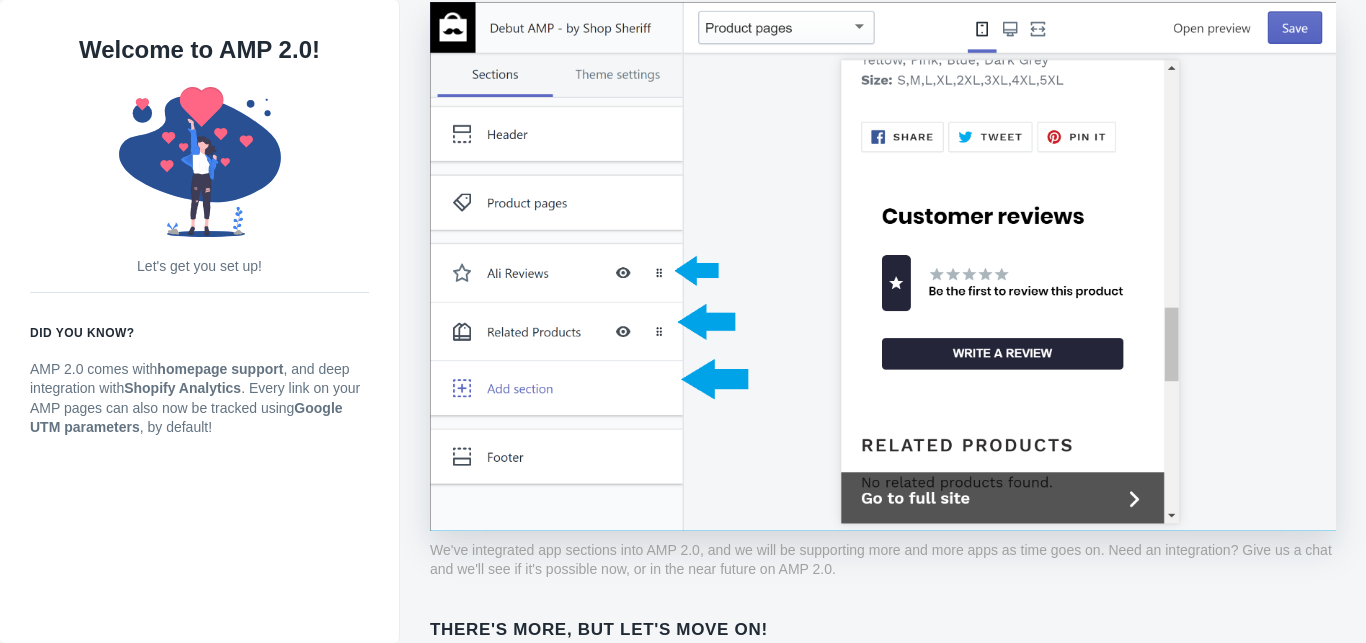 scroll, scrollTop: 1530, scrollLeft: 0, axis: vertical 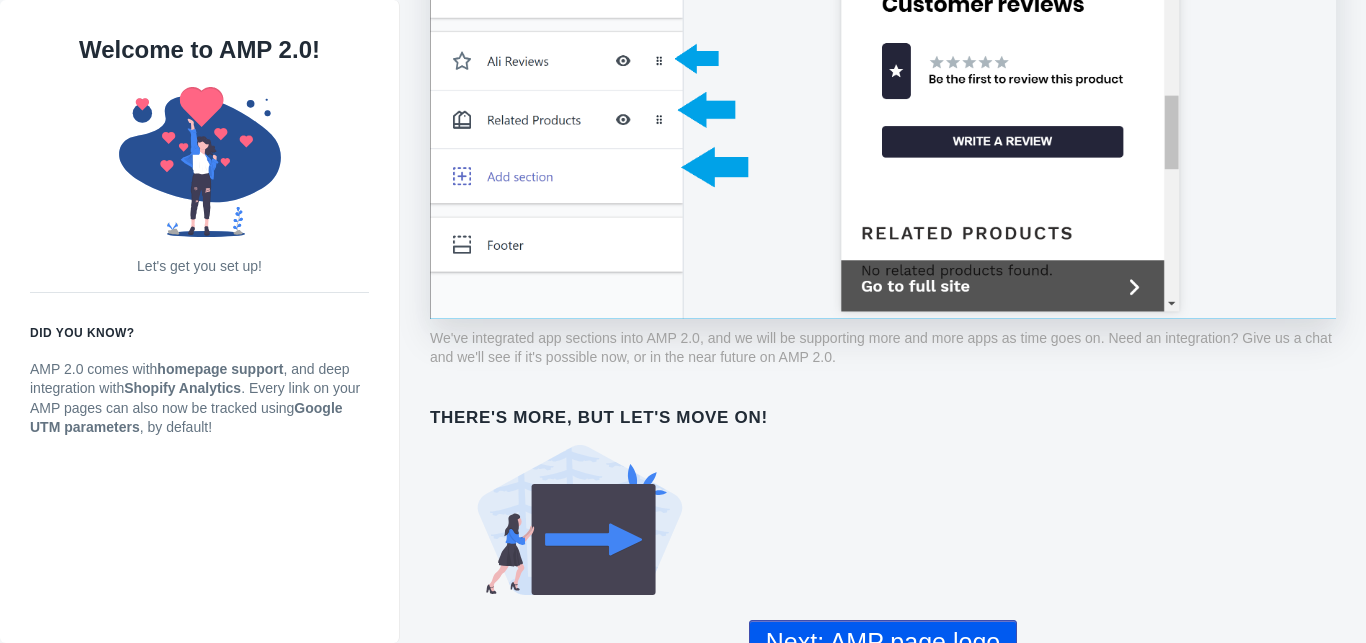 click on "Next: AMP page logo" 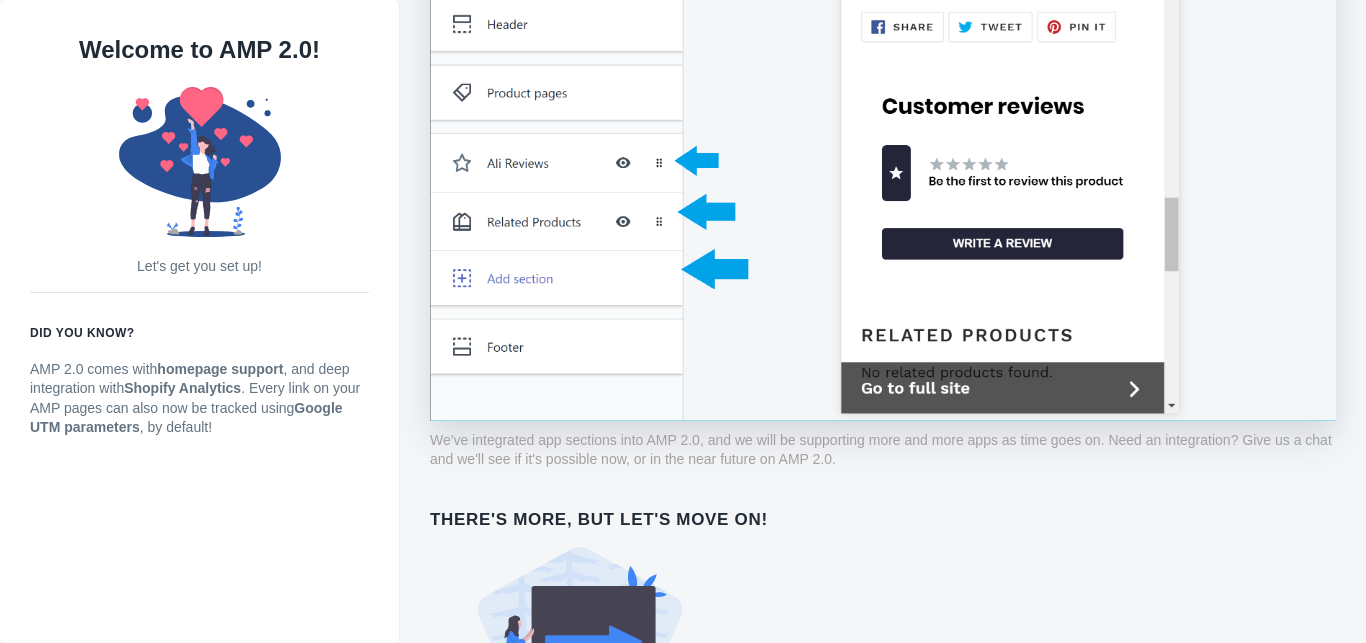 scroll, scrollTop: 0, scrollLeft: 0, axis: both 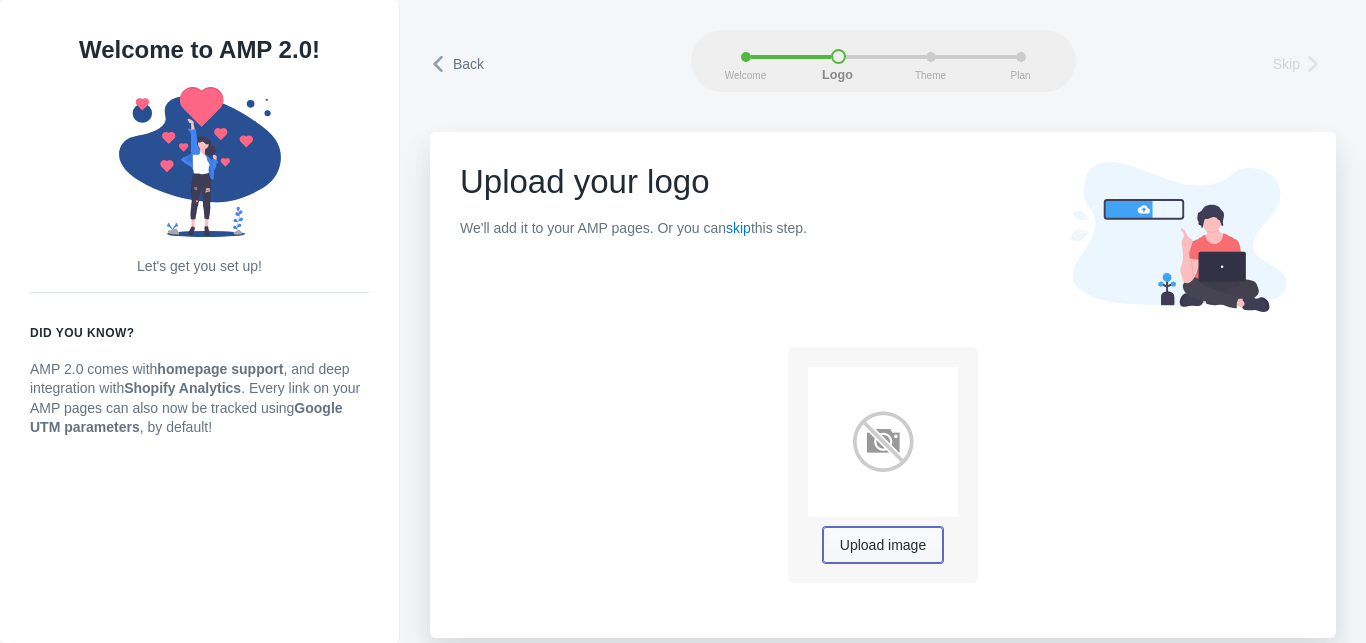 click on "Upload image" 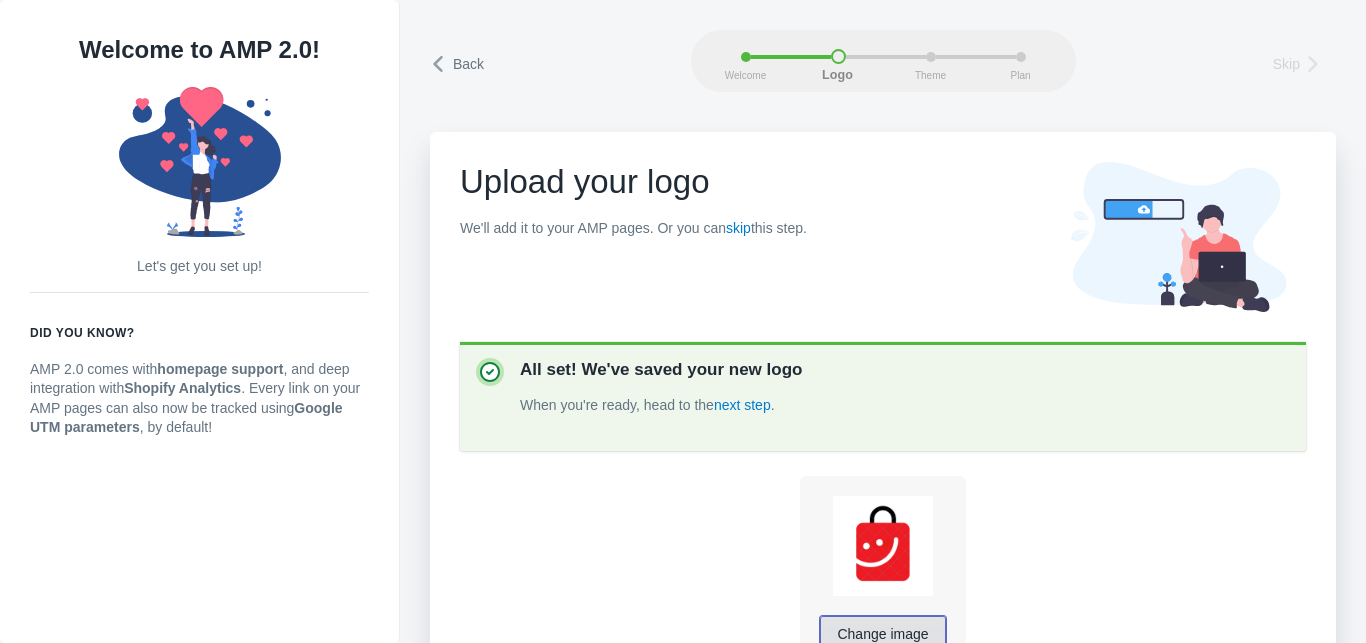 click on "Change image" 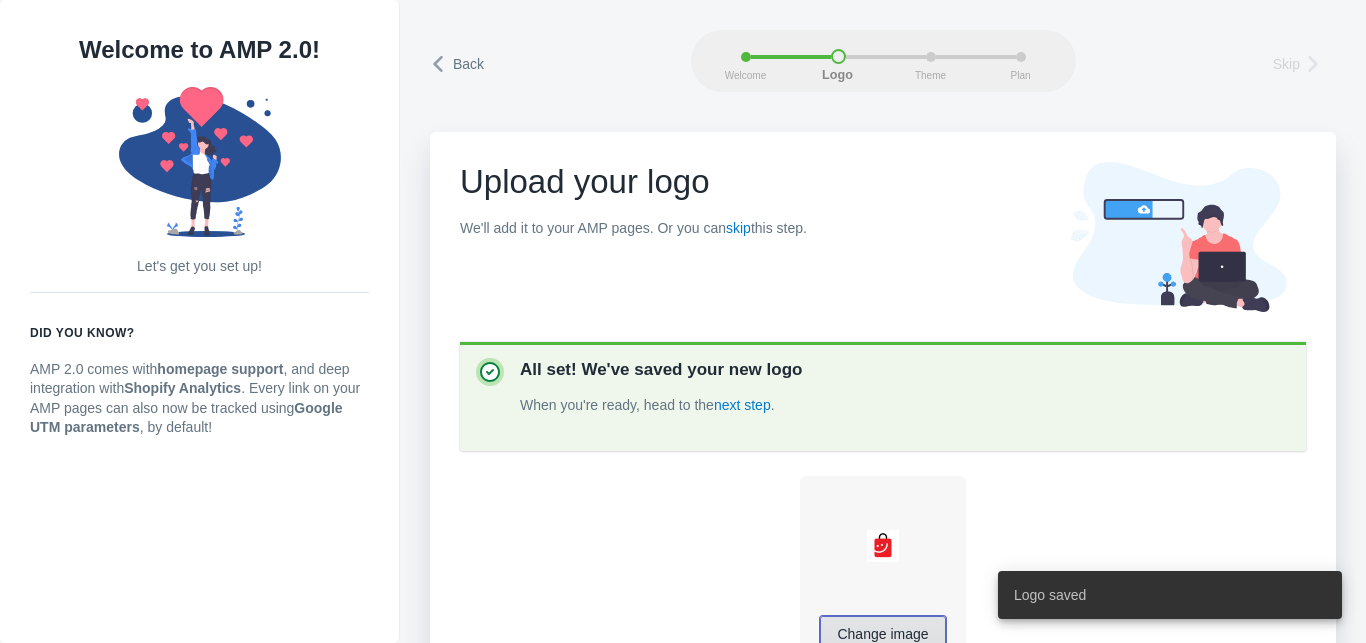 click on "Change image" 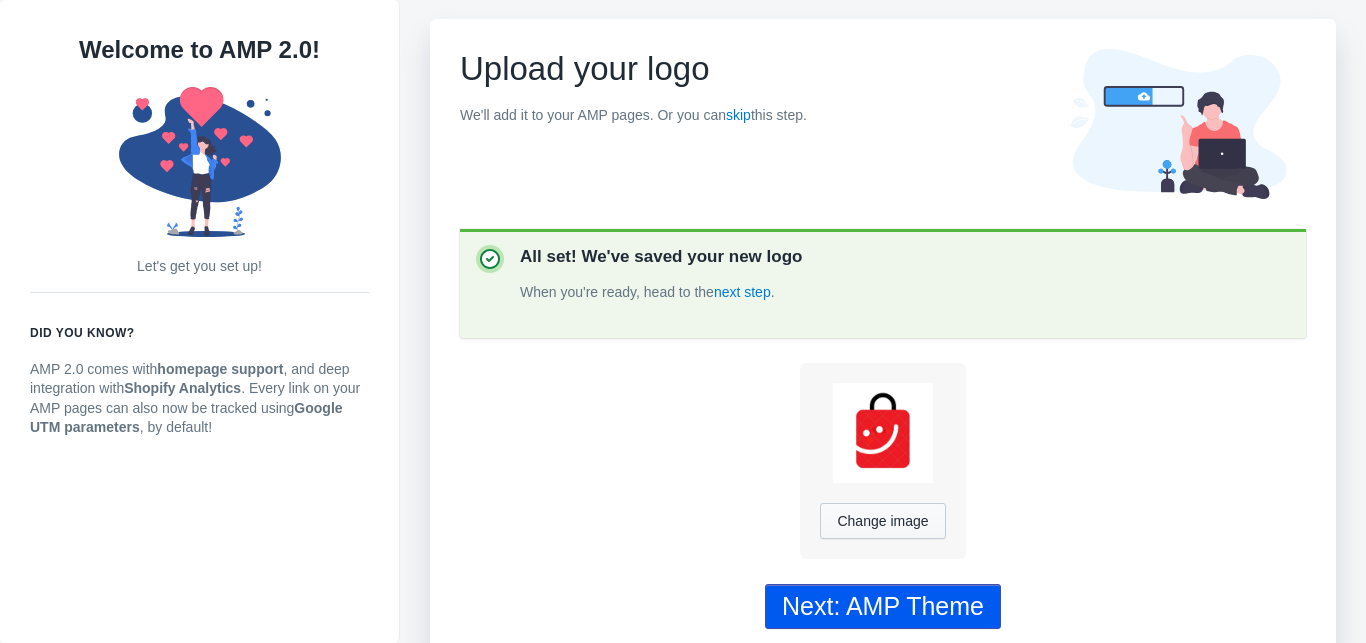 scroll, scrollTop: 134, scrollLeft: 0, axis: vertical 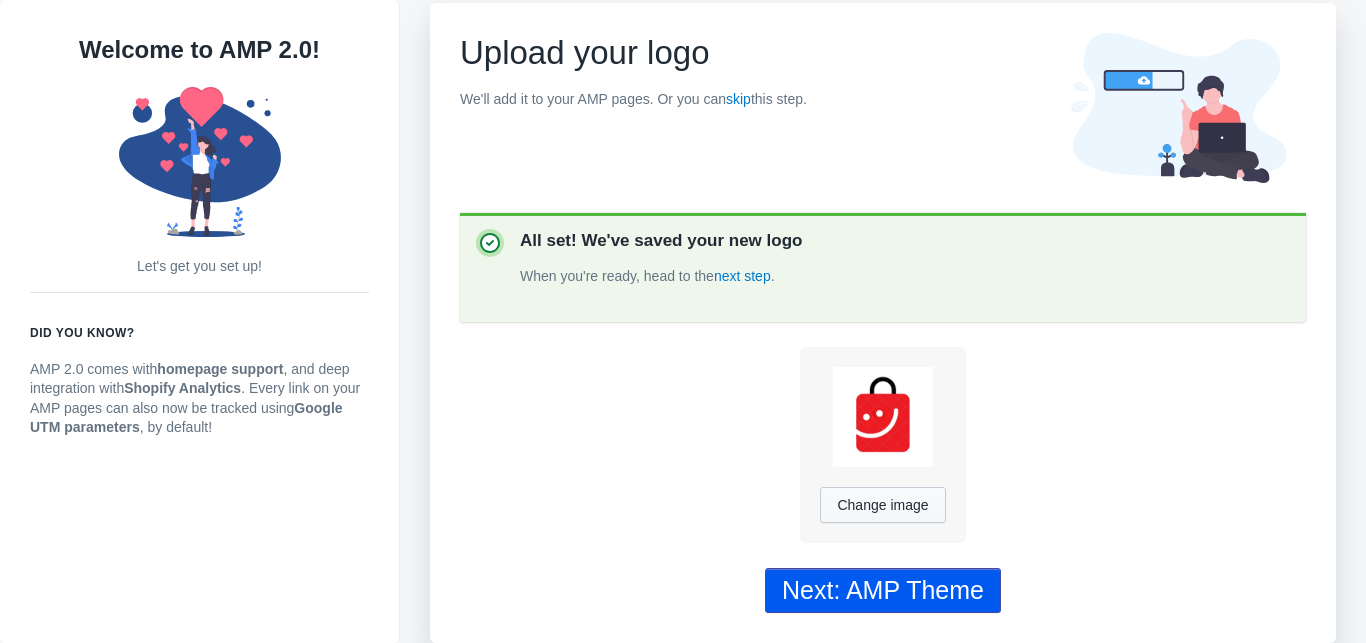click on "Next: AMP Theme" 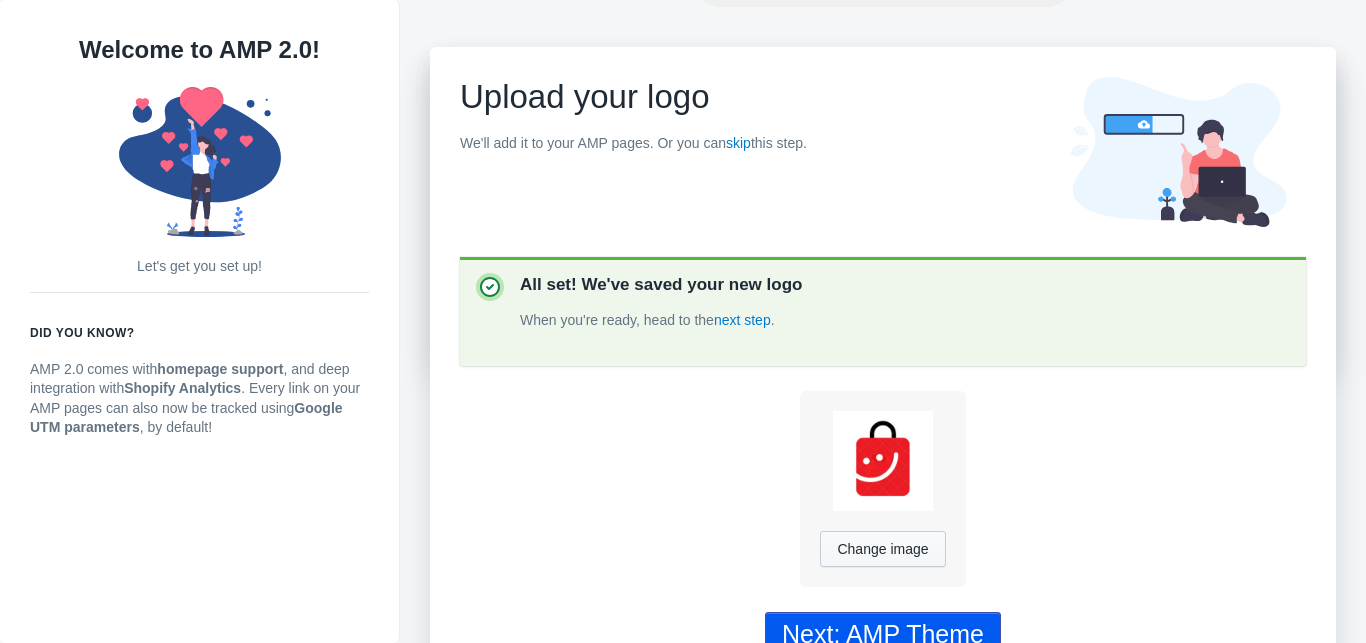 scroll, scrollTop: 0, scrollLeft: 0, axis: both 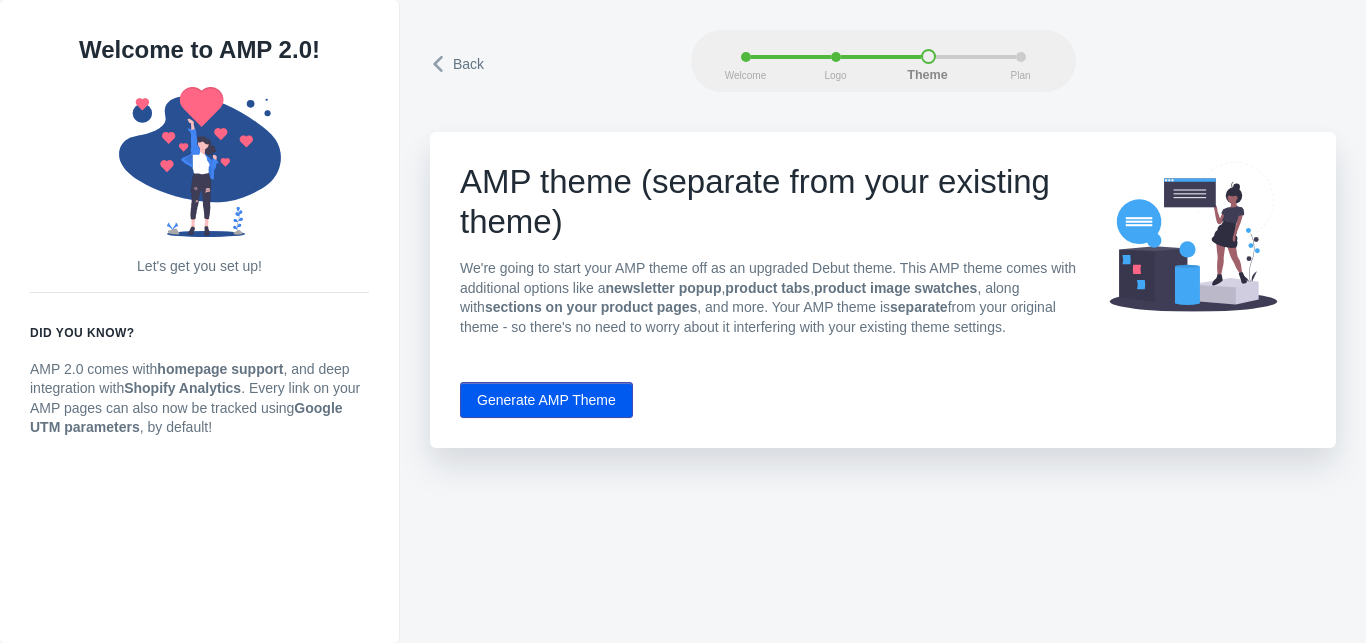 click on "Generate AMP Theme" 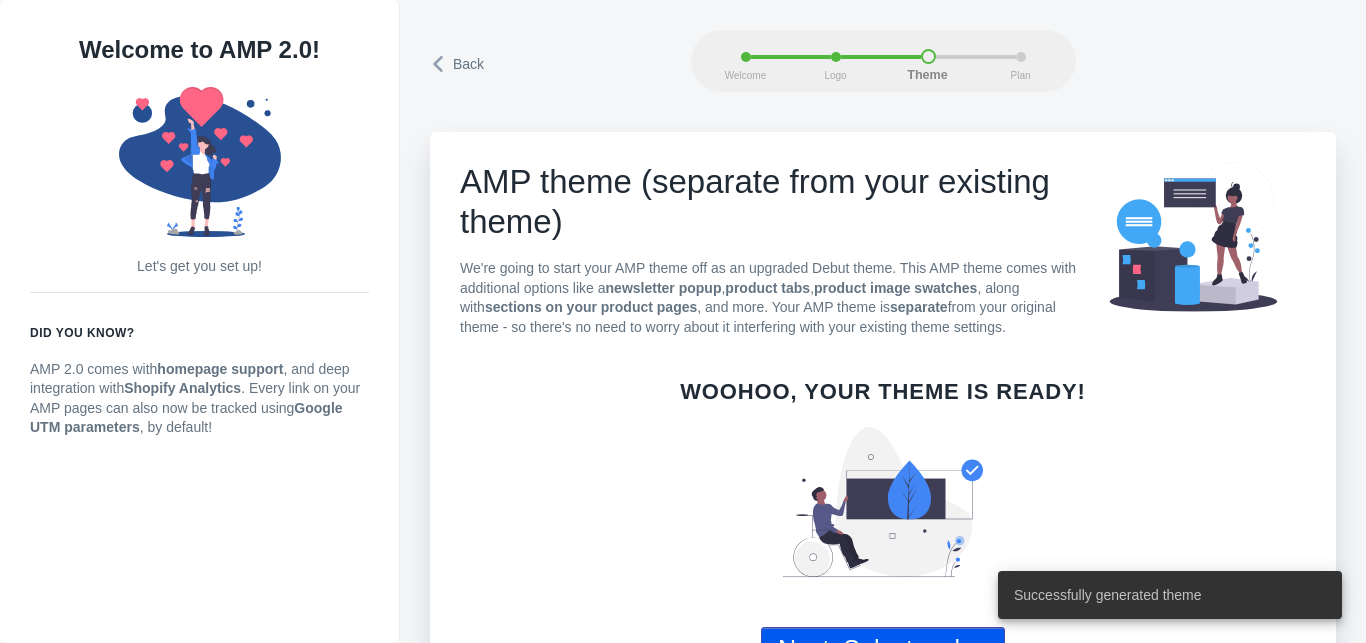 scroll, scrollTop: 63, scrollLeft: 0, axis: vertical 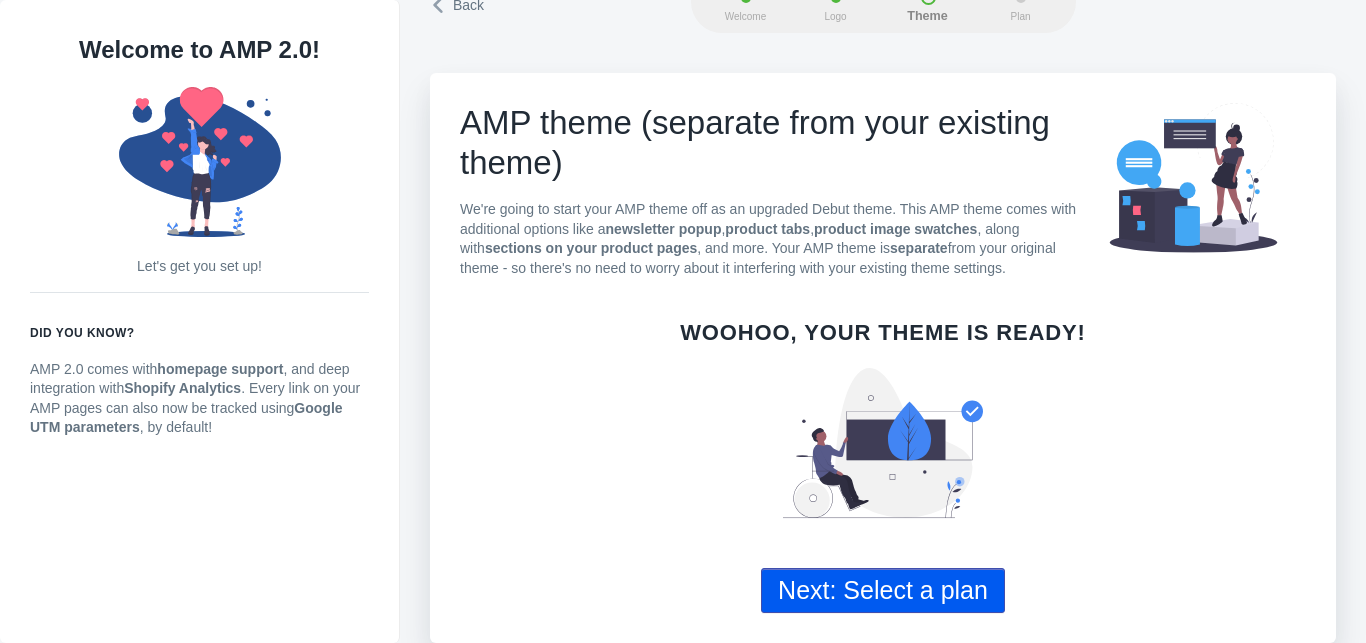 click on "Next: Select a plan" 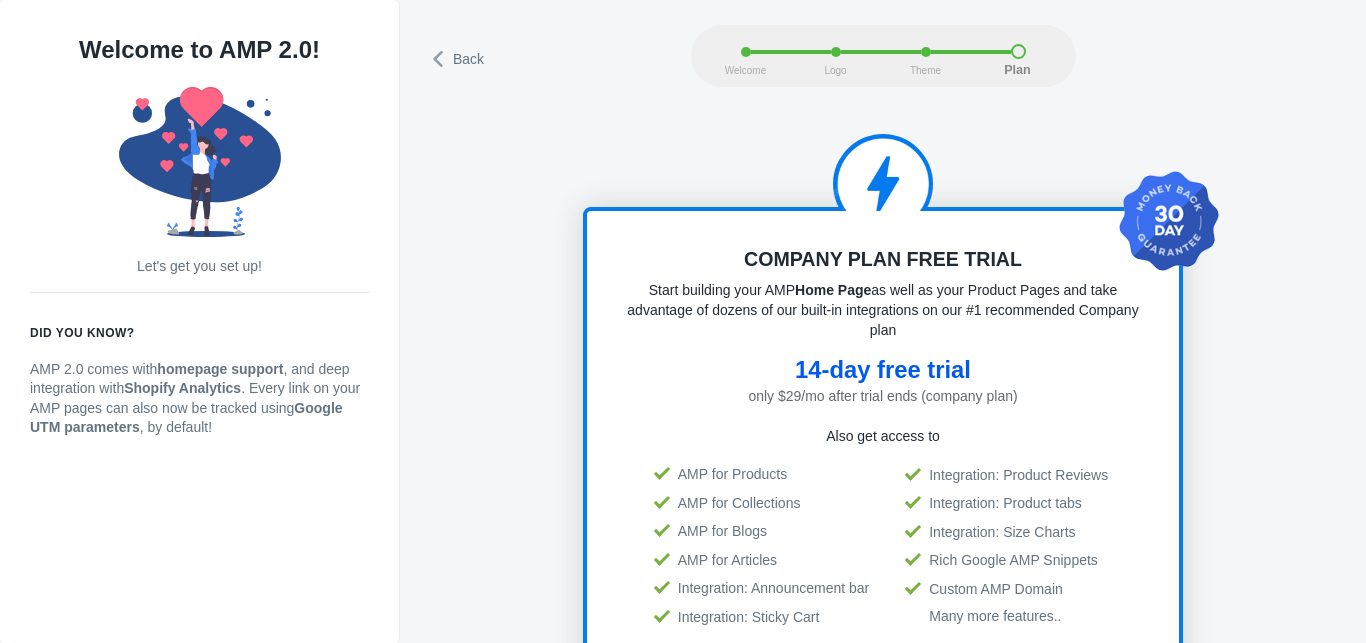 scroll, scrollTop: 0, scrollLeft: 0, axis: both 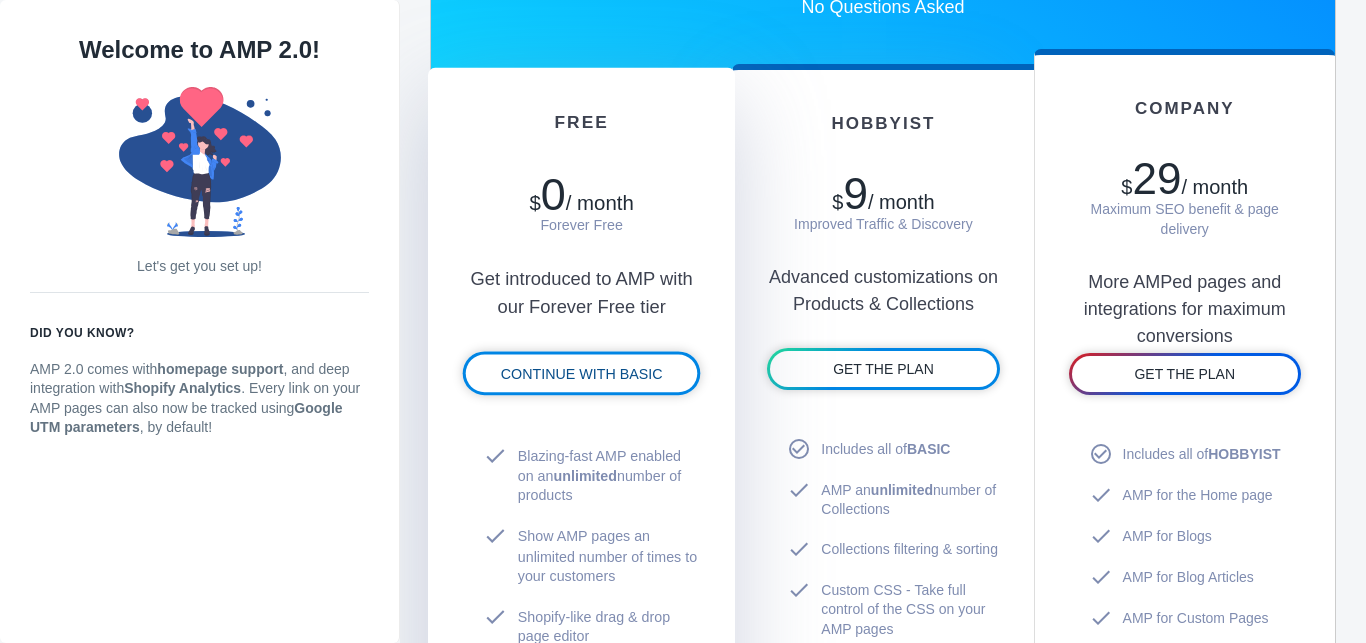 click on "CONTINUE WITH BASIC" at bounding box center [582, 374] 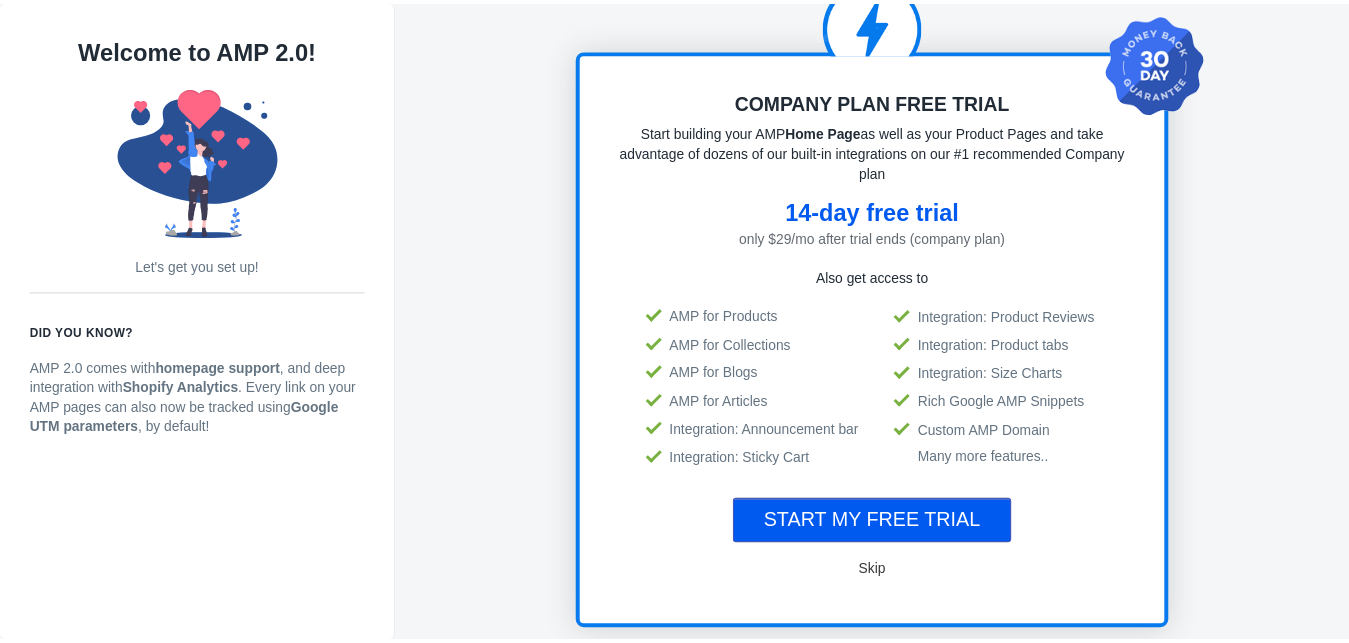scroll, scrollTop: 2, scrollLeft: 0, axis: vertical 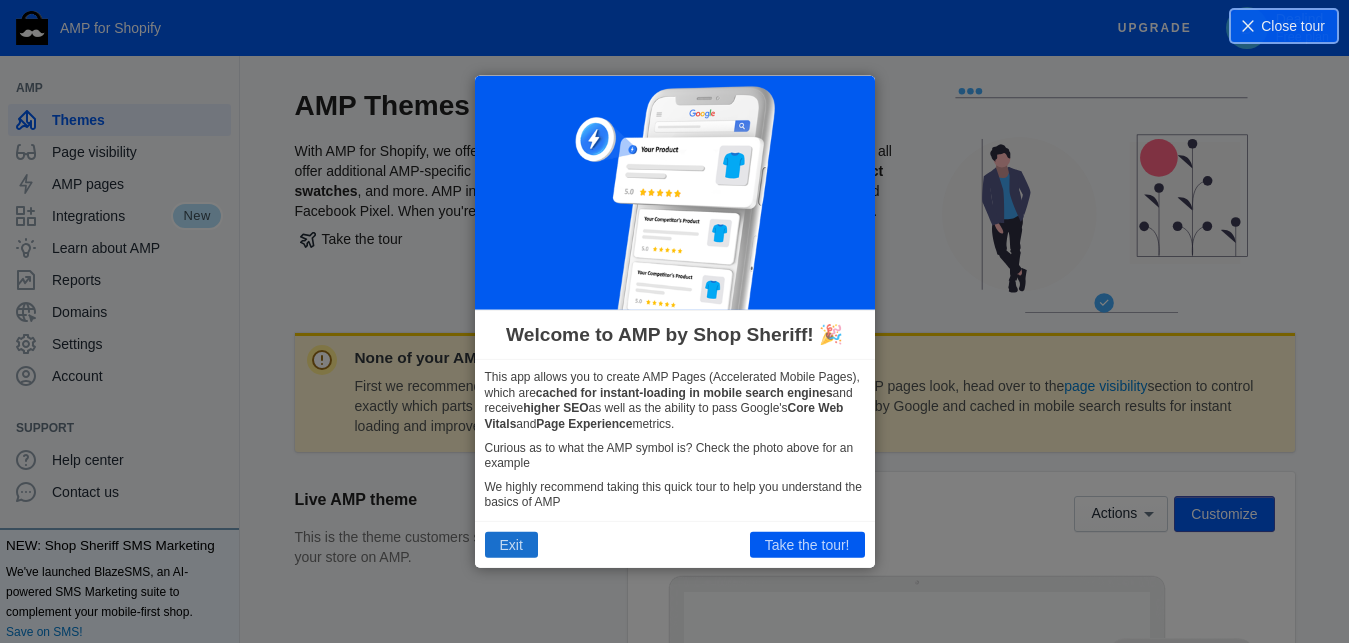 click on "Exit" at bounding box center (511, 545) 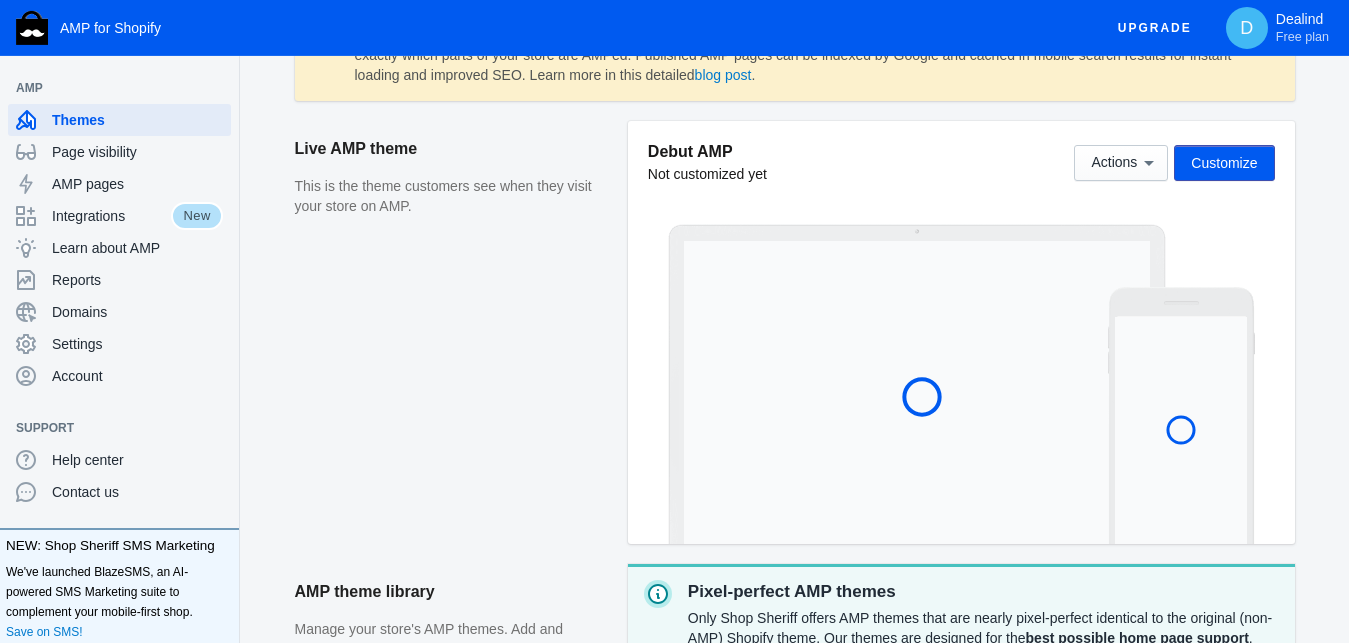 scroll, scrollTop: 495, scrollLeft: 0, axis: vertical 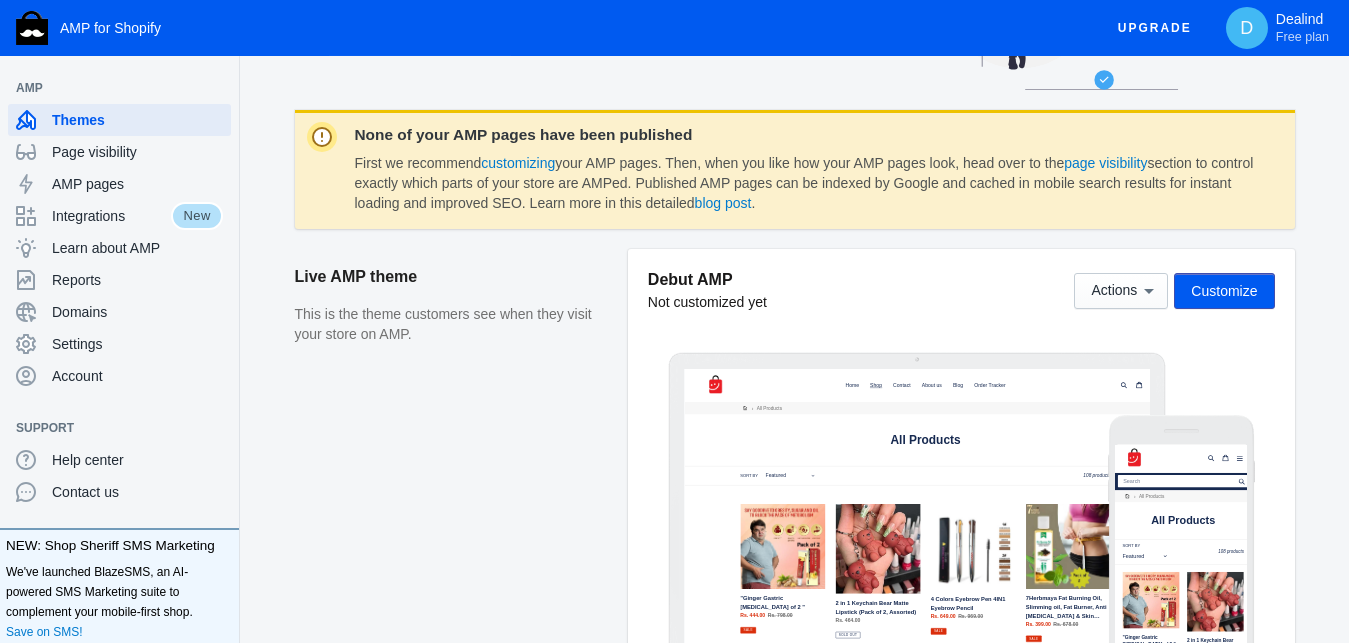 click on "Customize" at bounding box center [1224, 291] 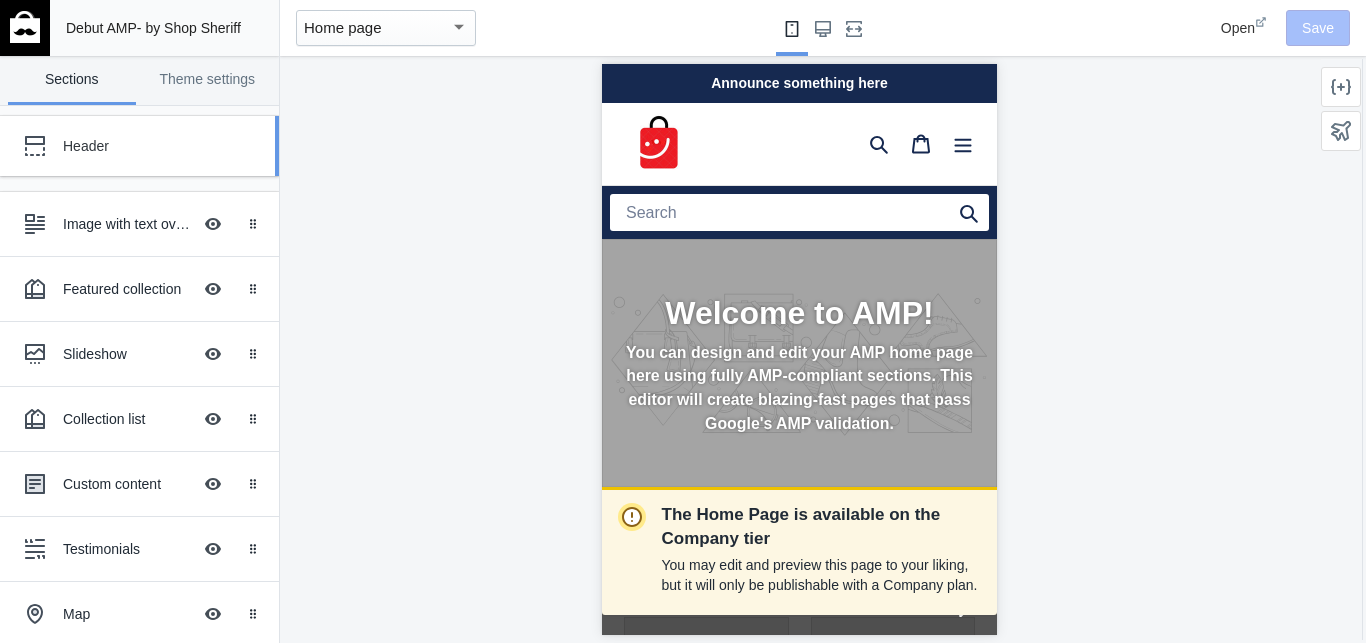 scroll, scrollTop: 0, scrollLeft: 0, axis: both 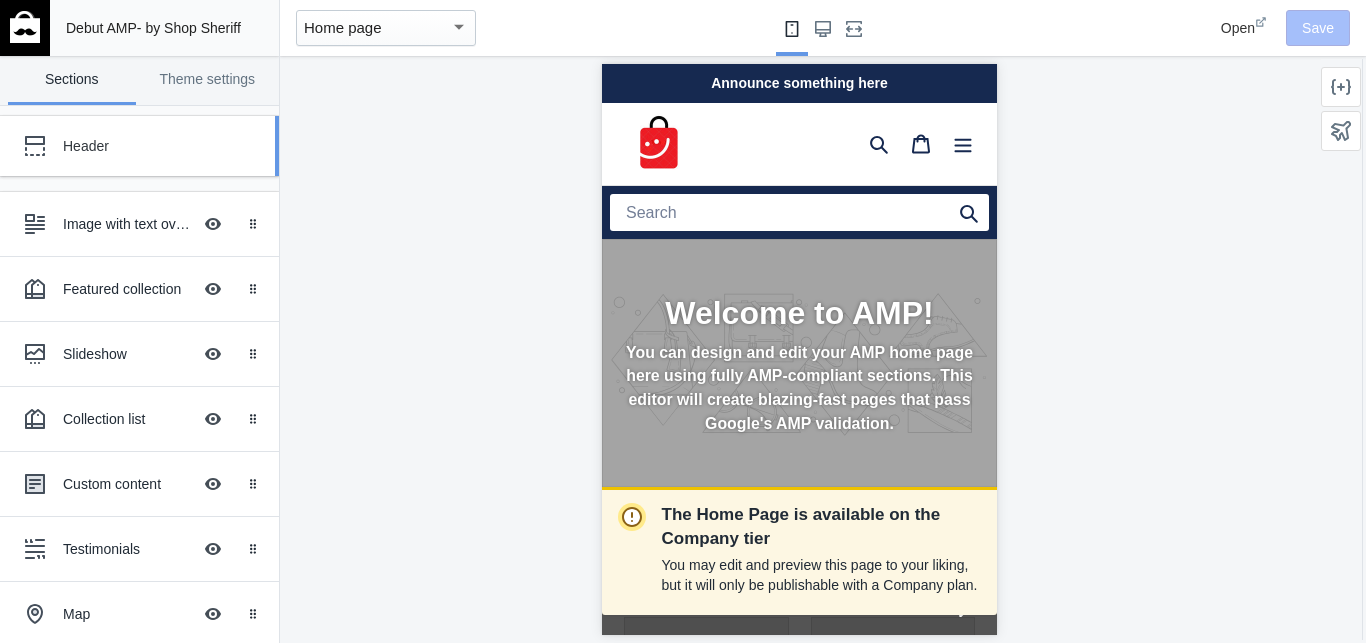 click on "Header" at bounding box center (149, 146) 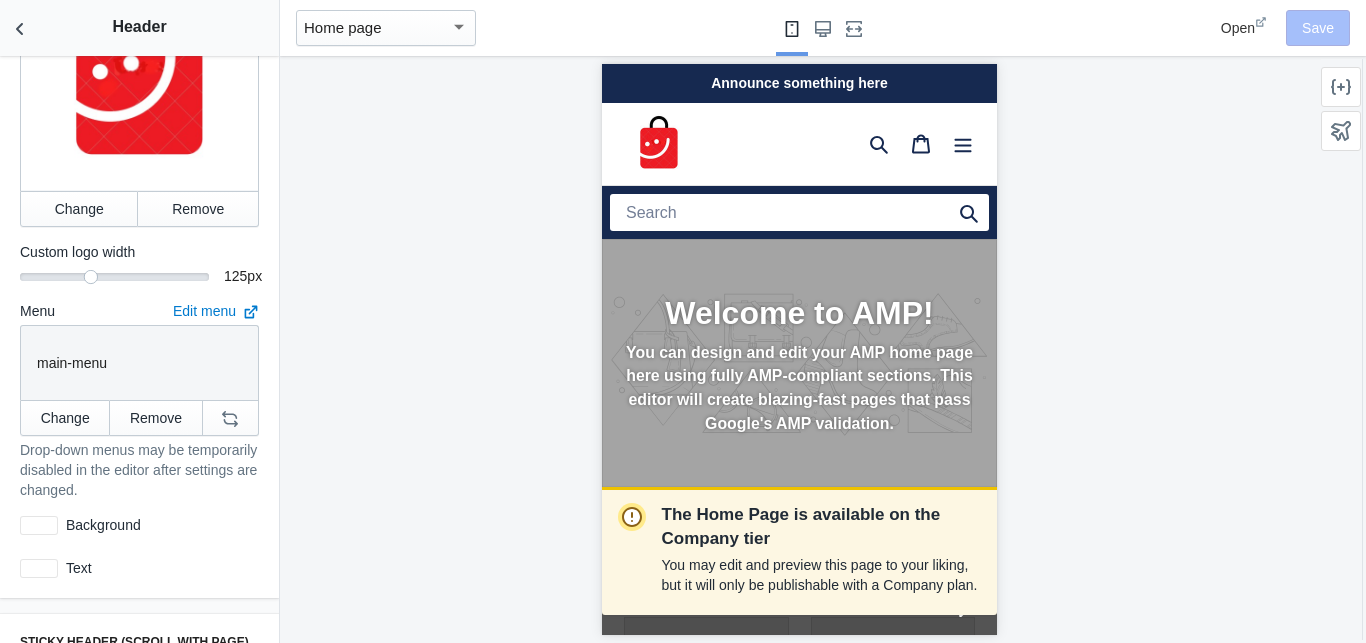scroll, scrollTop: 376, scrollLeft: 0, axis: vertical 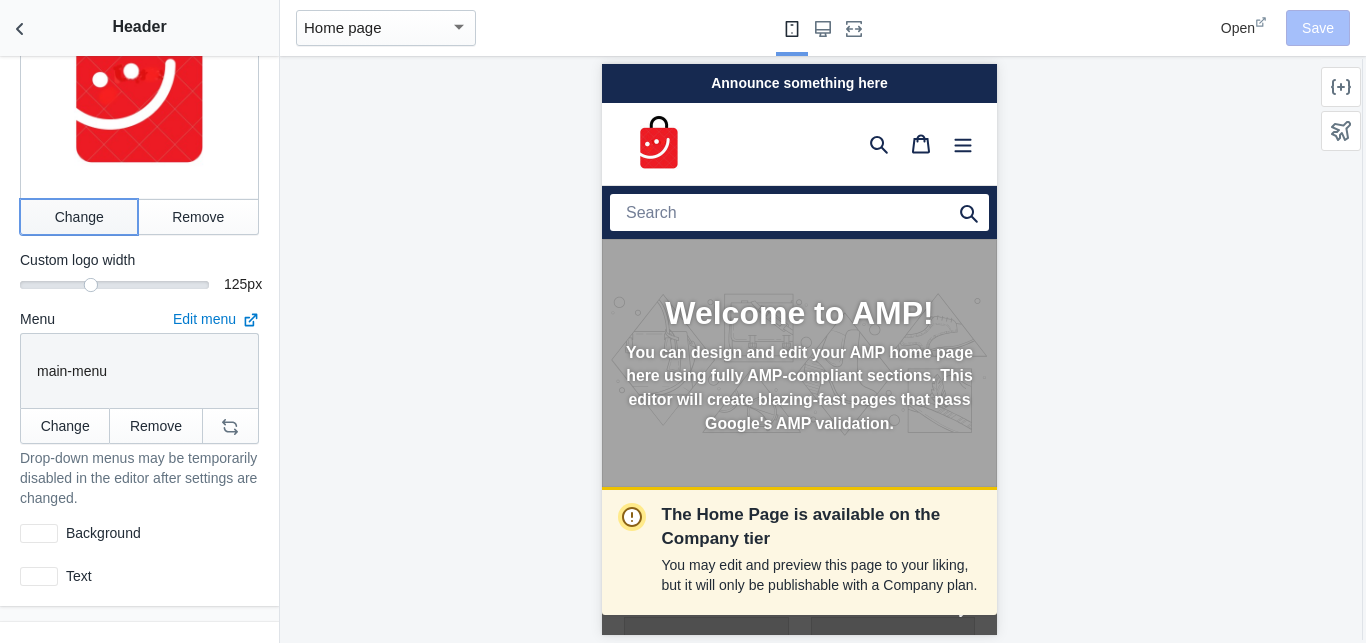 click on "Change" at bounding box center [79, 217] 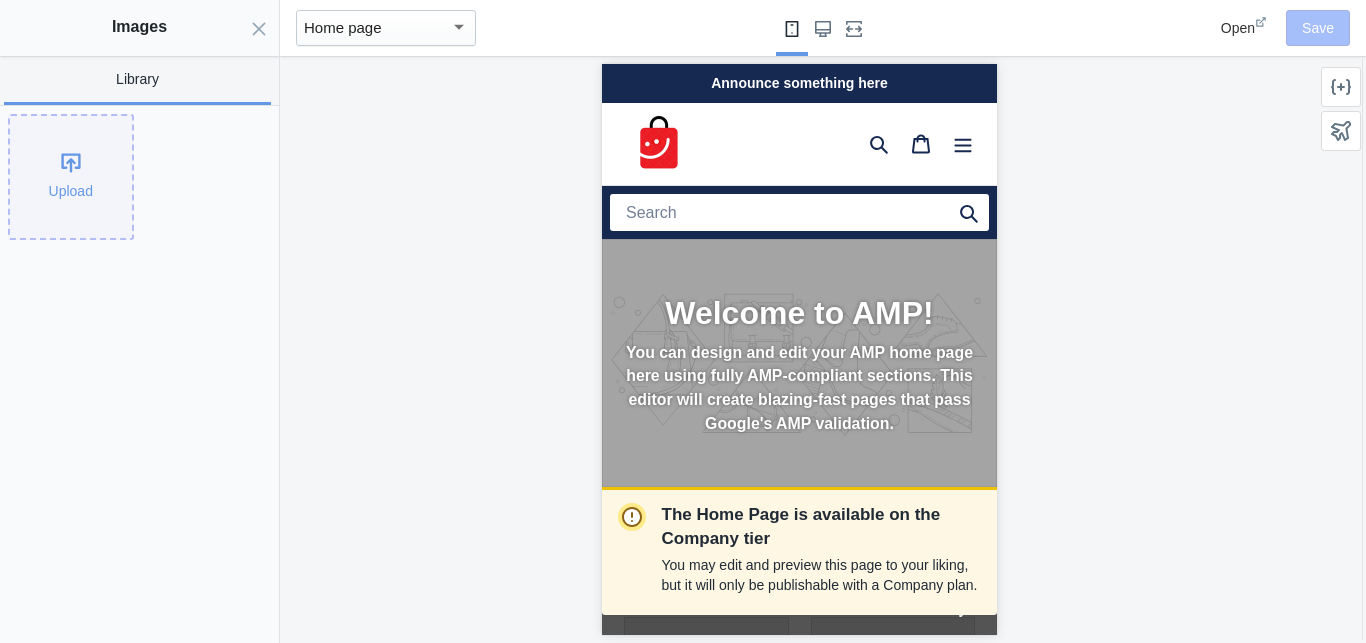click on "Upload" 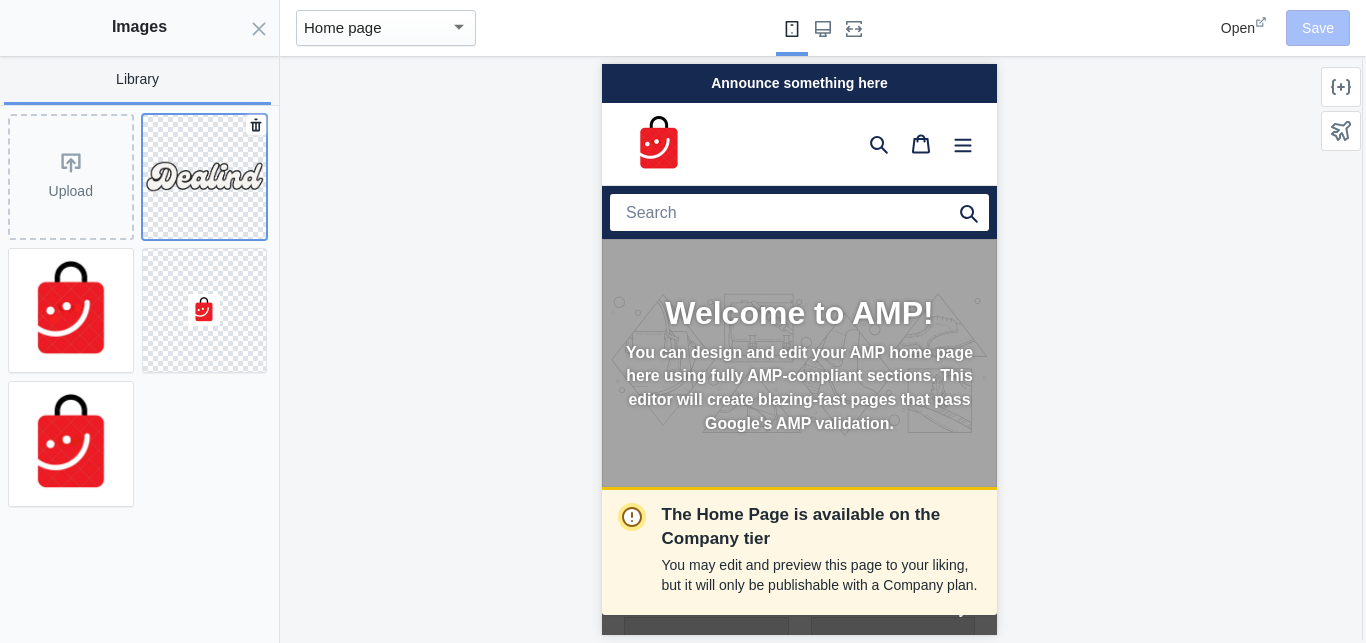 click 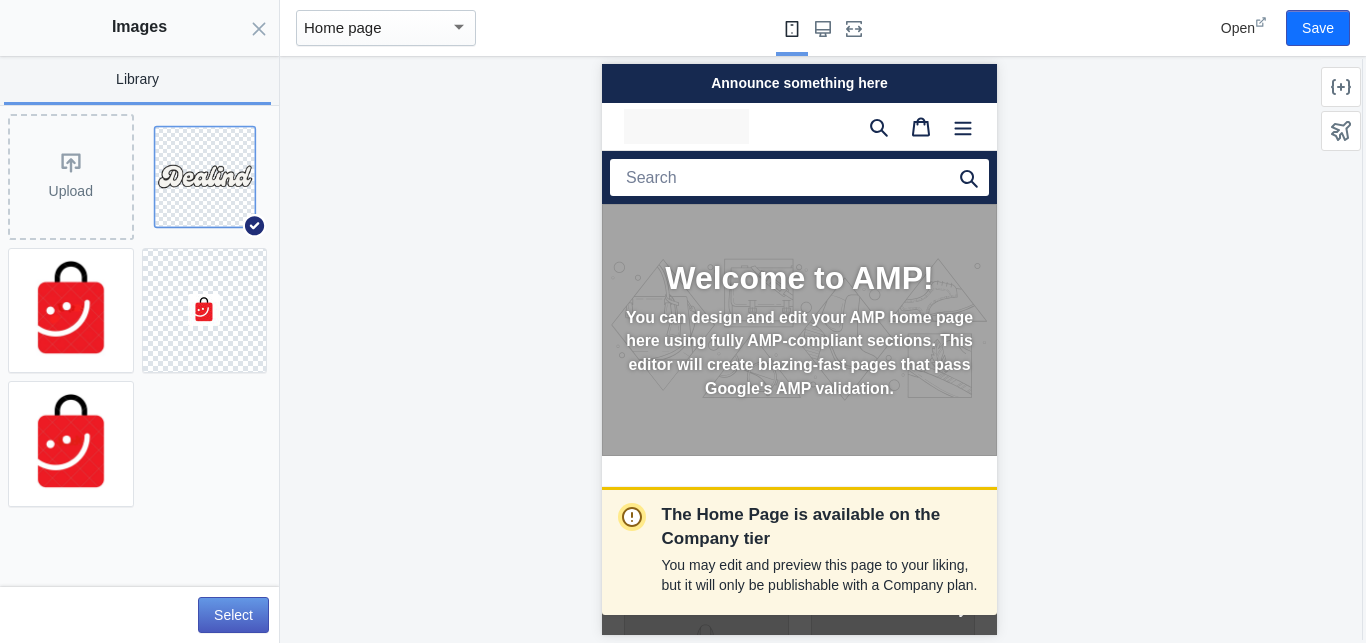 scroll, scrollTop: 376, scrollLeft: 0, axis: vertical 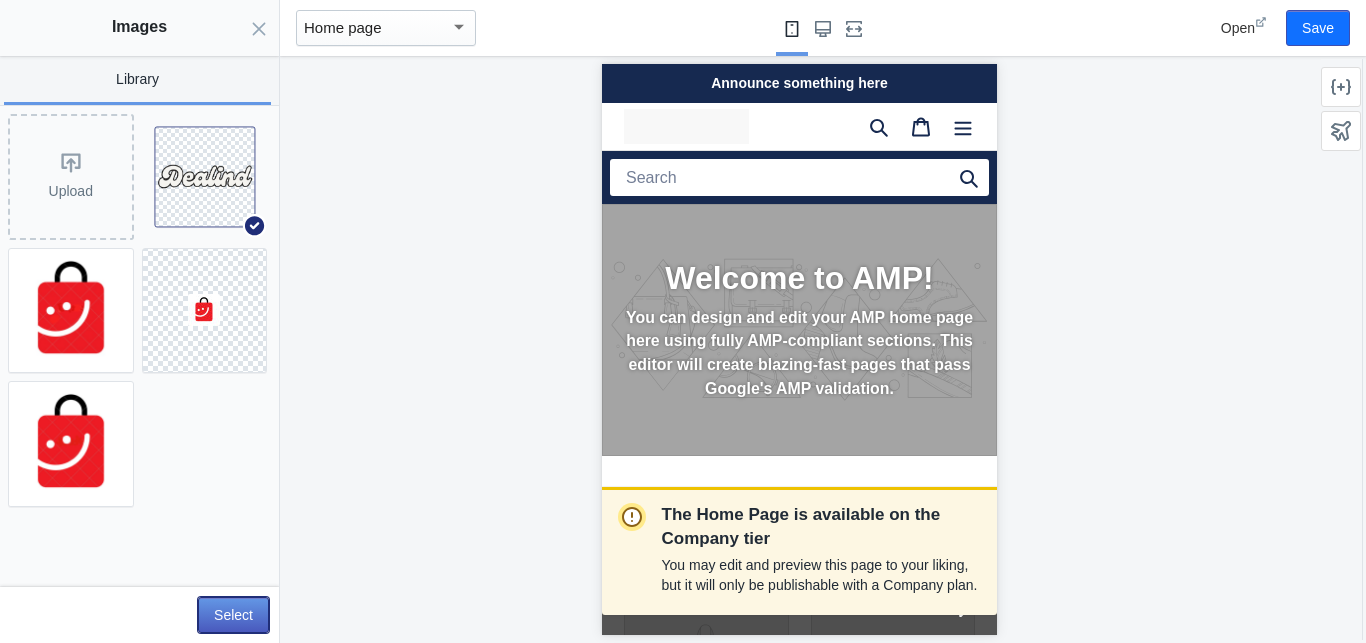 click on "Select" 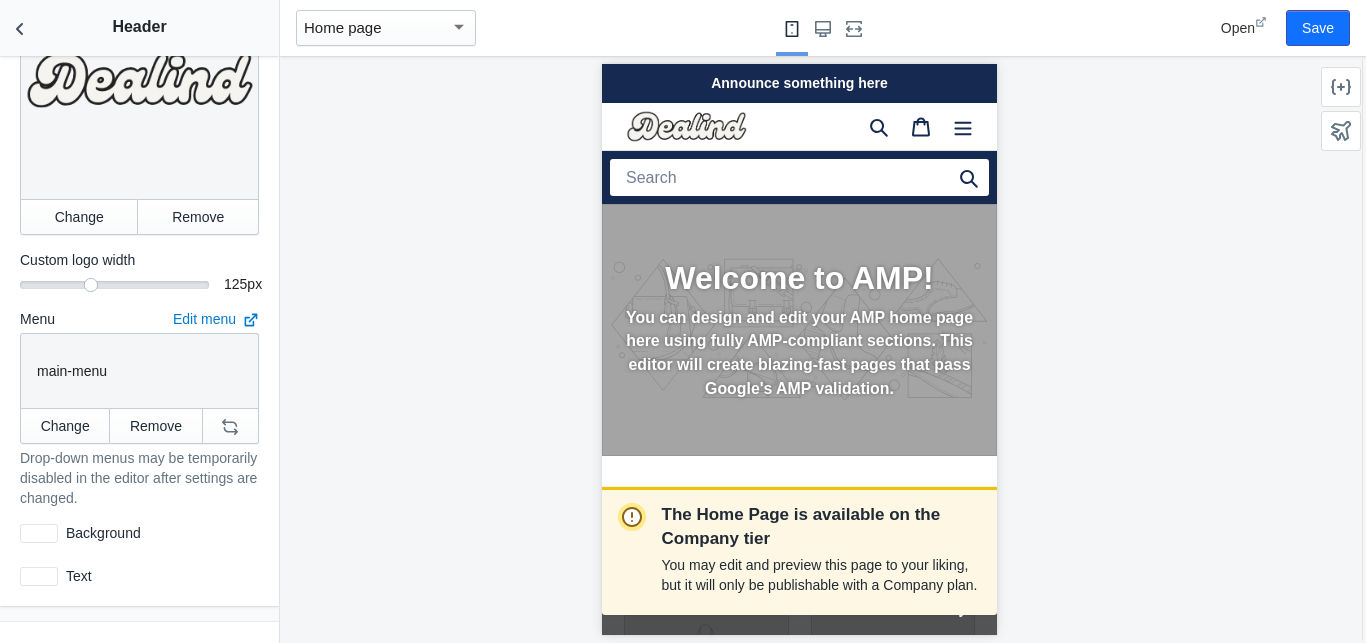 scroll, scrollTop: 0, scrollLeft: 0, axis: both 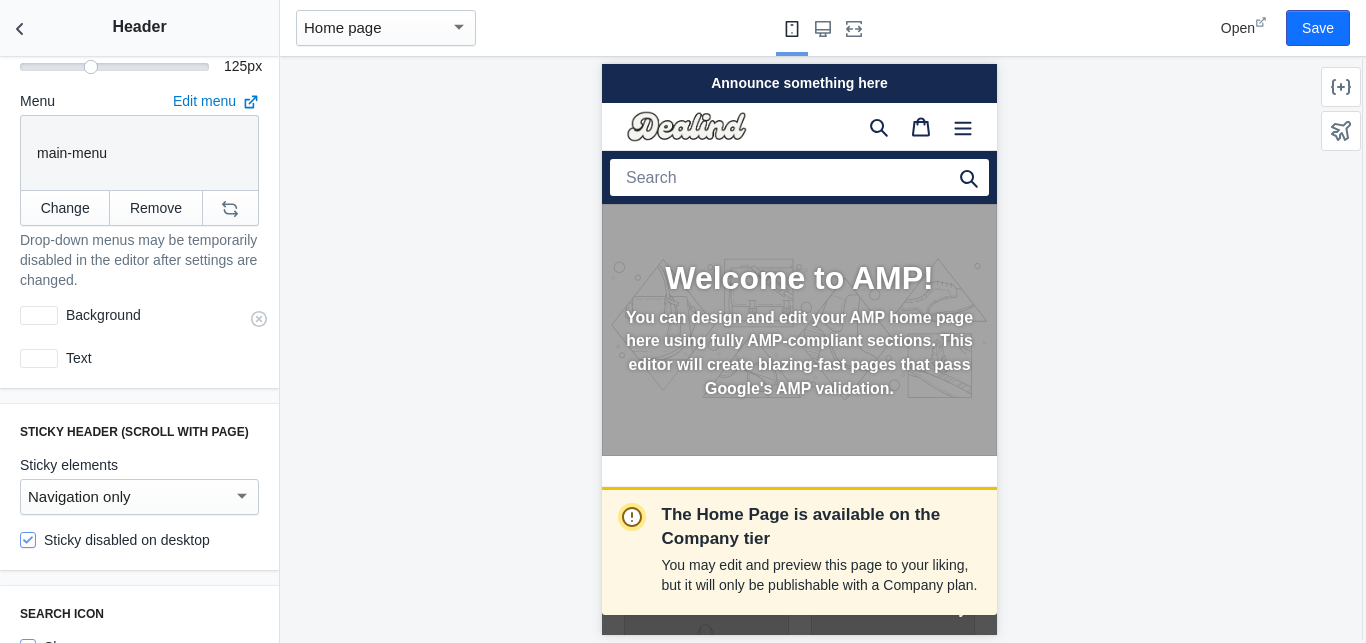 click on "Background" at bounding box center [158, 315] 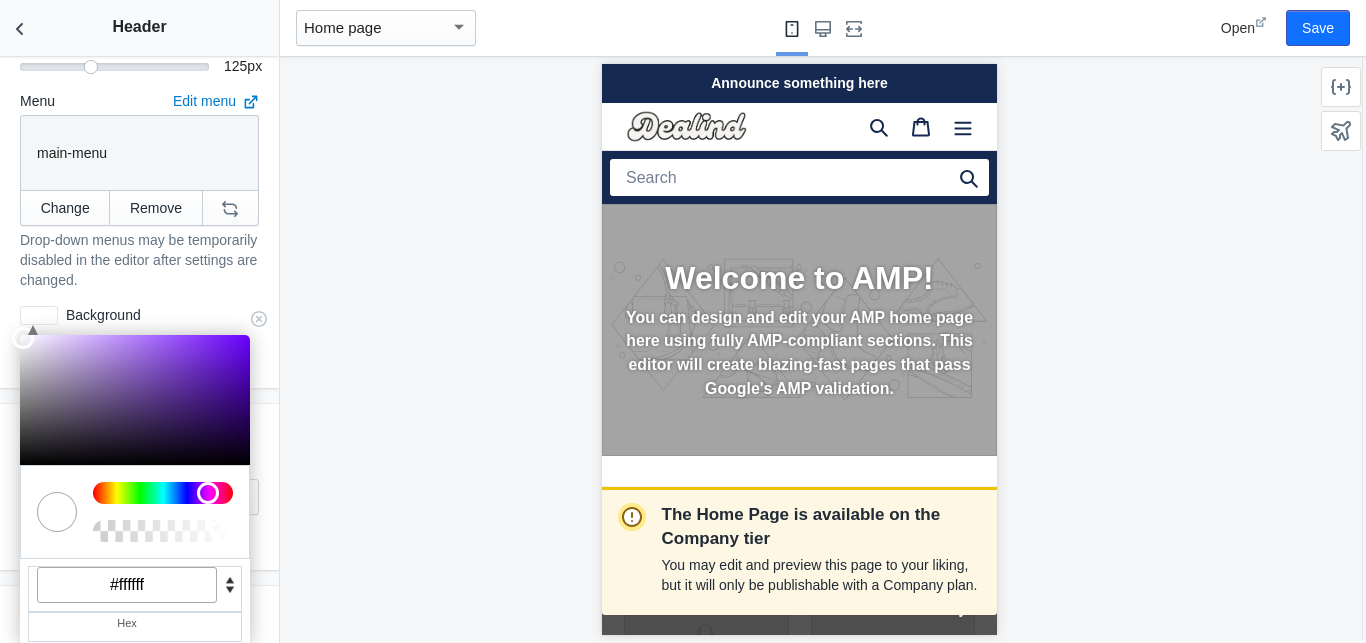 click at bounding box center (163, 493) 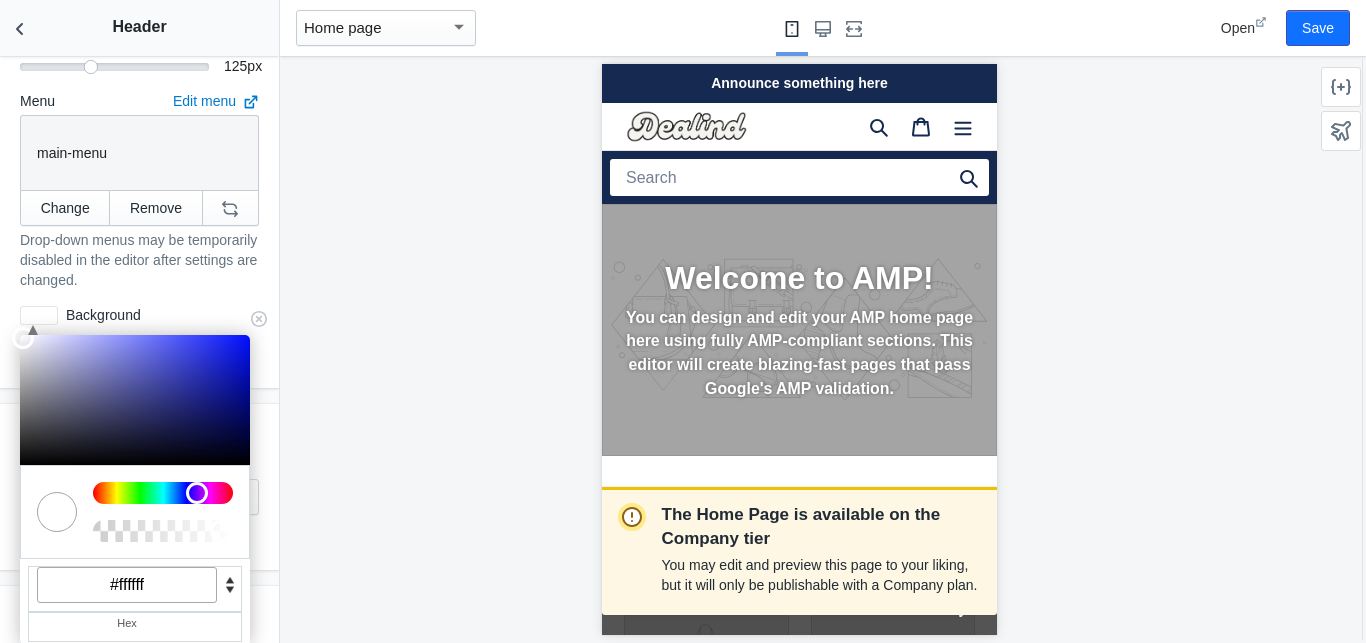 drag, startPoint x: 196, startPoint y: 473, endPoint x: 185, endPoint y: 475, distance: 11.18034 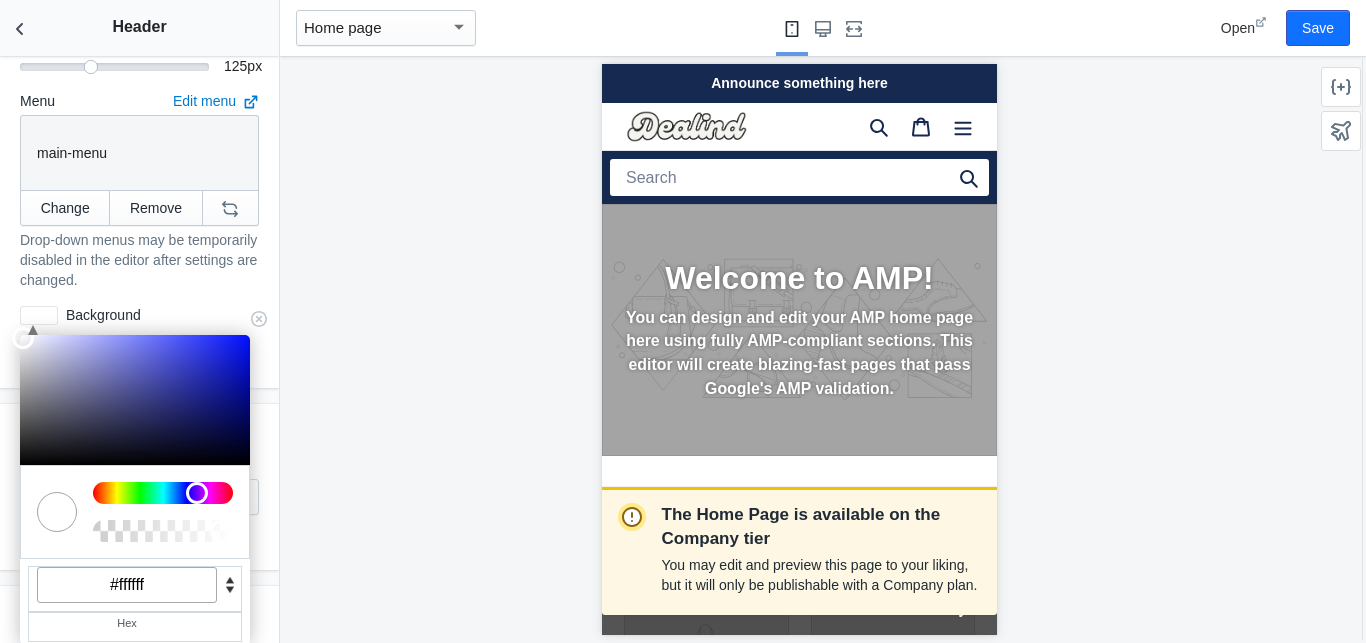 click at bounding box center (163, 493) 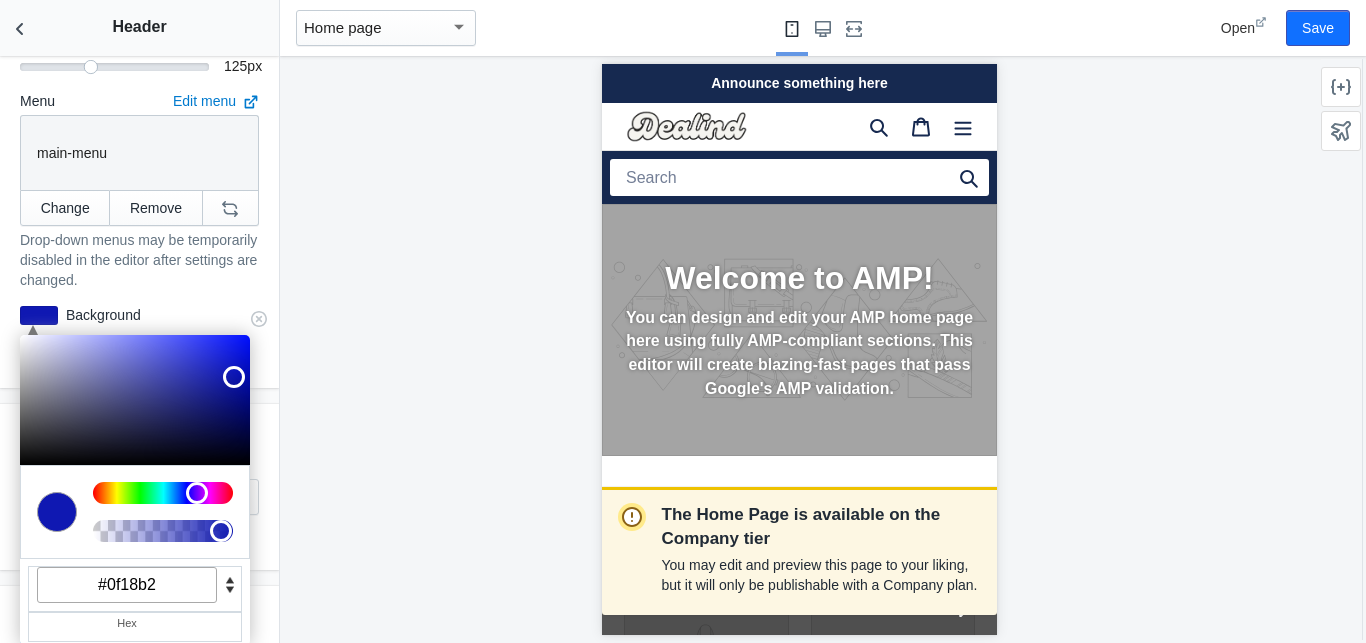 click at bounding box center [135, 400] 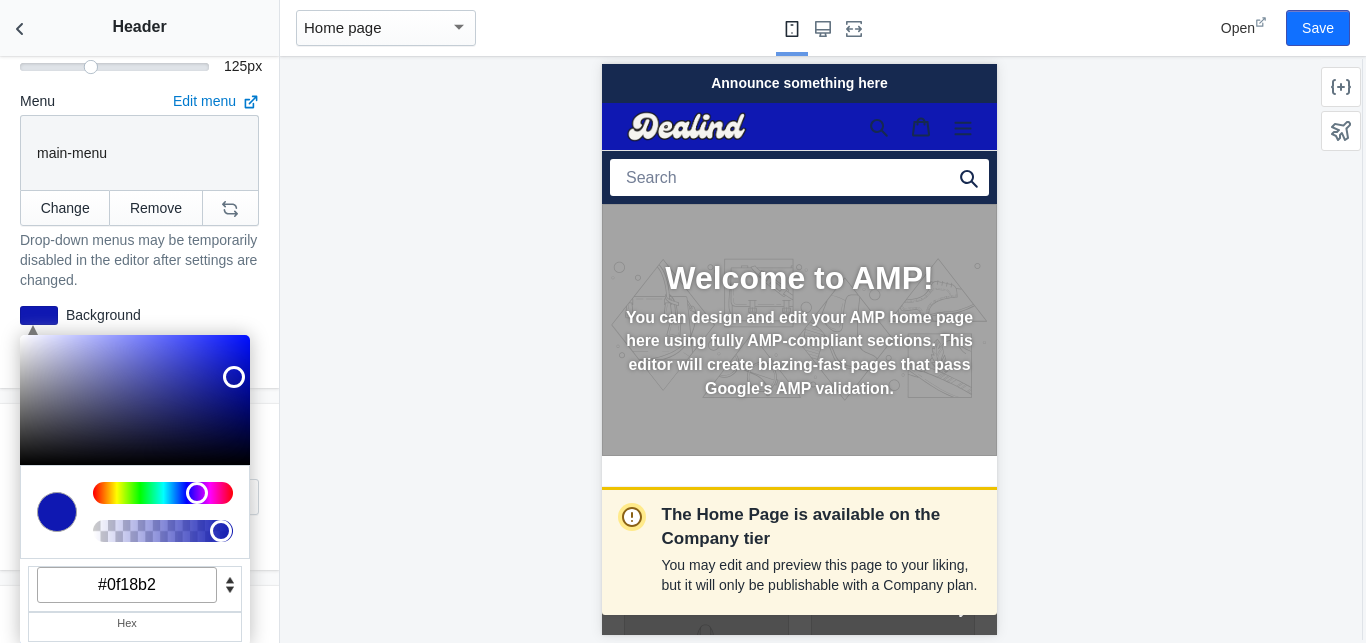 scroll, scrollTop: 594, scrollLeft: 0, axis: vertical 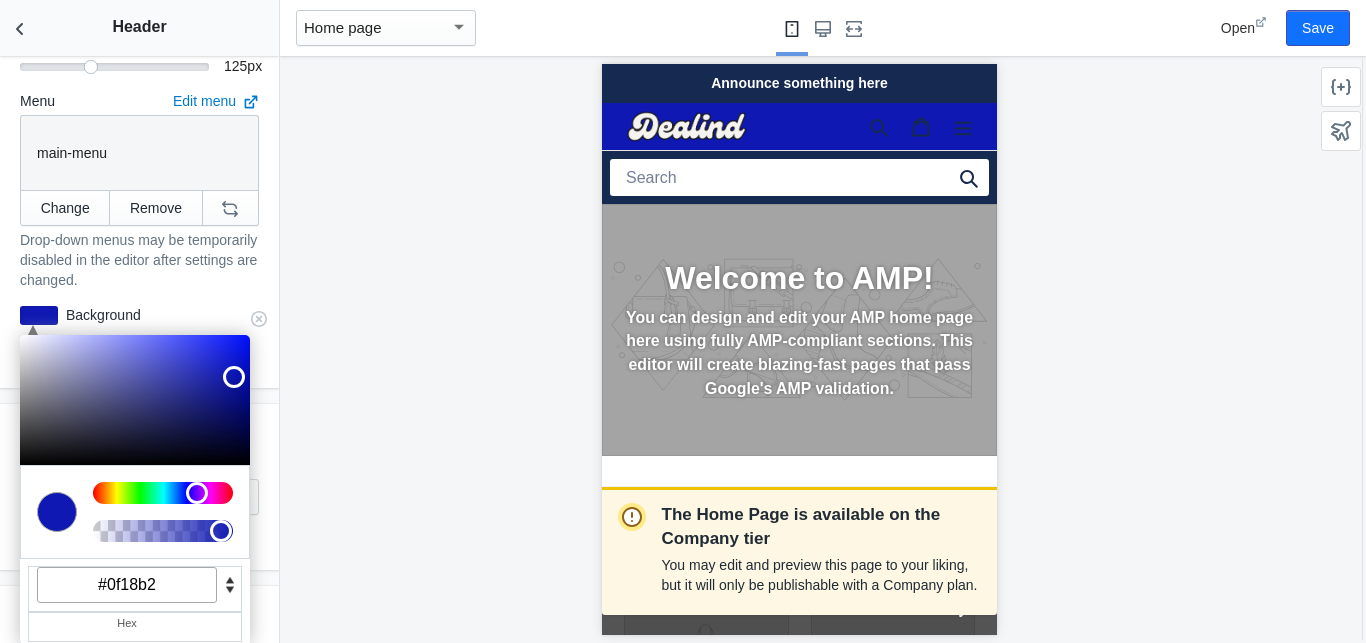 type on "0.07" 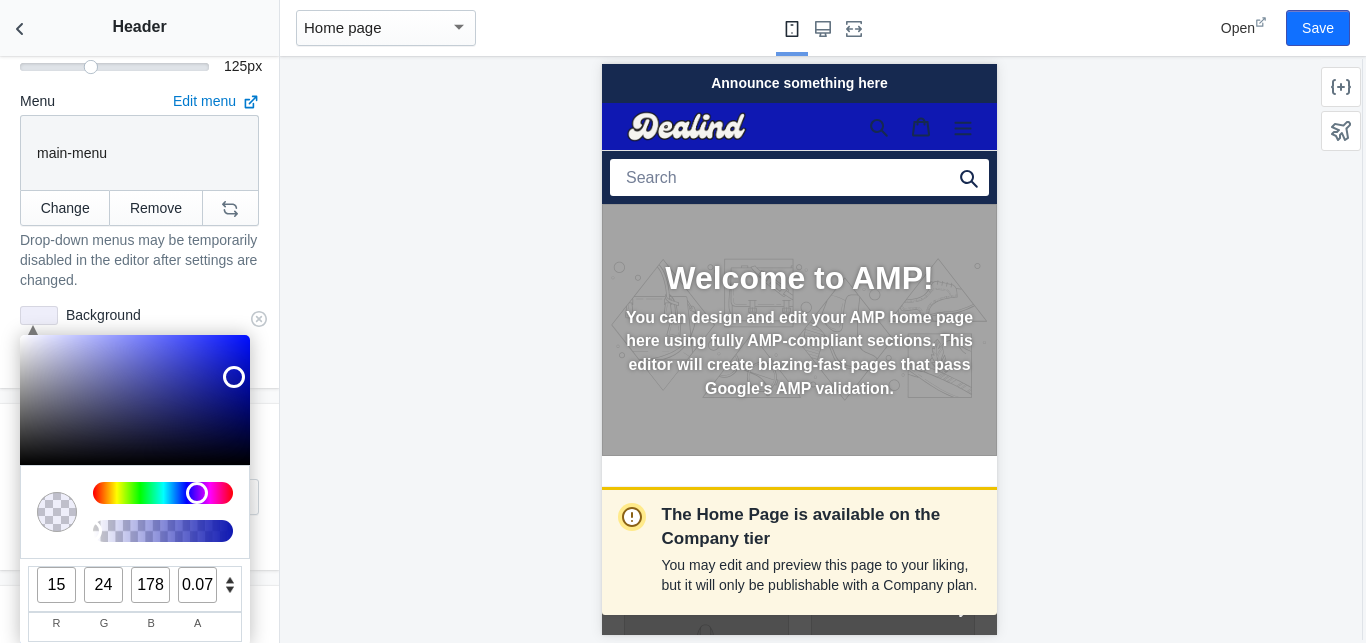 click at bounding box center (163, 531) 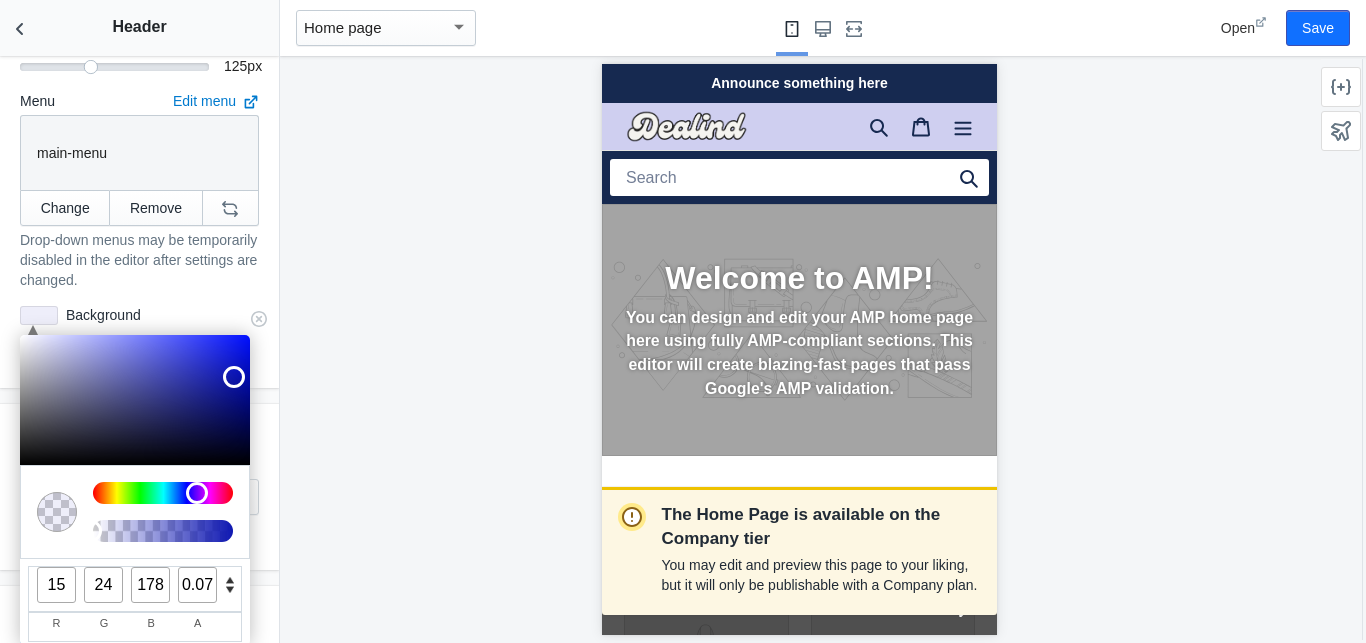 scroll, scrollTop: 594, scrollLeft: 0, axis: vertical 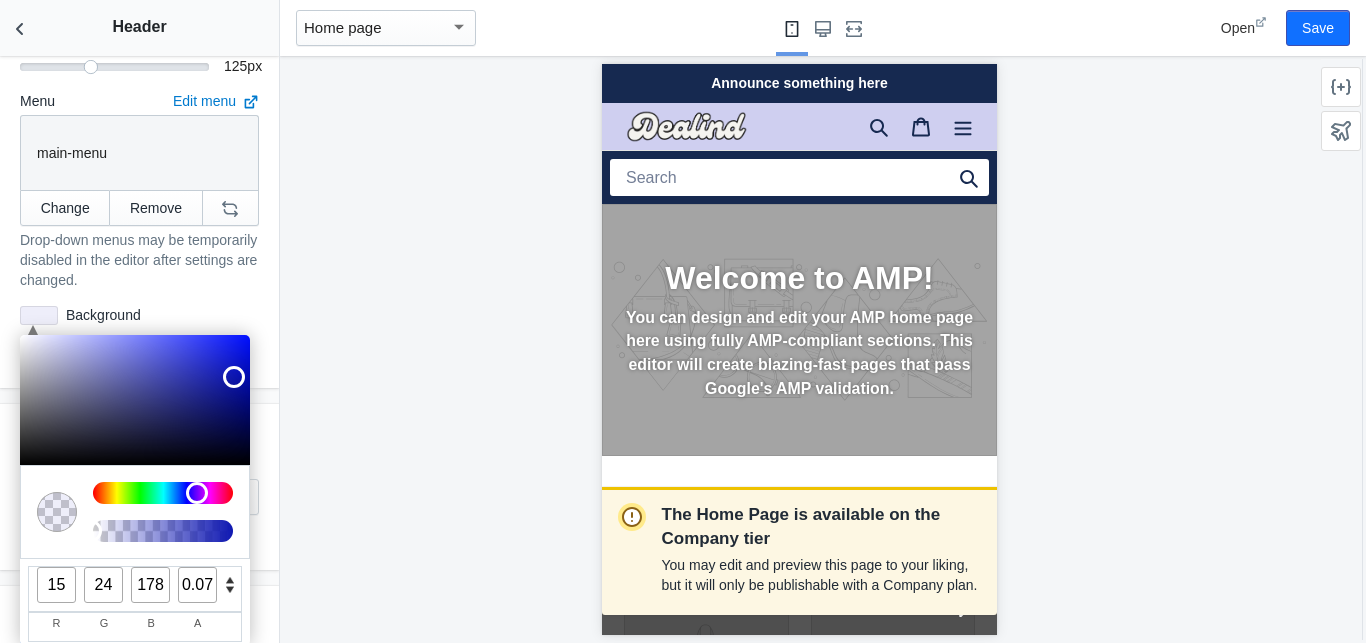 click on "The Home Page is available on the Company tier  You may edit and preview this page to your liking, but it will only be publishable with a Company plan." 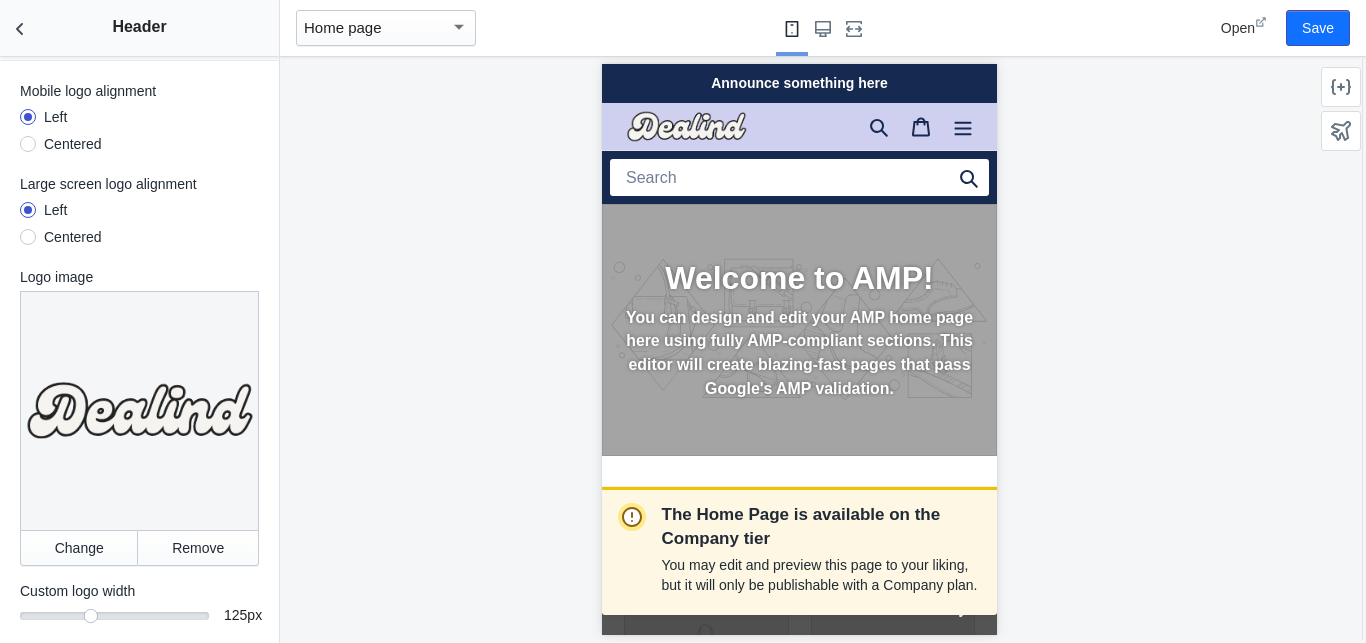 scroll, scrollTop: 0, scrollLeft: 0, axis: both 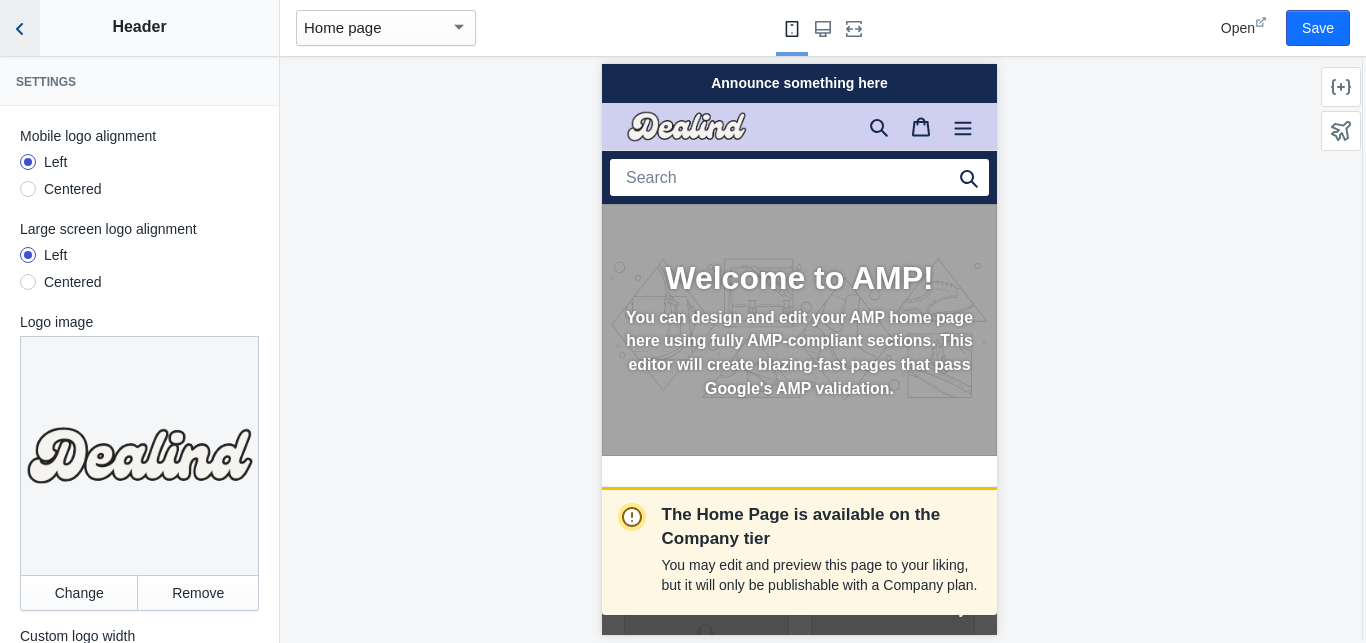 click at bounding box center [20, 28] 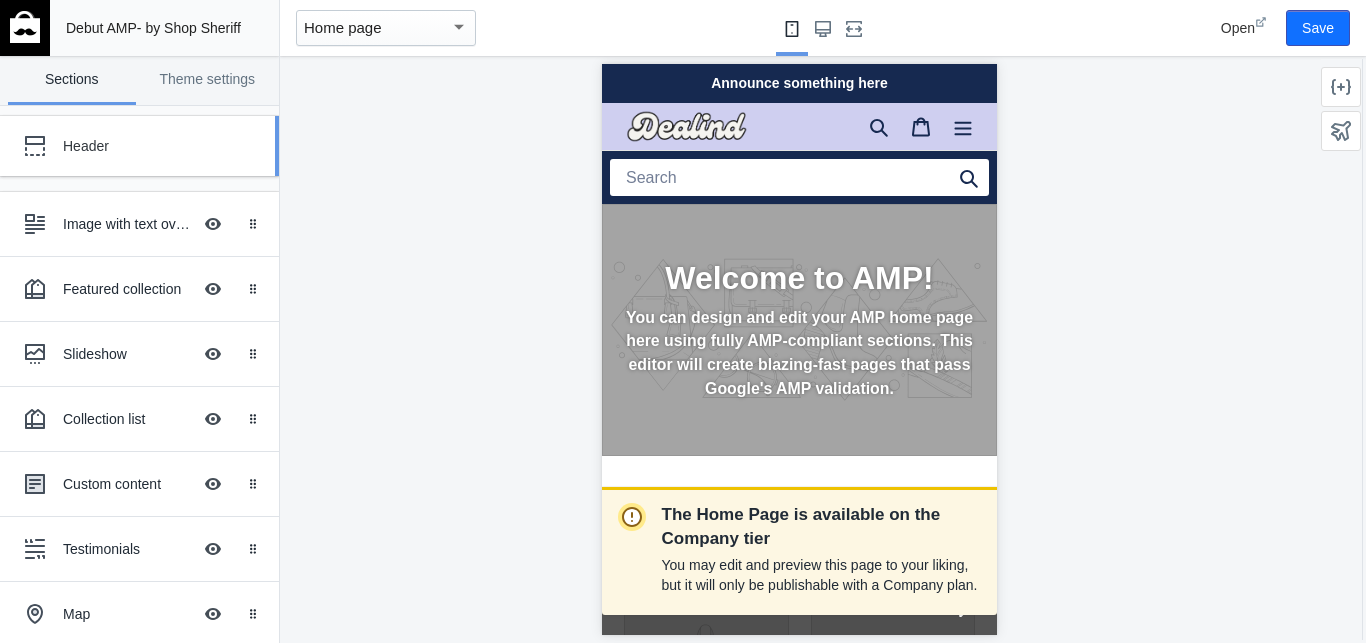 click on "Header" at bounding box center (149, 146) 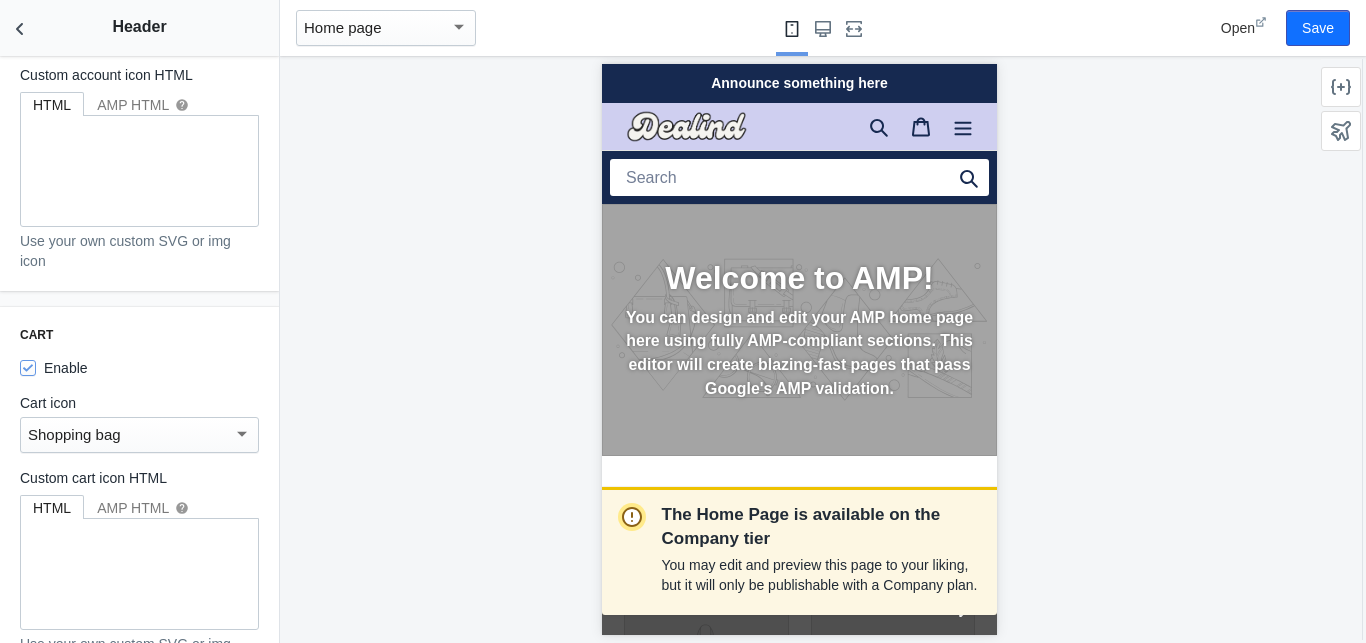scroll, scrollTop: 0, scrollLeft: 0, axis: both 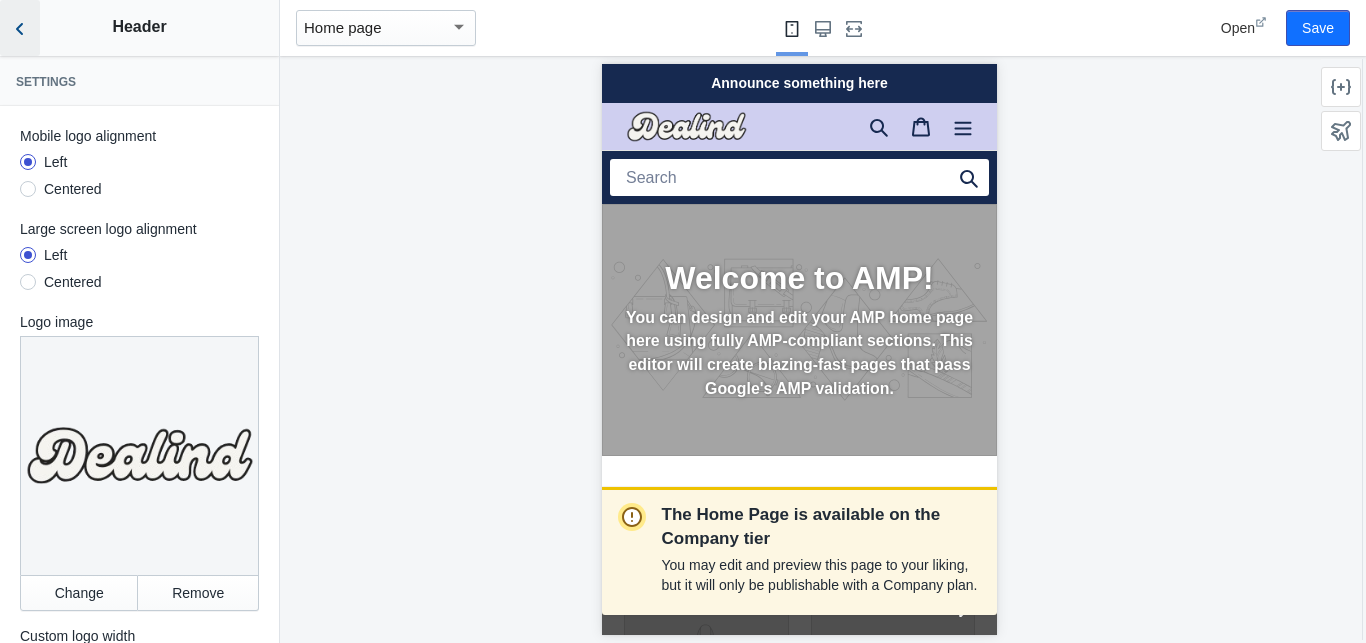 click 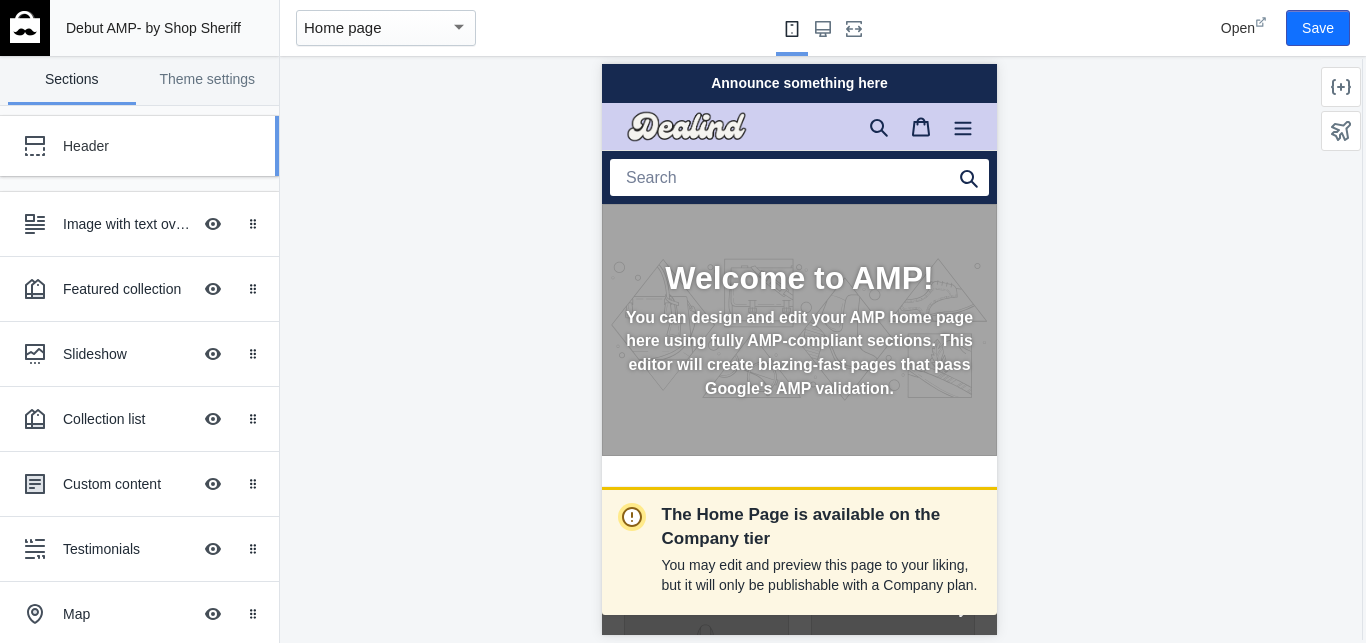 click on "Header" at bounding box center (149, 146) 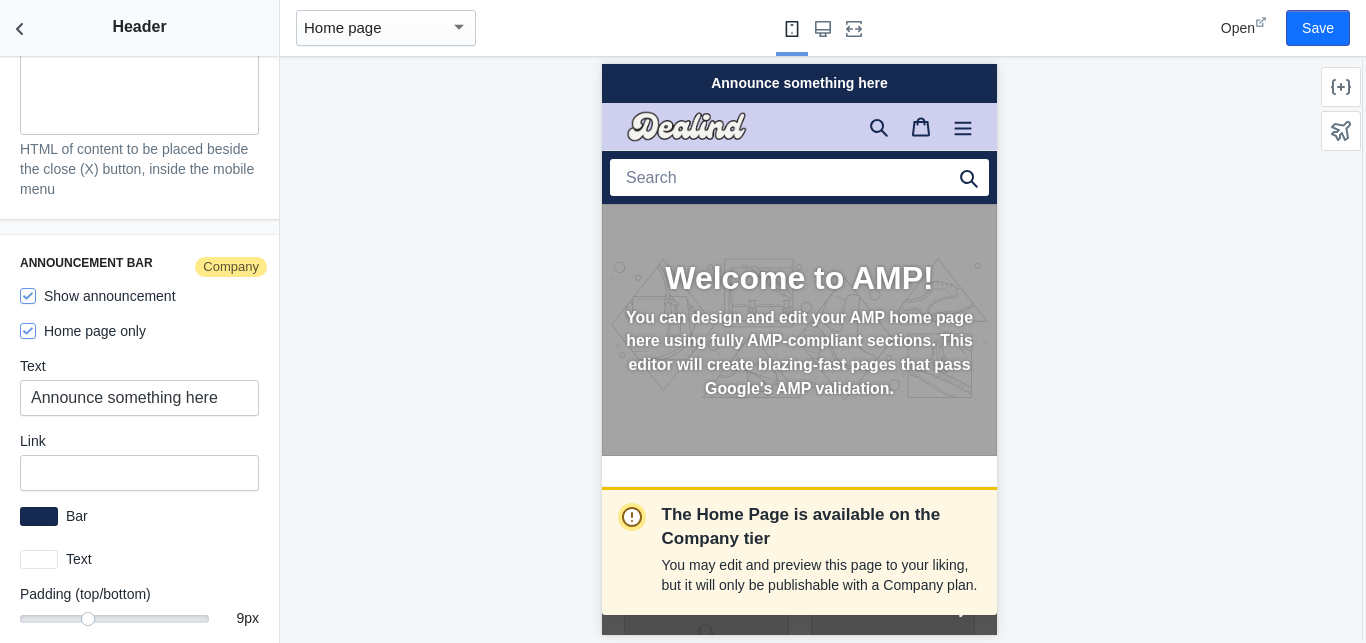 scroll, scrollTop: 3250, scrollLeft: 0, axis: vertical 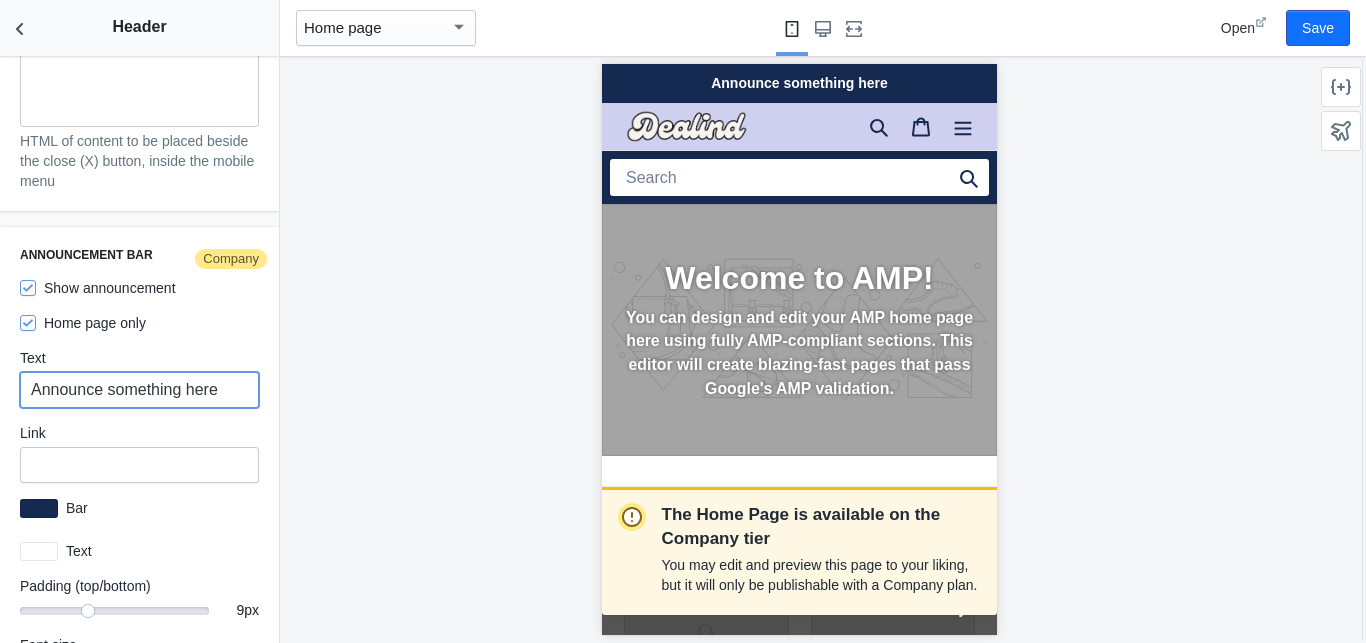 drag, startPoint x: 28, startPoint y: 381, endPoint x: 224, endPoint y: 379, distance: 196.01021 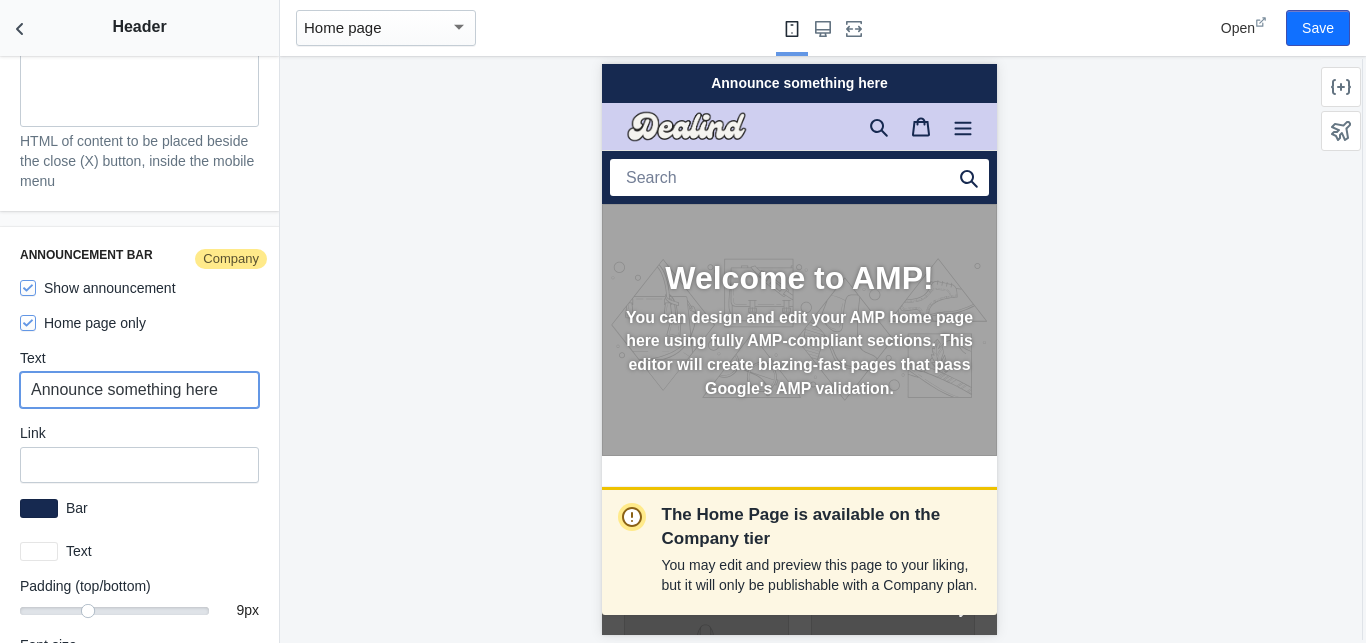 paste on "FREE SHIPPNG. CASH ON DELIVERY. EASY RETURN." 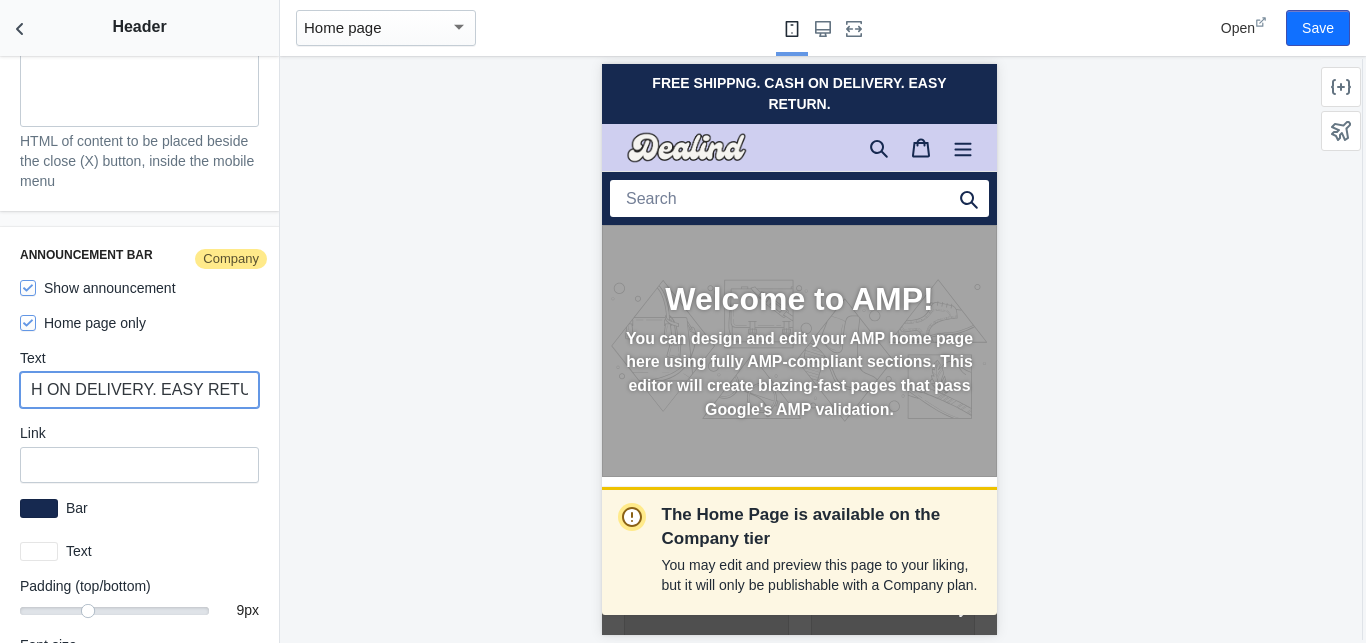 scroll, scrollTop: 0, scrollLeft: 161, axis: horizontal 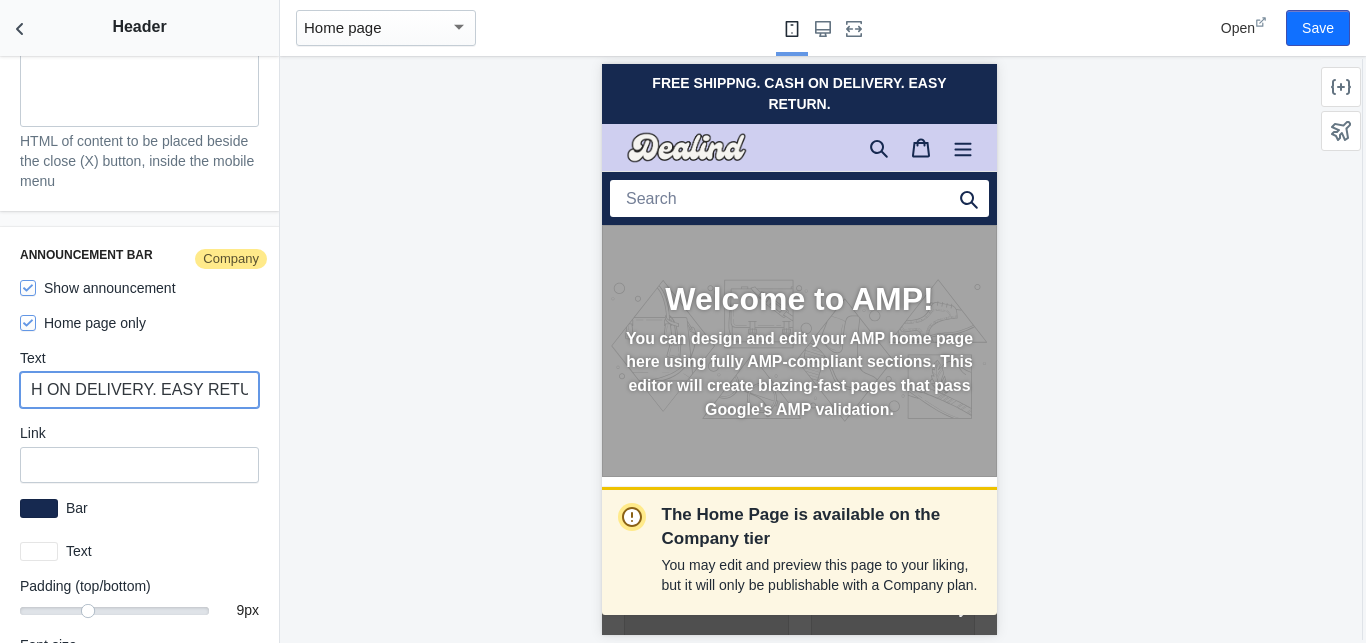click on "FREE SHIPPNG. CASH ON DELIVERY. EASY RETURN." at bounding box center [139, 390] 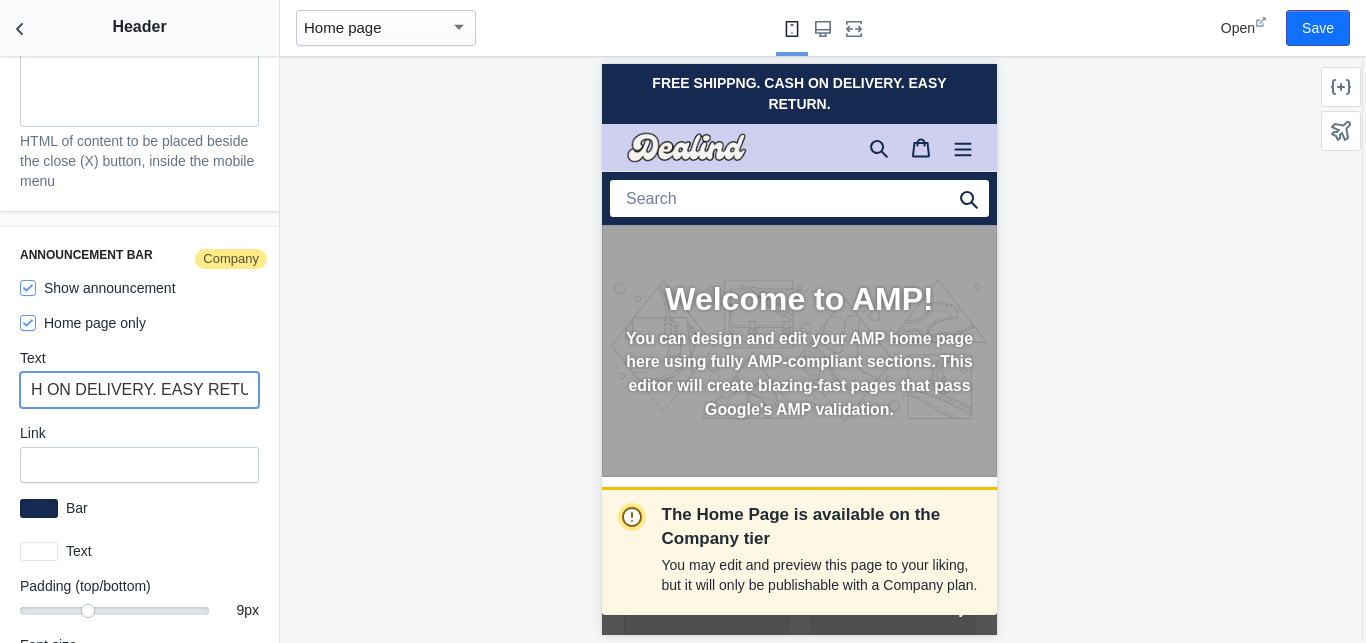 type on "FREE SHIPPNG. CASH ON DELIVERY. EASY RETURN." 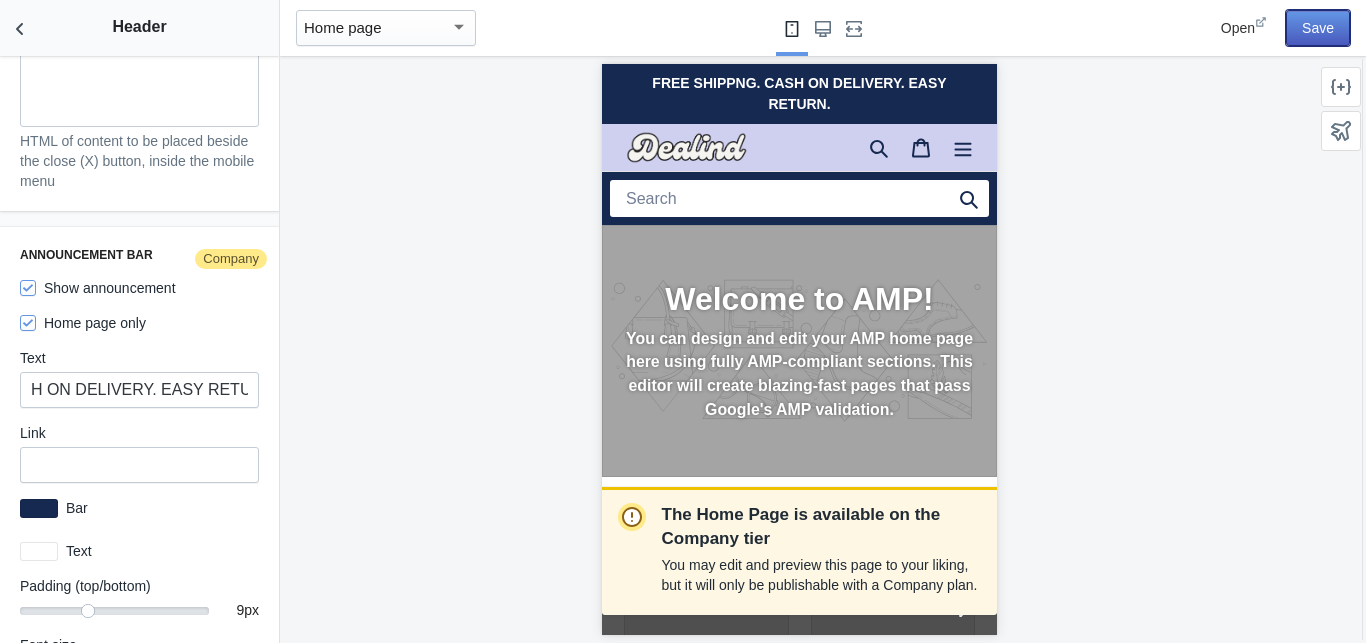 click on "Save" at bounding box center (1318, 28) 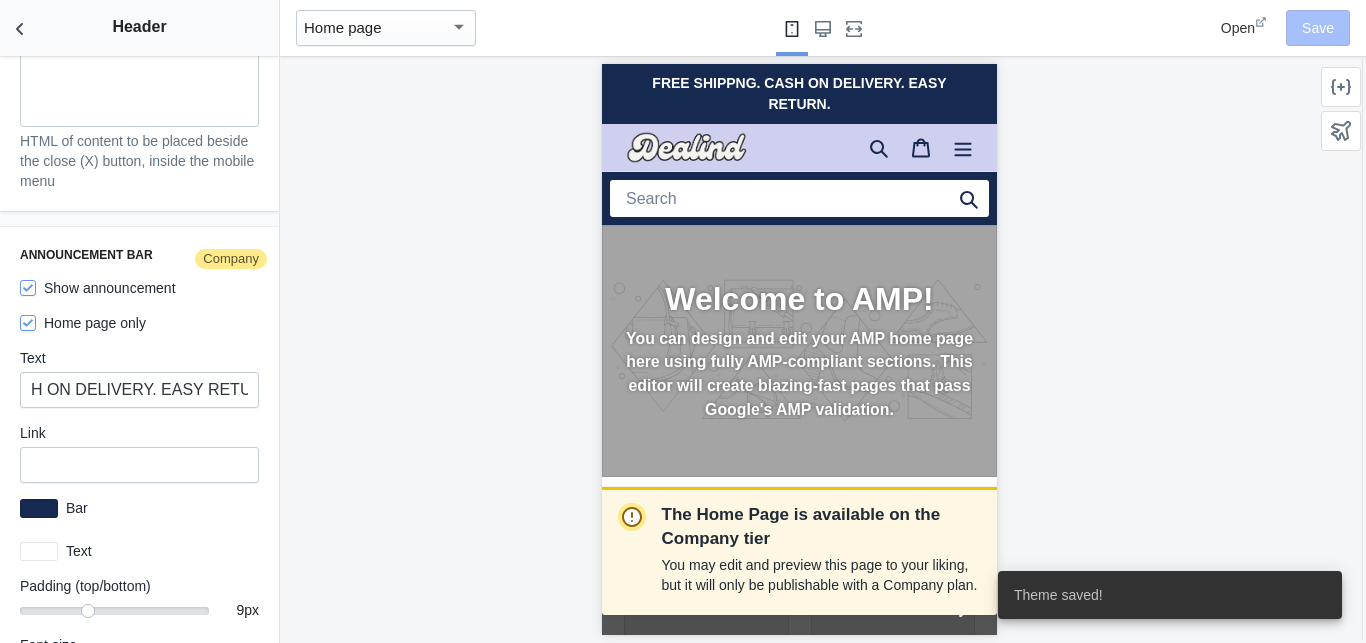 click at bounding box center [459, 27] 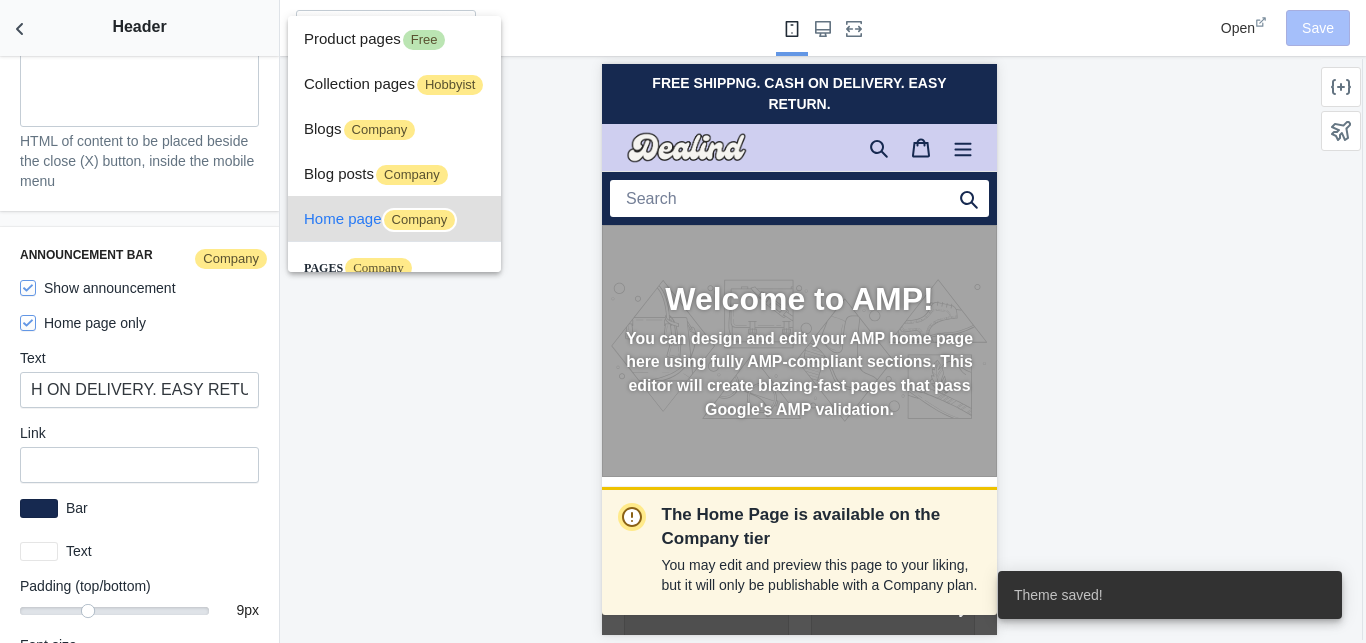 scroll, scrollTop: 74, scrollLeft: 0, axis: vertical 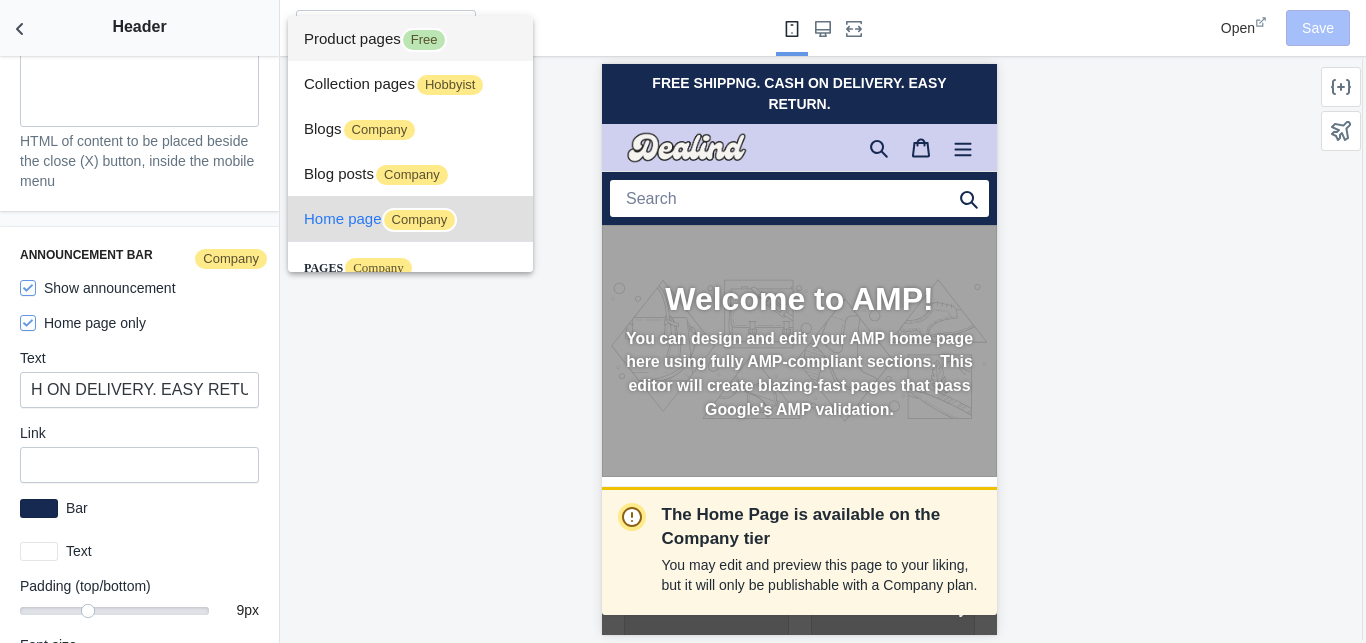 click on "Product pages   Free" at bounding box center (410, 38) 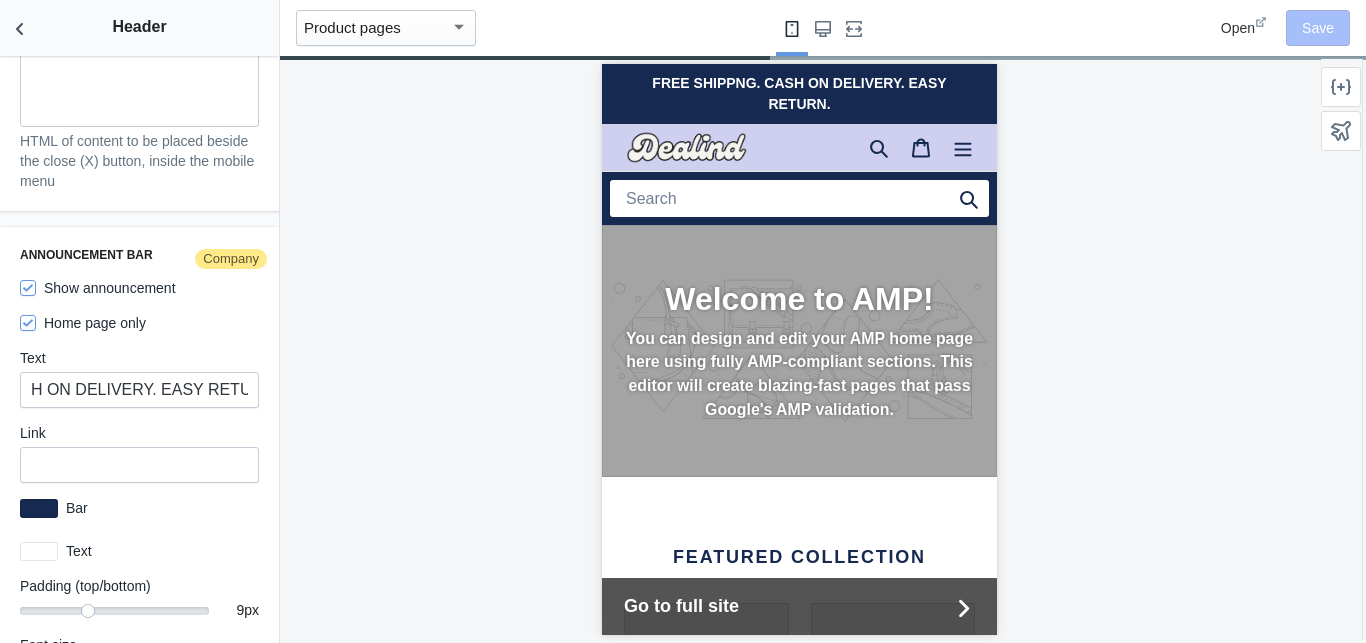 scroll, scrollTop: 0, scrollLeft: 161, axis: horizontal 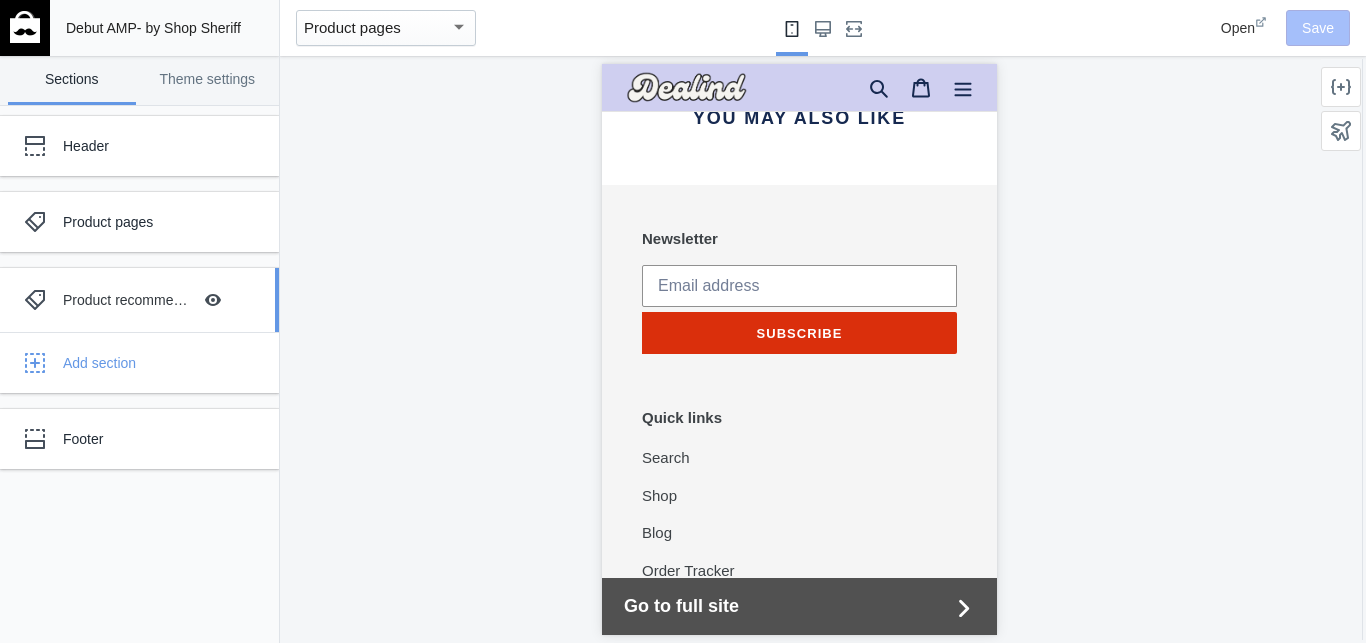 click on "Product recommendations" at bounding box center (127, 300) 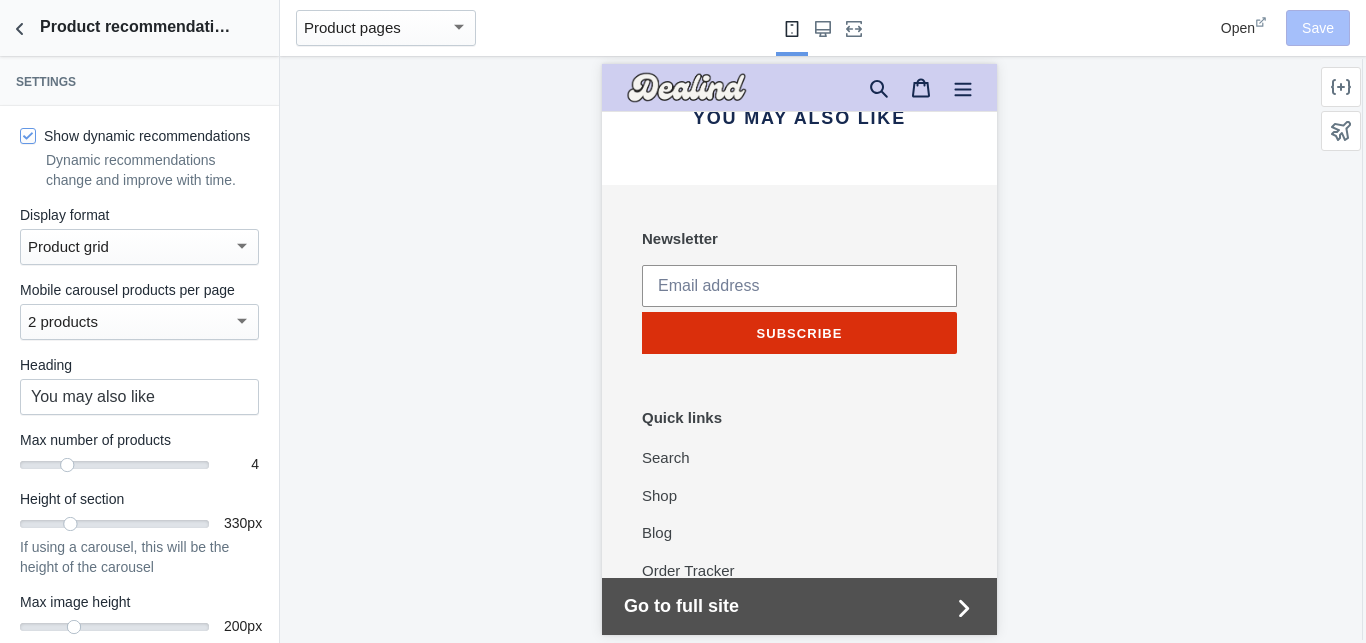 scroll, scrollTop: 1240, scrollLeft: 0, axis: vertical 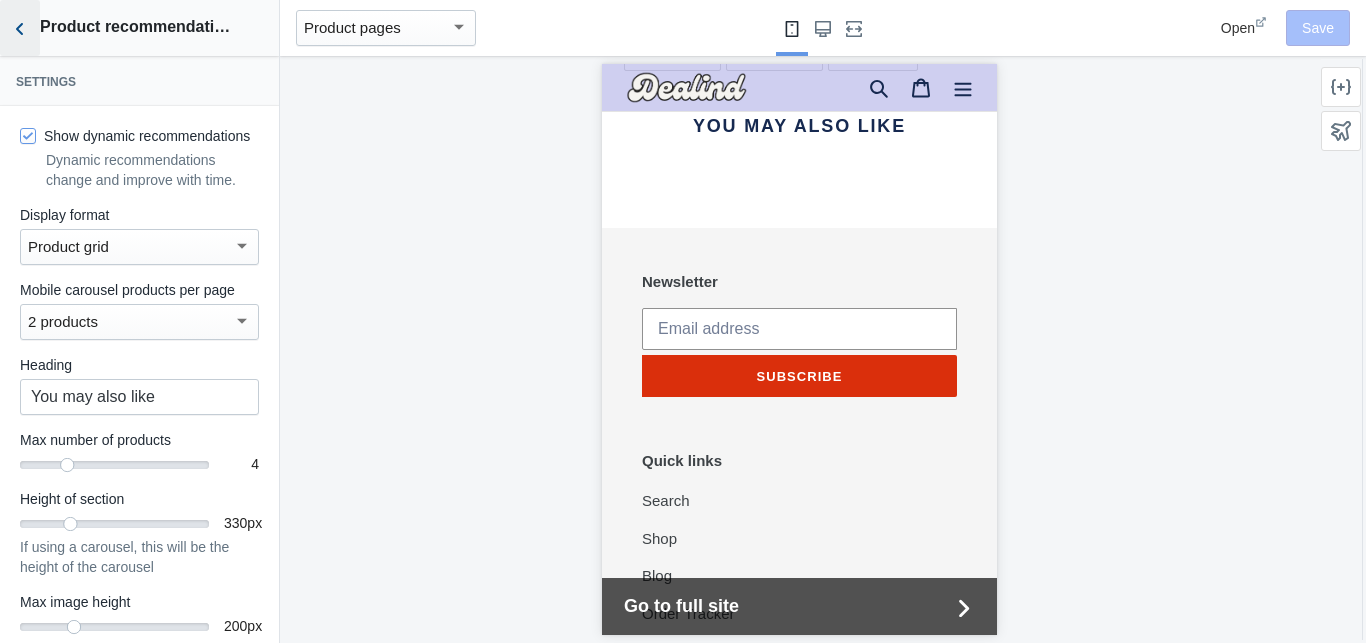 click 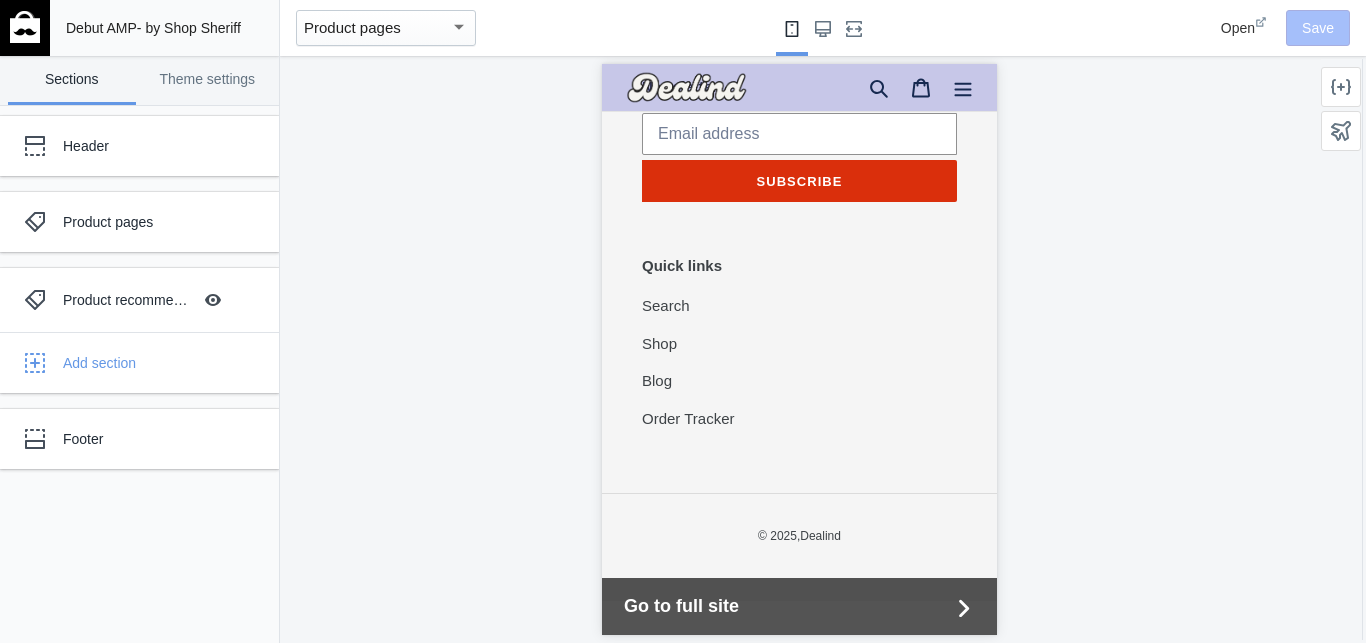scroll, scrollTop: 1433, scrollLeft: 0, axis: vertical 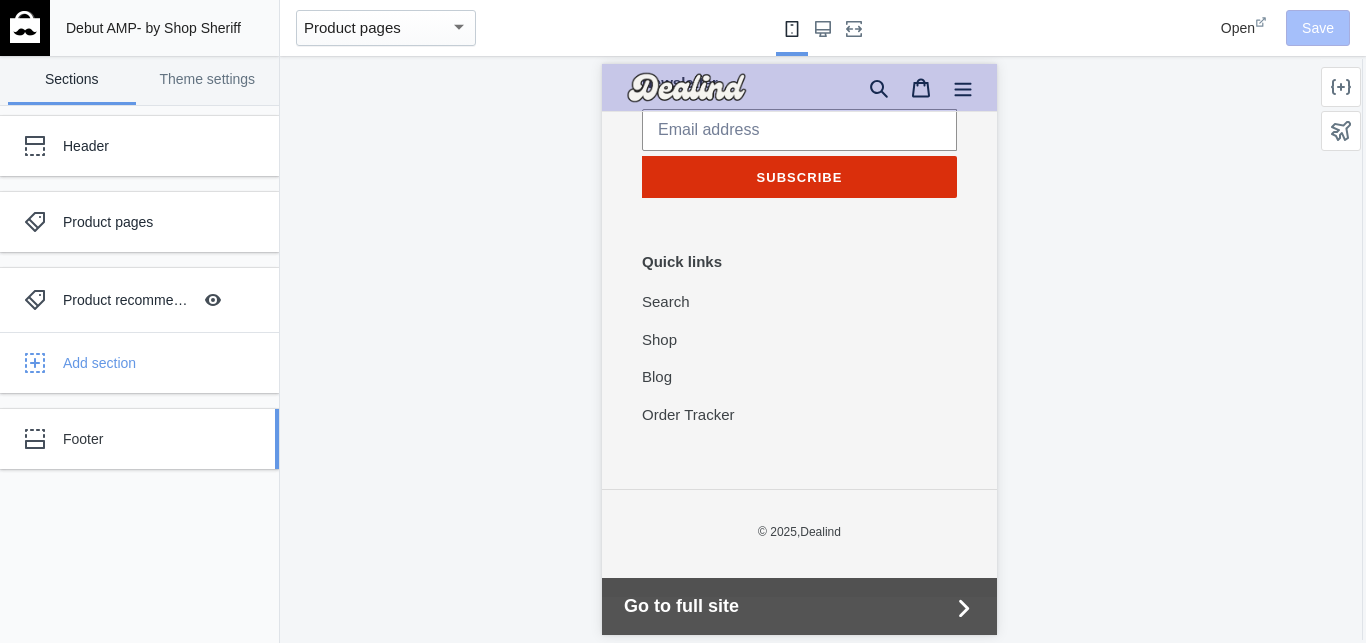 click on "Footer" at bounding box center (149, 439) 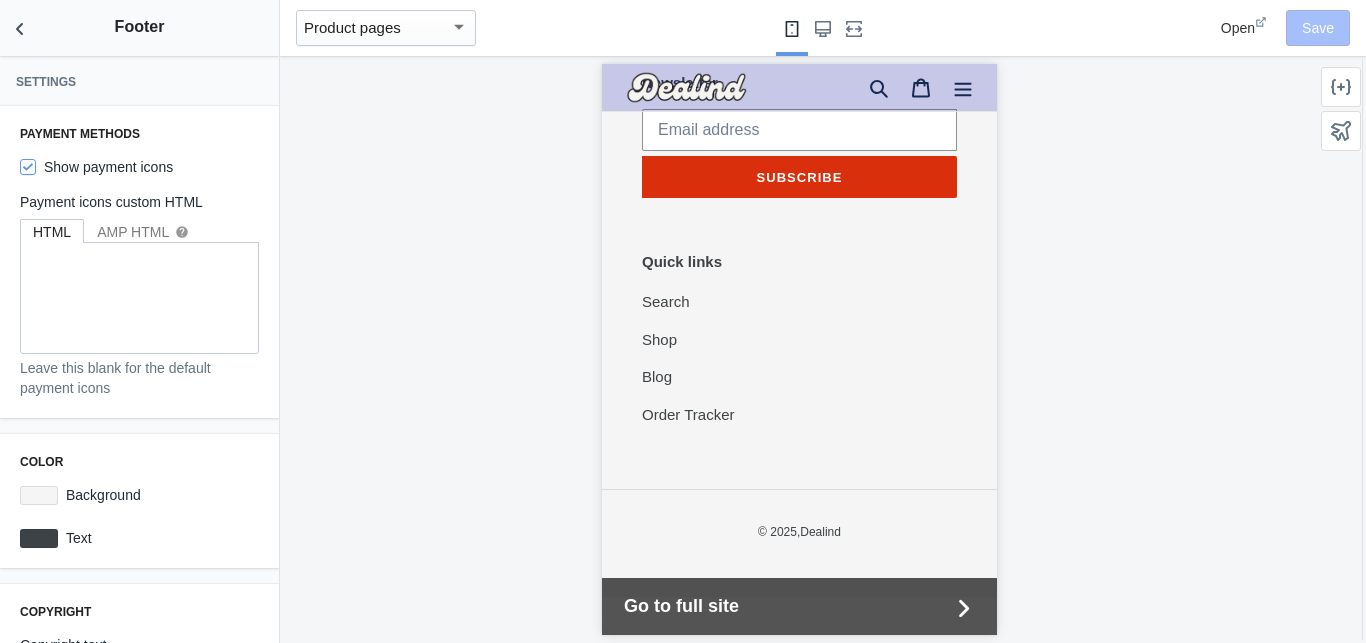 scroll, scrollTop: 316, scrollLeft: 0, axis: vertical 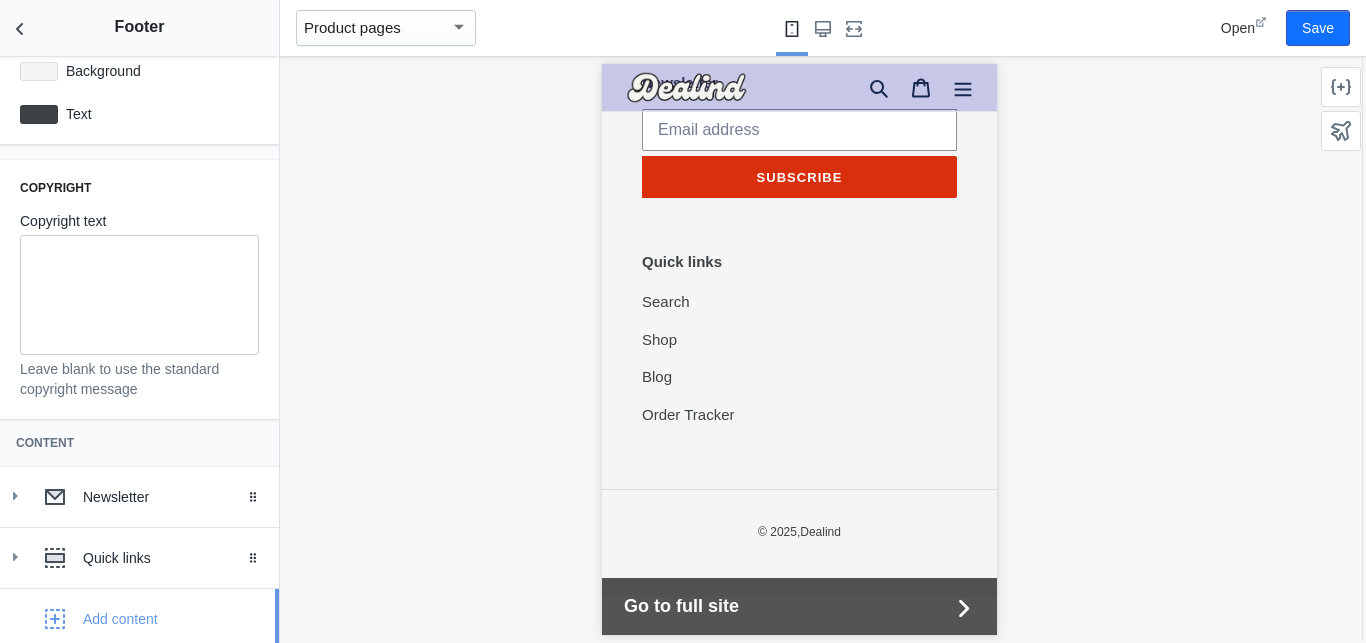drag, startPoint x: 263, startPoint y: 479, endPoint x: 258, endPoint y: 596, distance: 117.10679 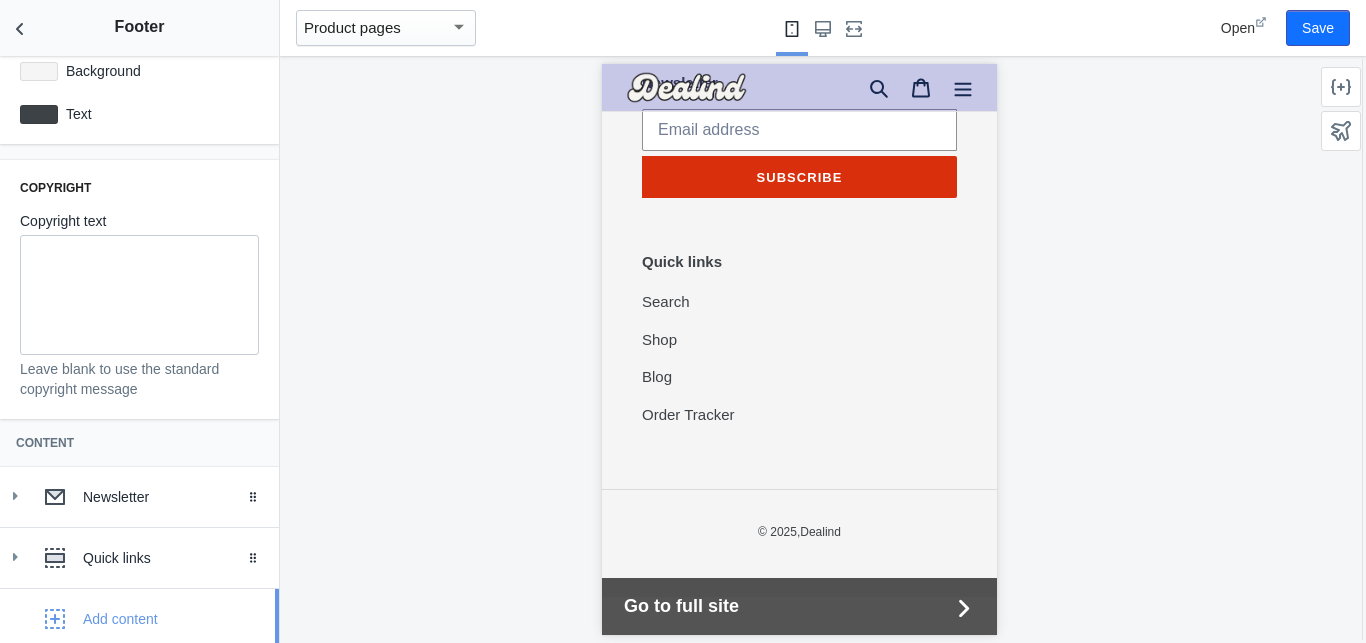 click on "Settings   Payment methods   Show payment icons   Payment icons custom HTML  HTML  AMP HTML   help
Leave this blank for the default payment icons  Color   Background  #F5F5F5  Text  #3d4246  Copyright   Copyright text  Leave blank to use the standard copyright message  Content  Newsletter Drag to reorder  Activate customer access in order to use this module   Open permissions   Heading  Newsletter Subscribers will be added to your “accepts marketing”  customer list. Subscribers will be added to your “accepts marketing”  customer list.  Remove content  Quick links Drag to reorder  Heading  Quick links  Edit menu footer  Change   Remove   Remove content   Add content" at bounding box center [139, 349] 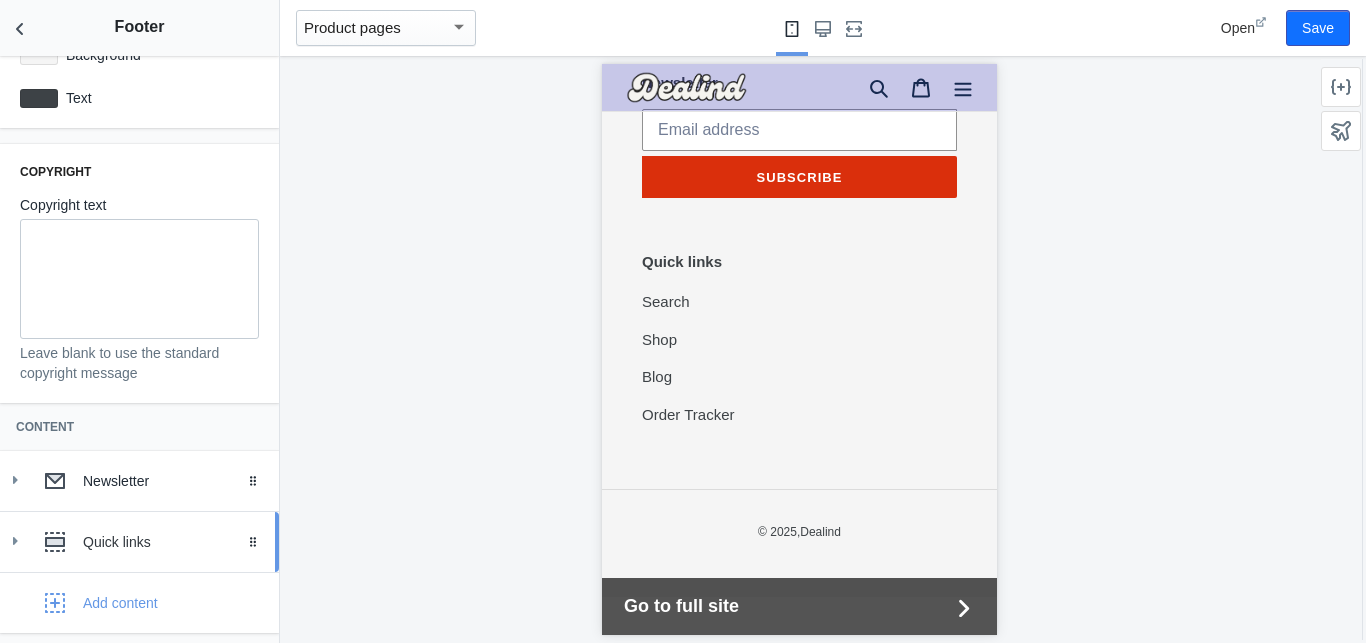 click on "Quick links" at bounding box center [173, 542] 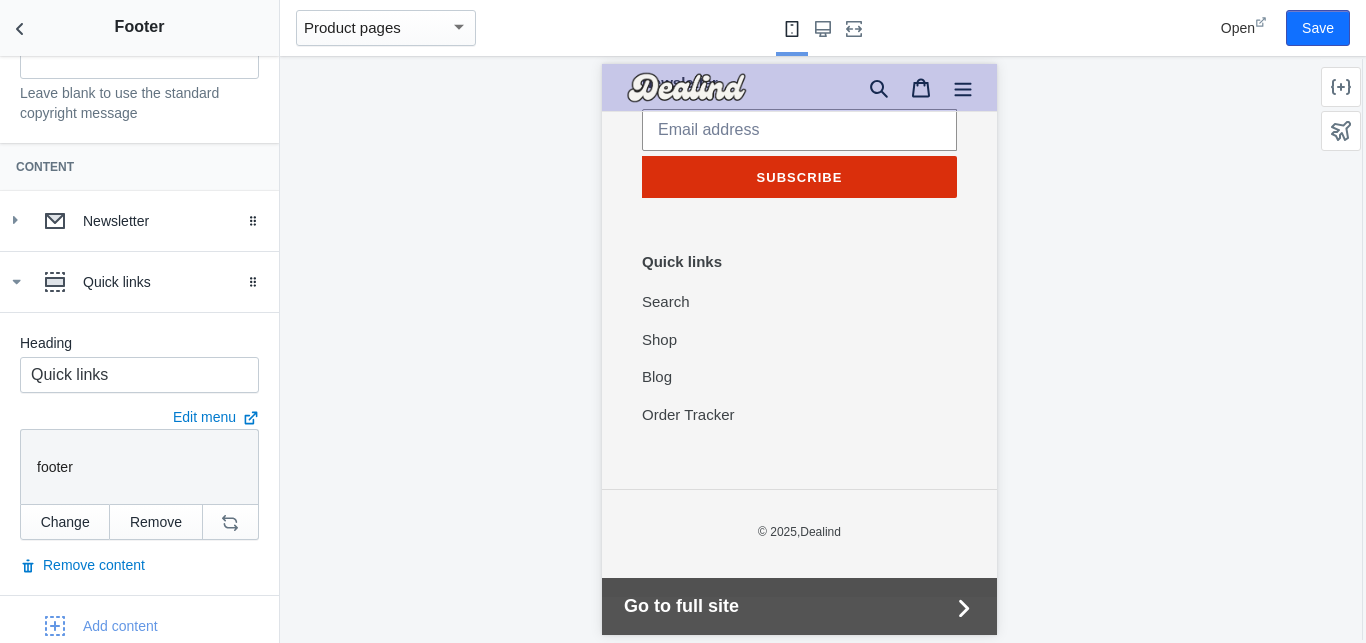 scroll, scrollTop: 723, scrollLeft: 0, axis: vertical 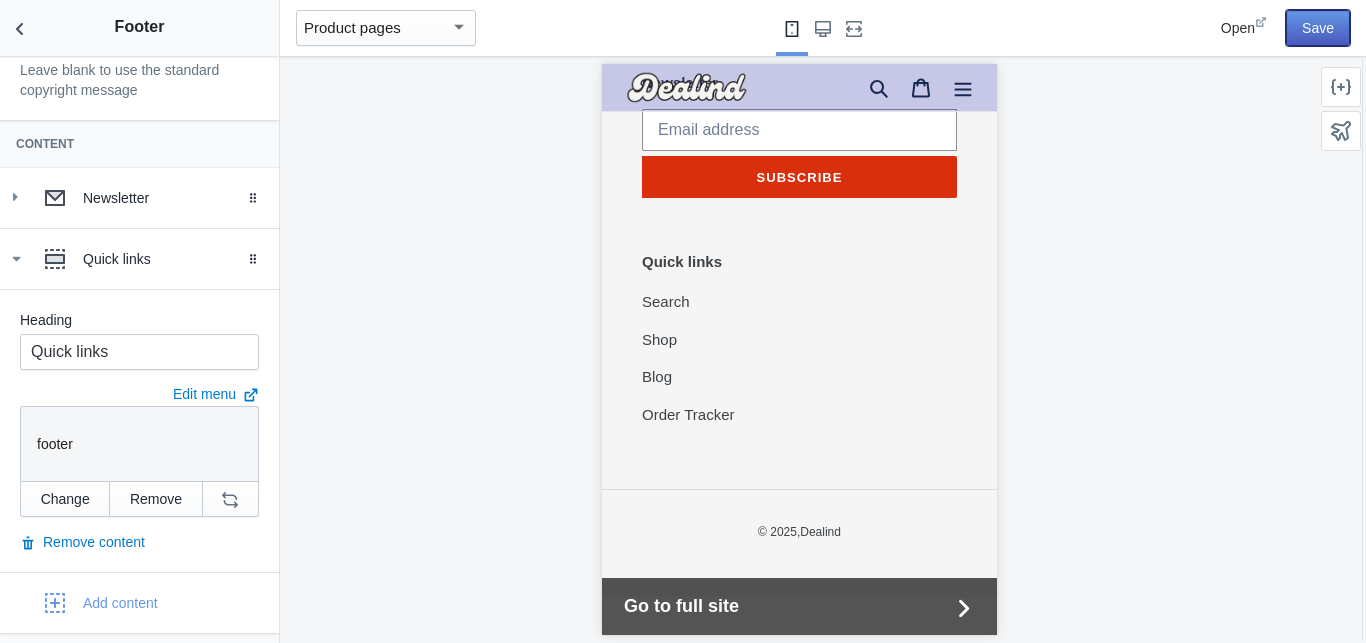 click on "Save" at bounding box center (1318, 28) 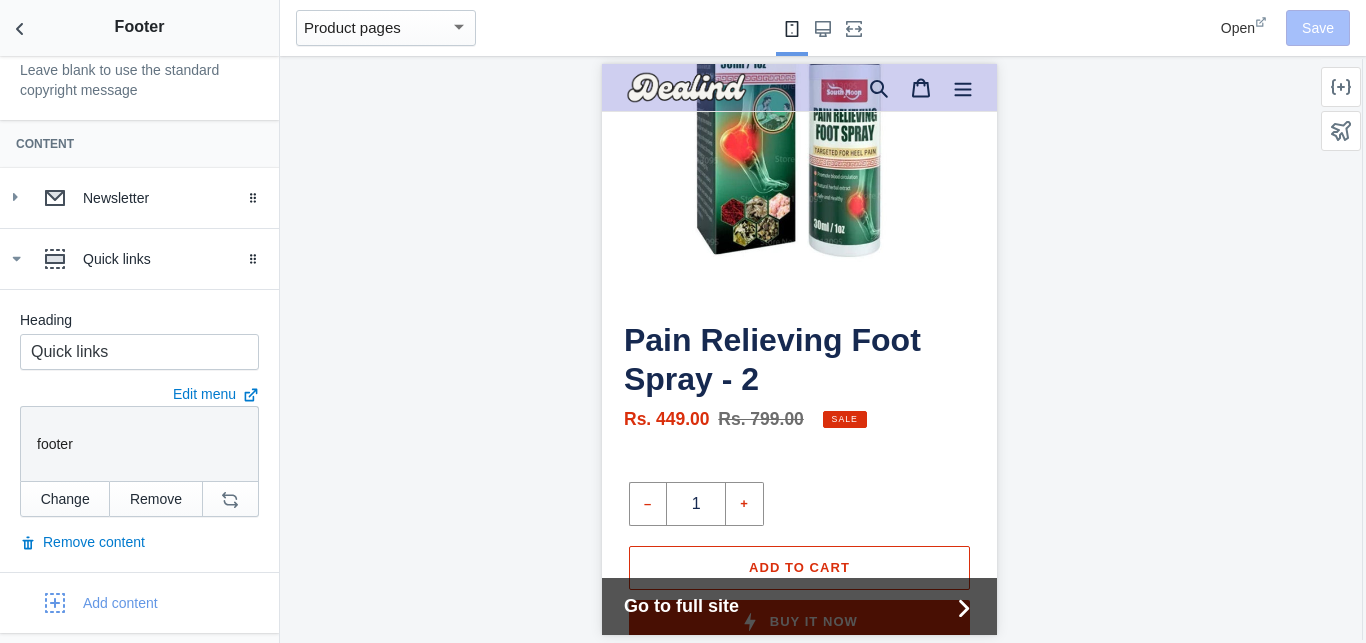 scroll, scrollTop: 0, scrollLeft: 0, axis: both 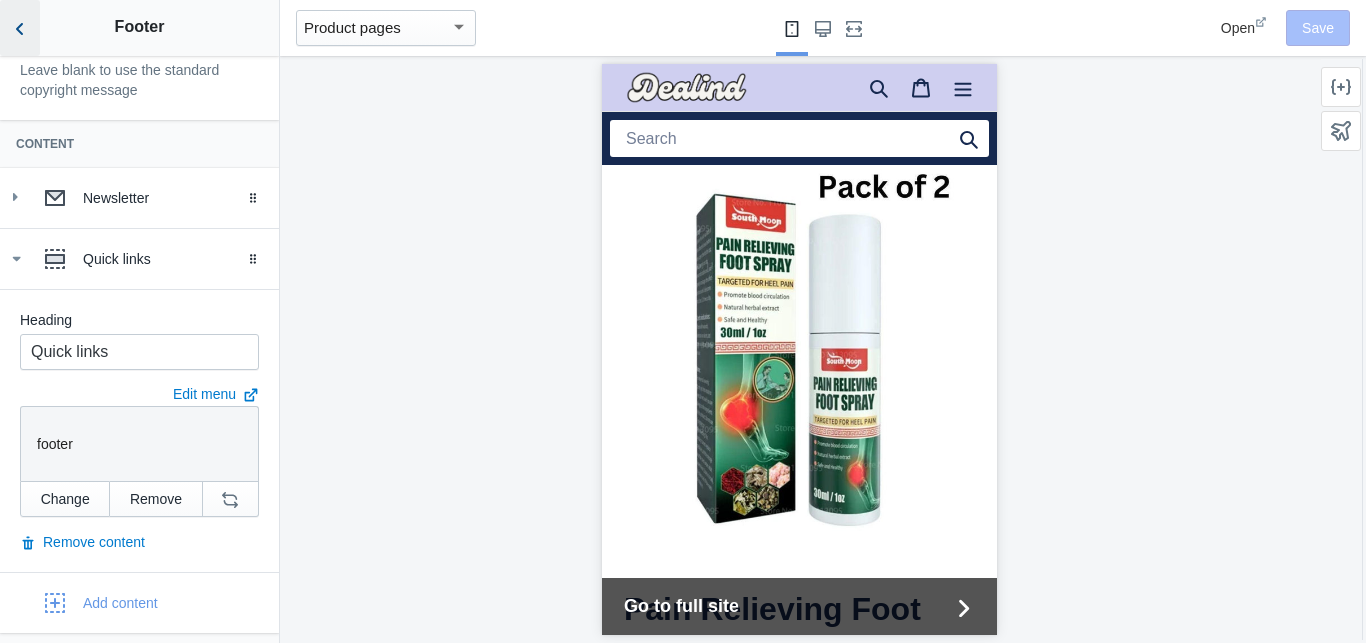 click 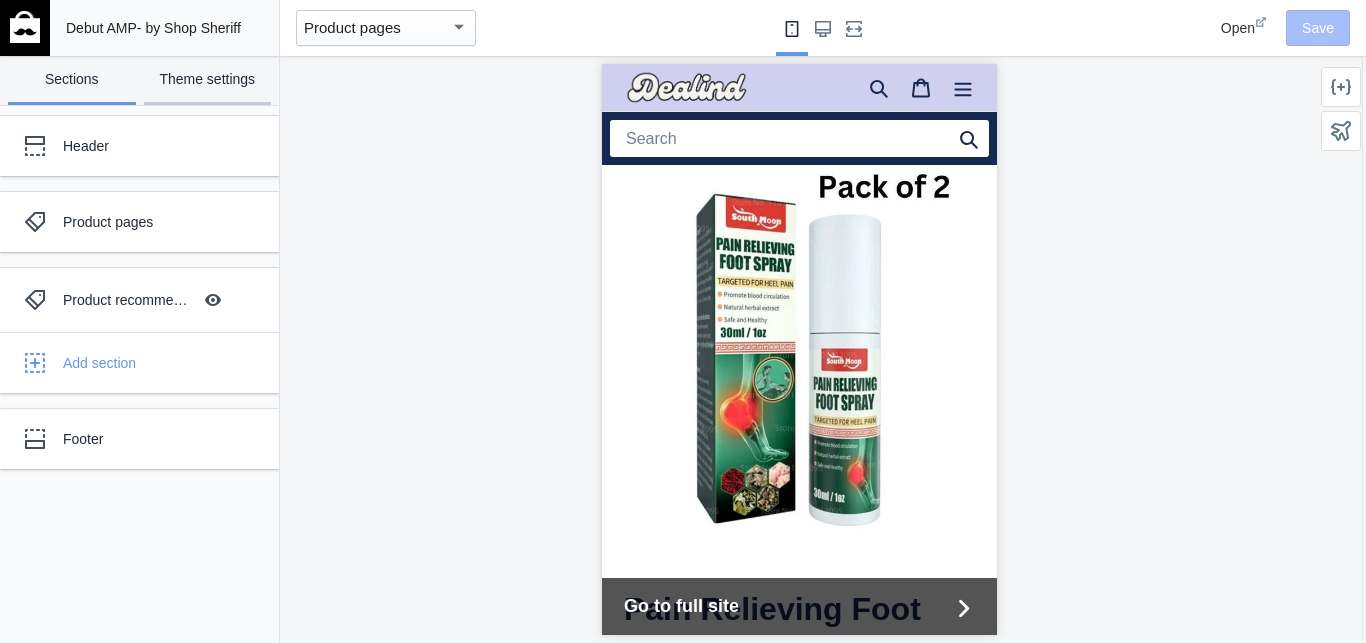 click on "Theme settings" at bounding box center [208, 80] 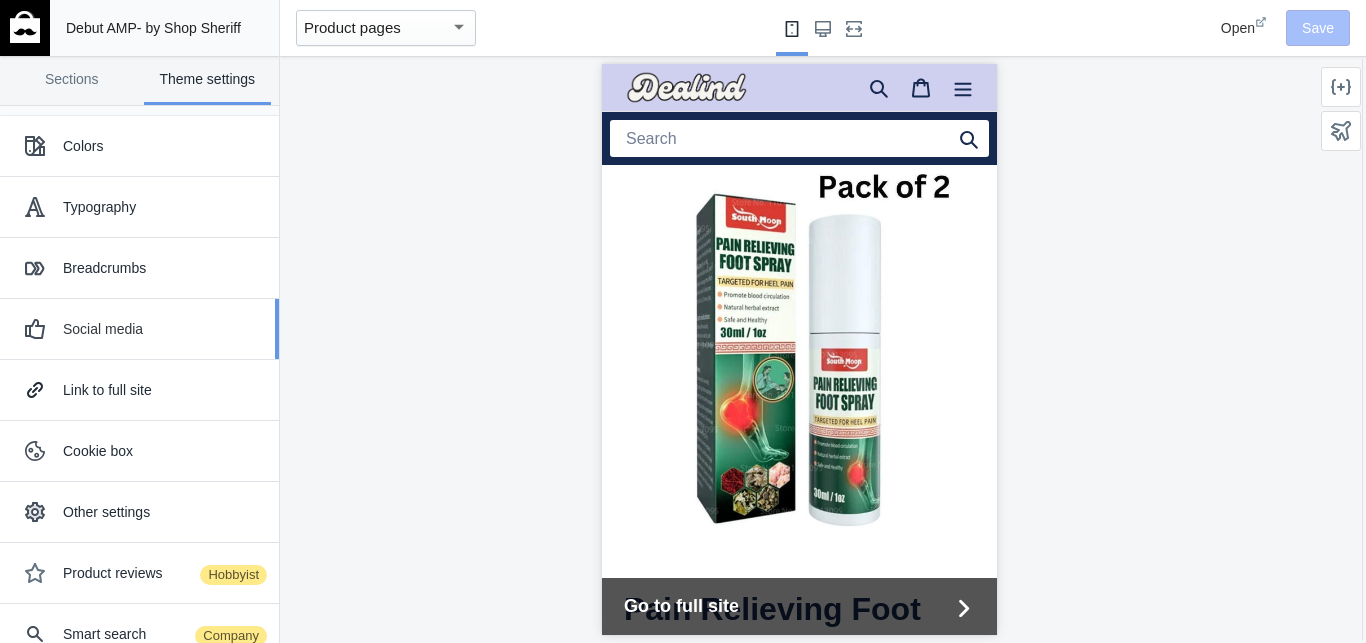 click on "Social media" at bounding box center (163, 329) 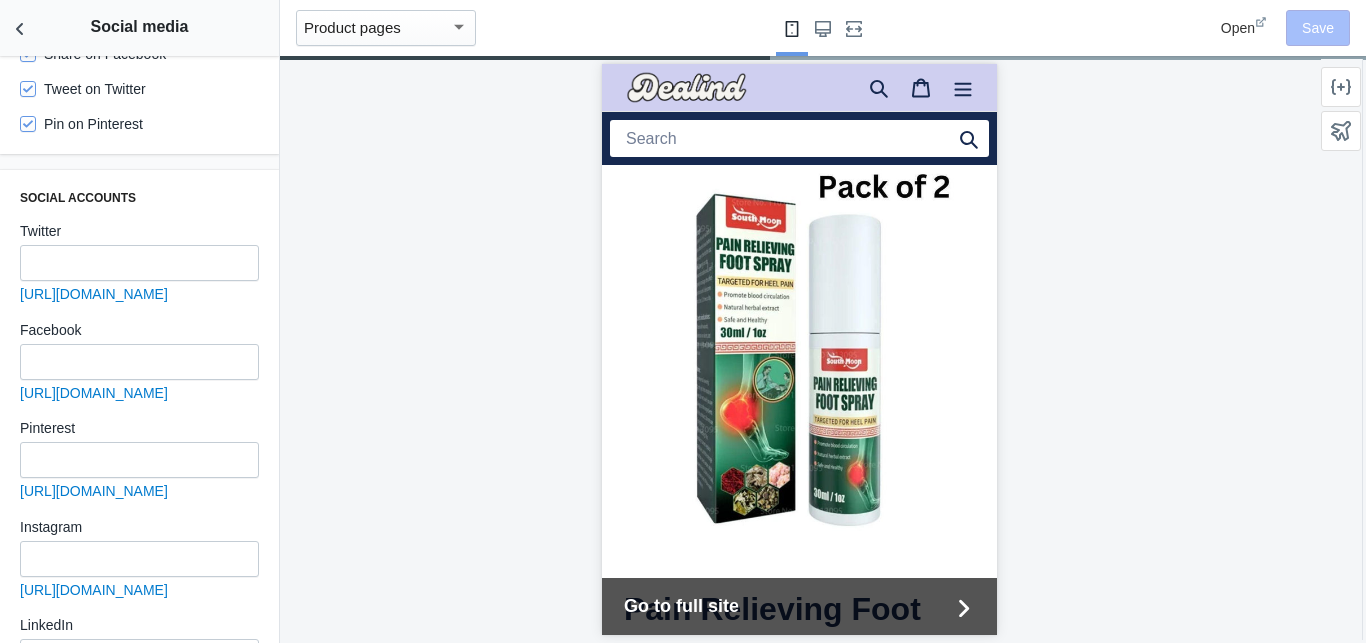 drag, startPoint x: 268, startPoint y: 181, endPoint x: 258, endPoint y: 334, distance: 153.32645 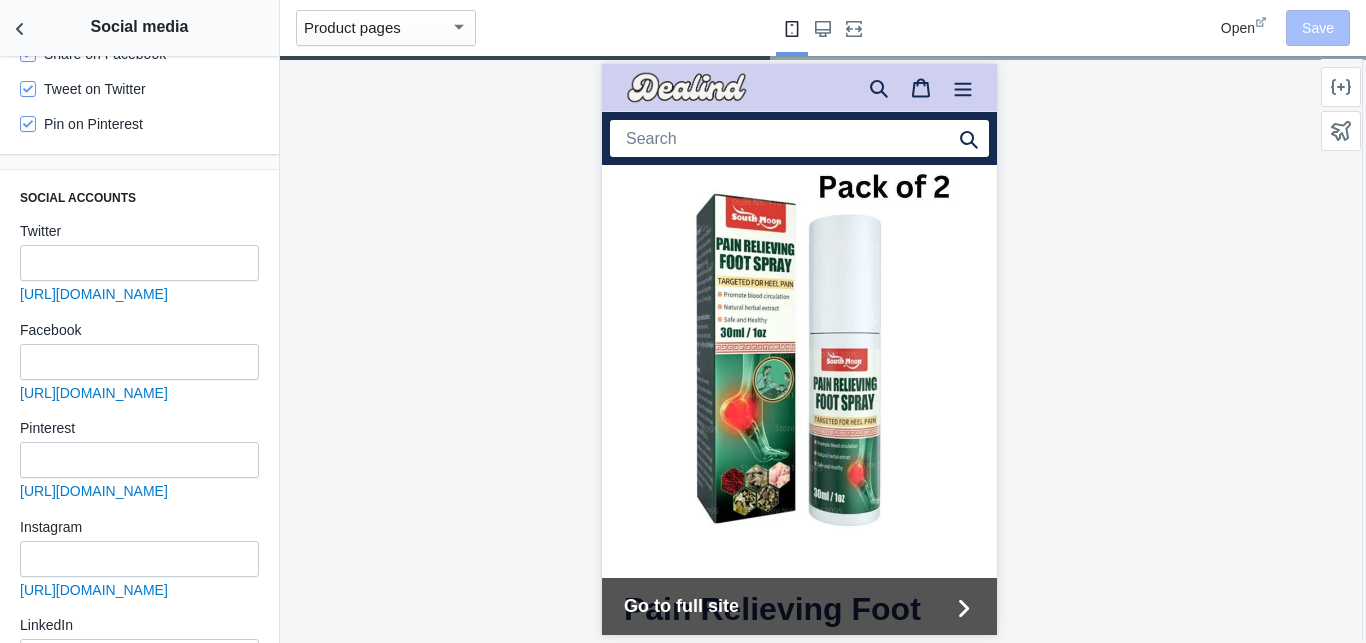 click on "Social sharing image   Image   Select image   Social sharing options   Share on Facebook   Tweet on Twitter   Pin on Pinterest   Social accounts   Twitter  [URL][DOMAIN_NAME]  Facebook  [URL][DOMAIN_NAME]  Pinterest  [URL][DOMAIN_NAME]  Instagram  [URL][DOMAIN_NAME]  LinkedIn  [URL][DOMAIN_NAME]  Tumblr  [URL][DOMAIN_NAME]  Snapchat  [URL][DOMAIN_NAME]  YouTube  [URL][DOMAIN_NAME]  Vimeo  [URL][DOMAIN_NAME]  Google My Business  [URL][DOMAIN_NAME]" at bounding box center [139, 349] 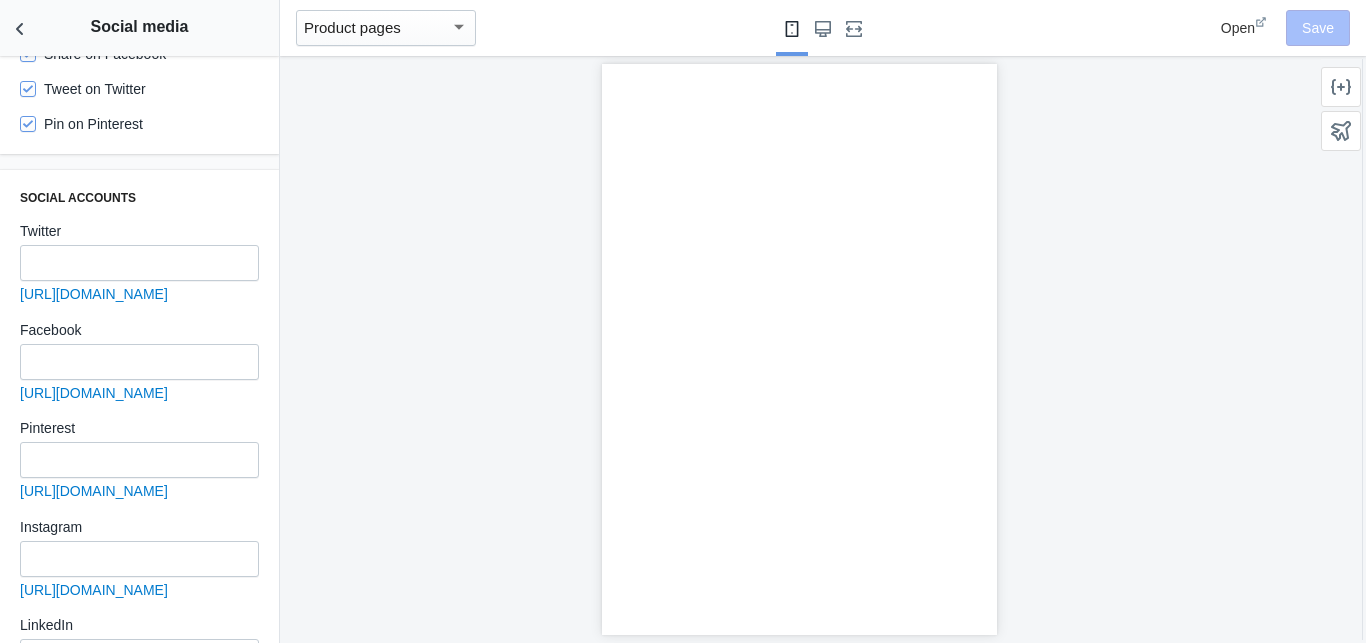 scroll, scrollTop: 426, scrollLeft: 0, axis: vertical 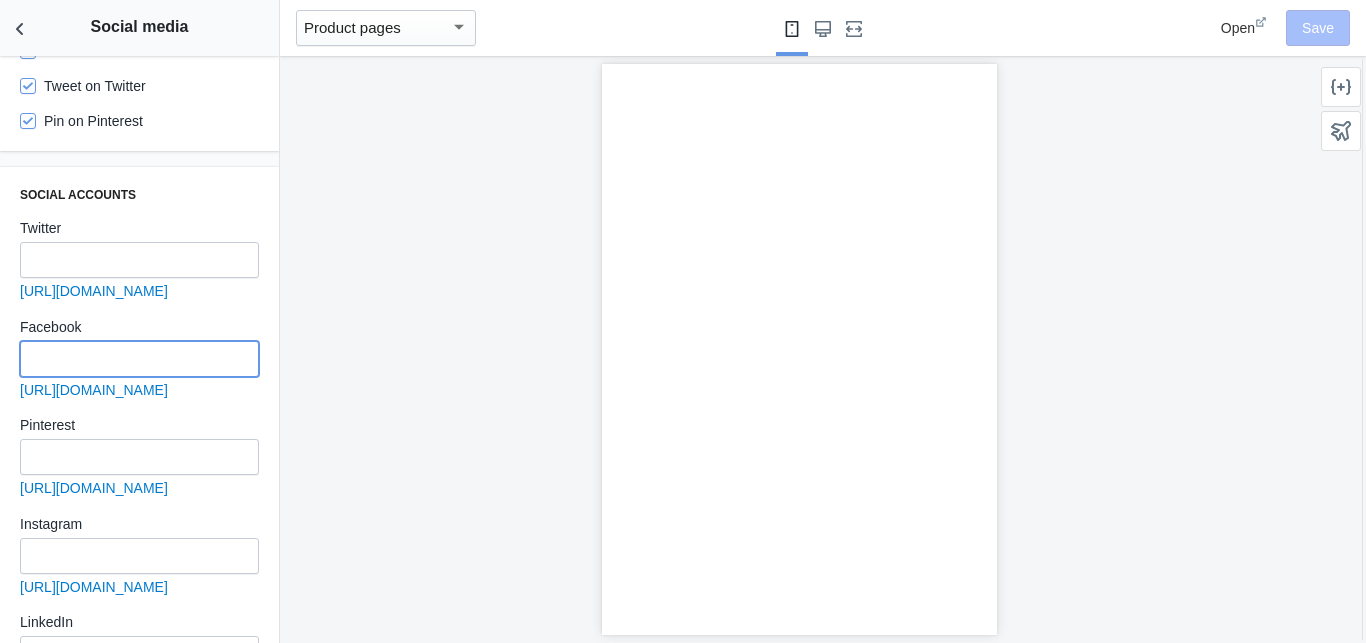 click at bounding box center (139, 359) 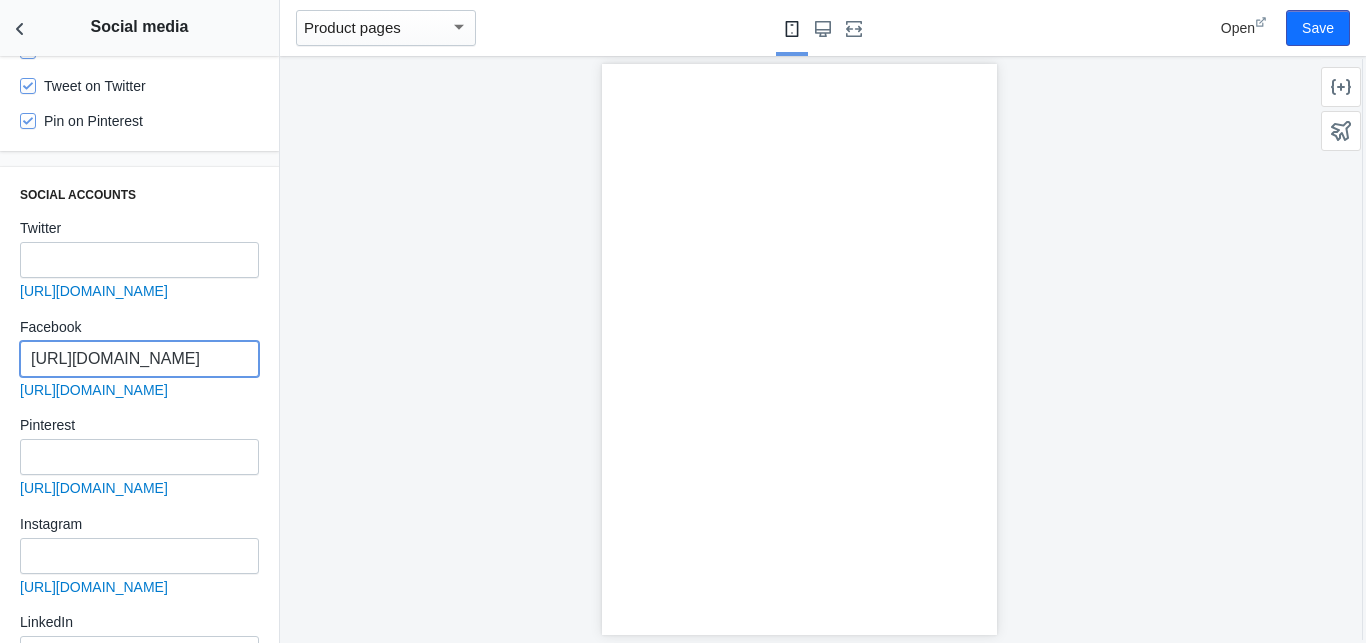 scroll, scrollTop: 0, scrollLeft: 92, axis: horizontal 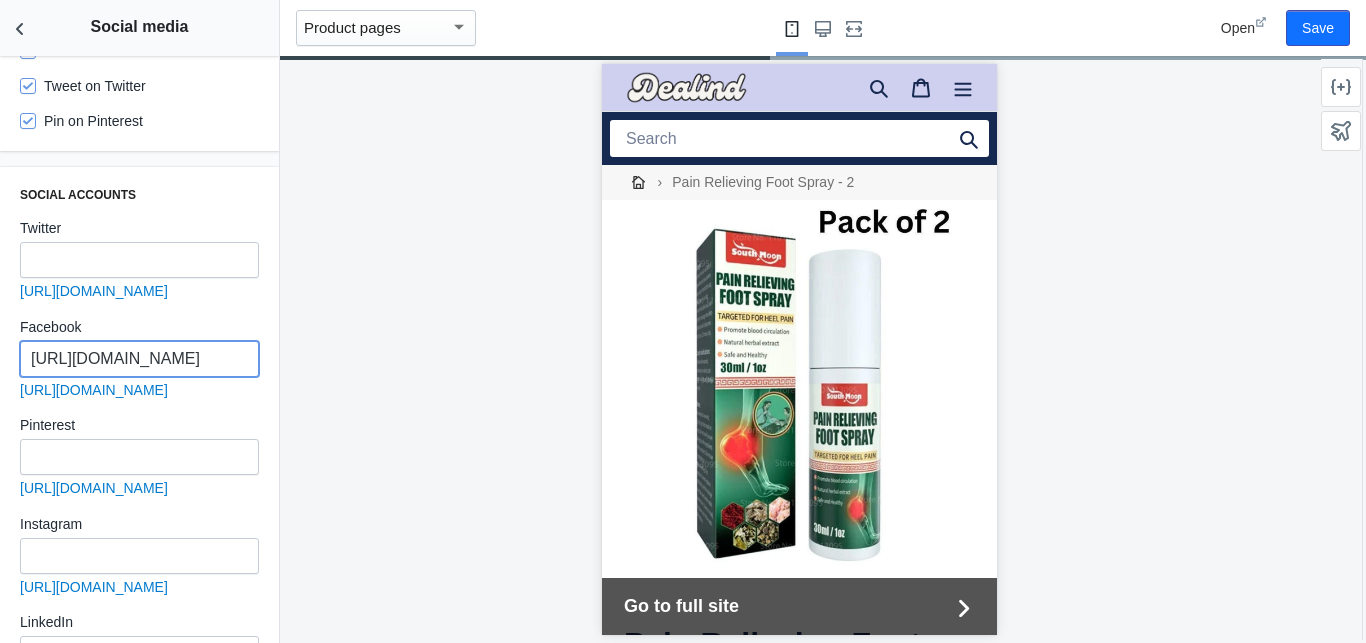 type on "[URL][DOMAIN_NAME]" 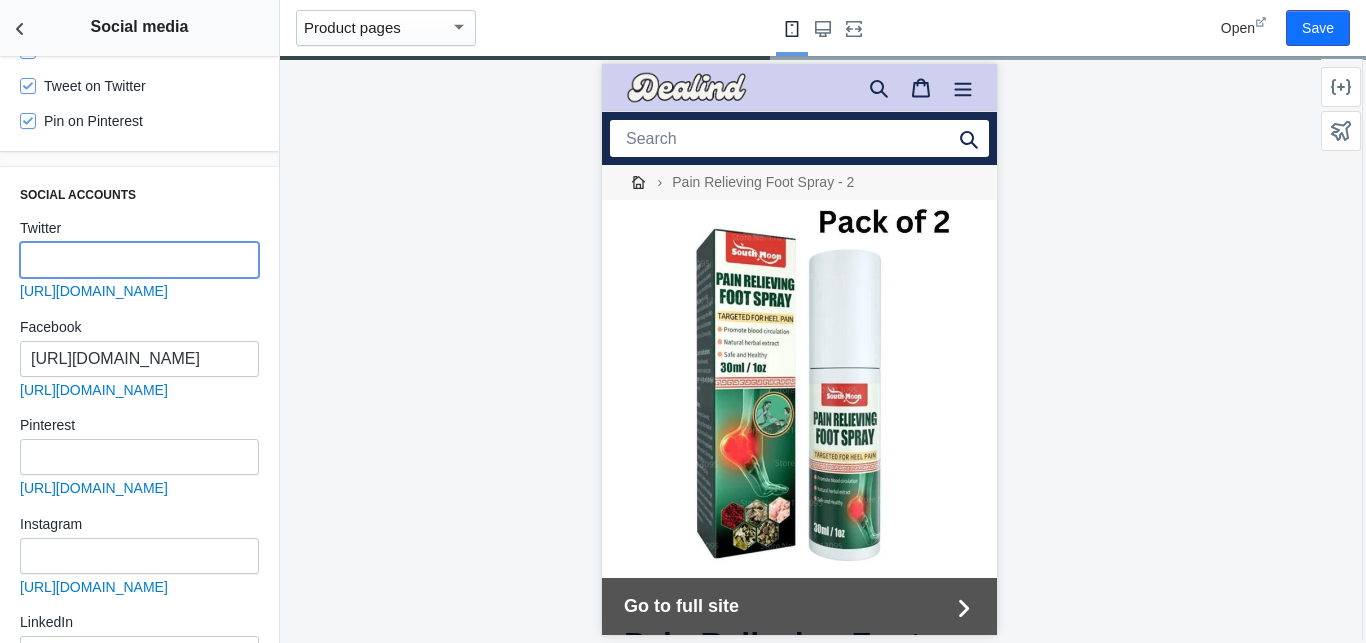 click at bounding box center [139, 260] 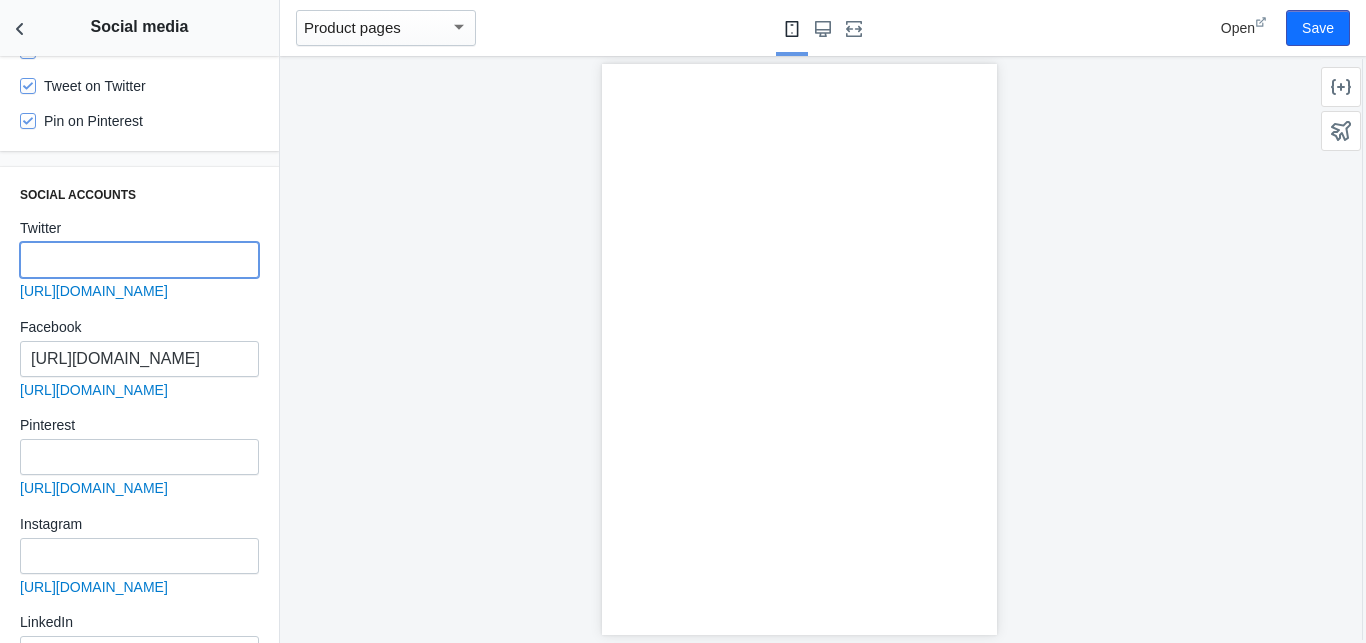 scroll, scrollTop: 0, scrollLeft: 92, axis: horizontal 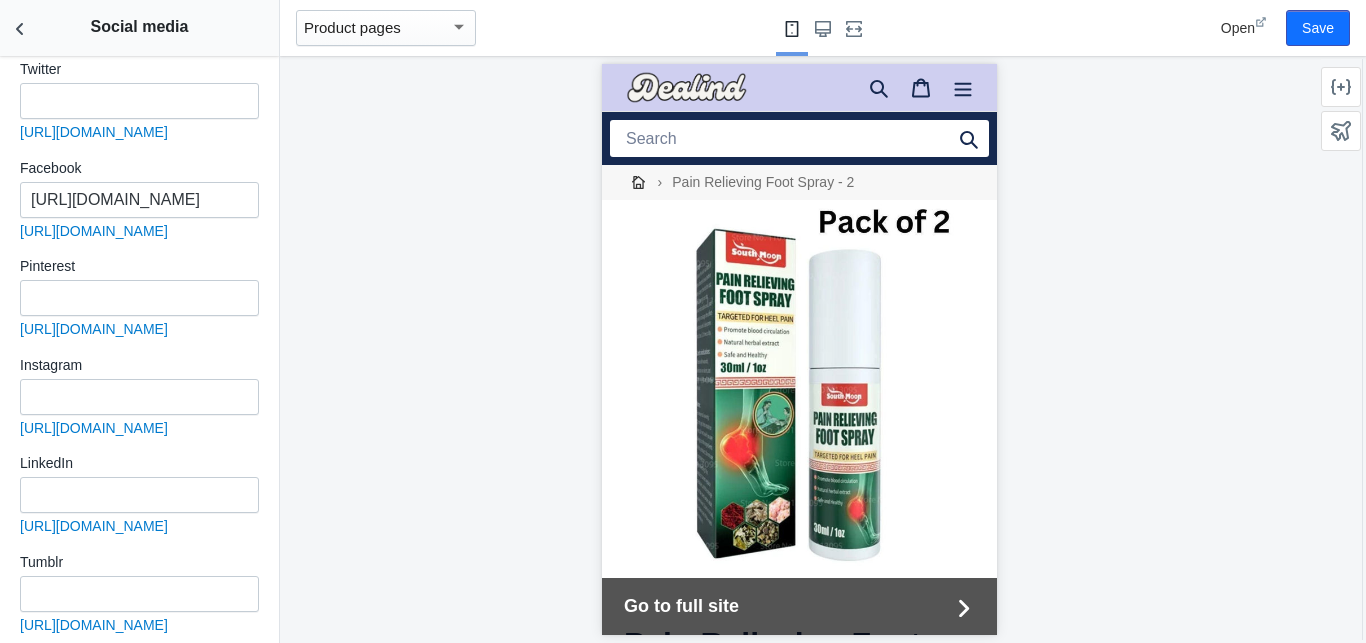click on "[URL][DOMAIN_NAME]" at bounding box center [139, 409] 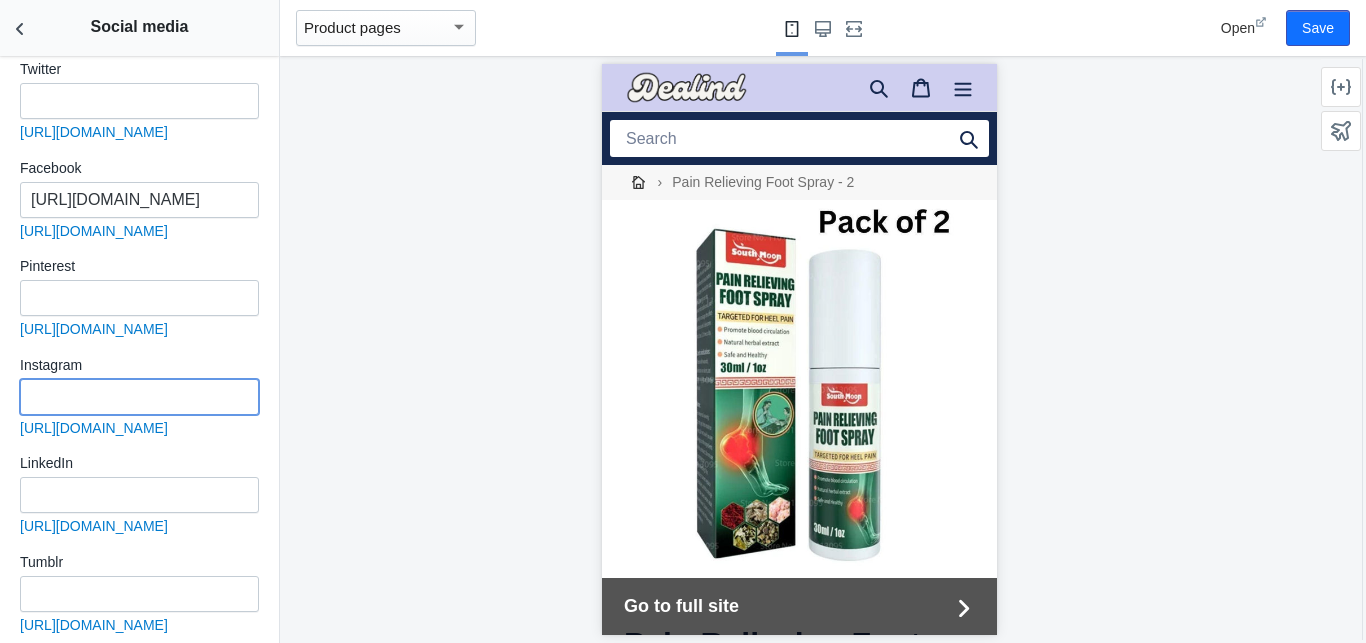 click at bounding box center (139, 397) 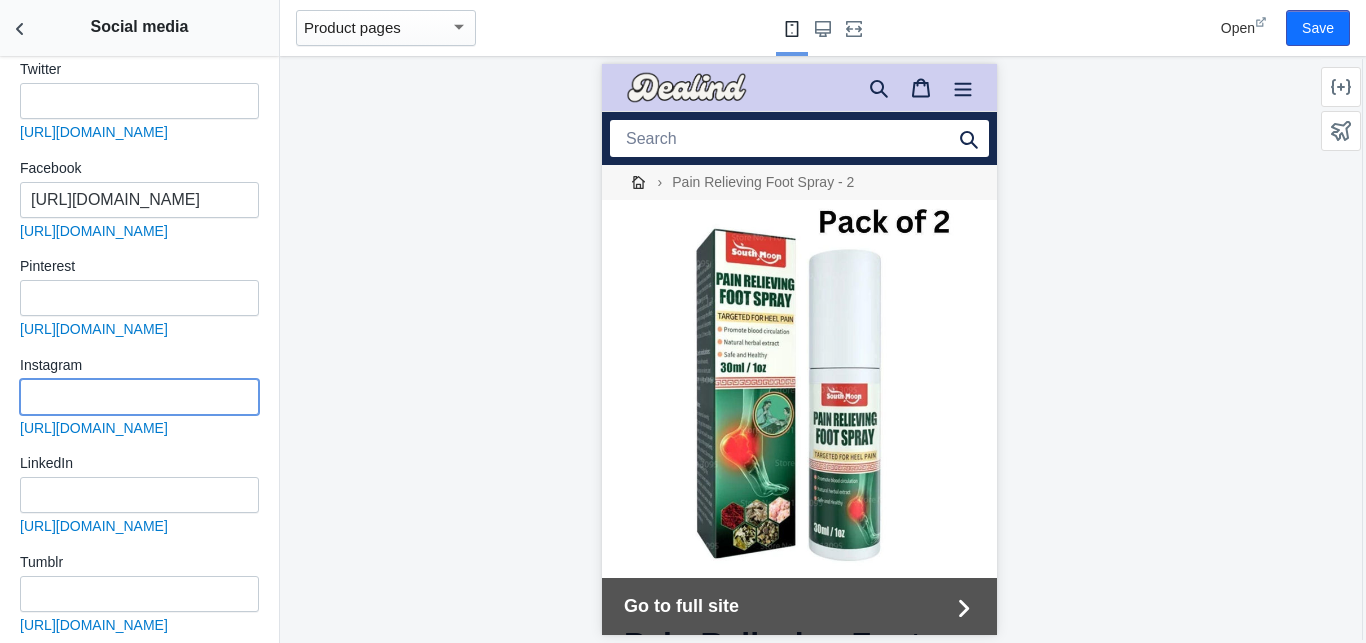 paste on "[URL][DOMAIN_NAME][DOMAIN_NAME]" 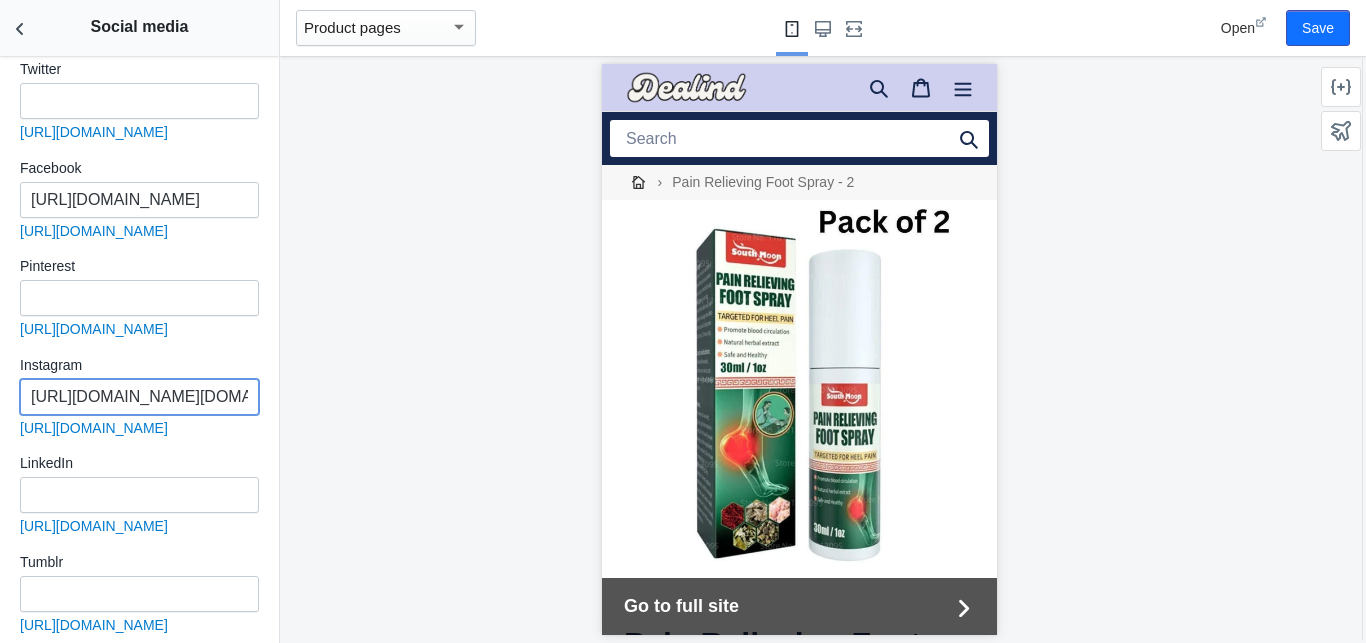 scroll, scrollTop: 0, scrollLeft: 97, axis: horizontal 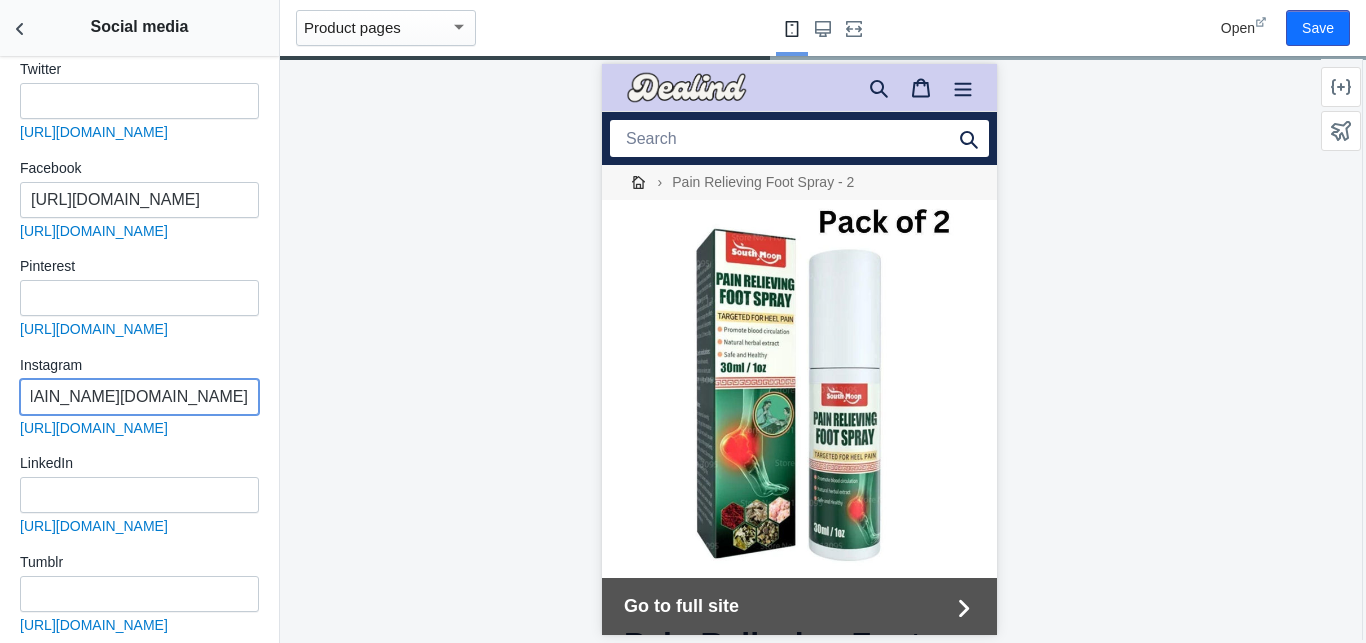 type on "[URL][DOMAIN_NAME][DOMAIN_NAME]" 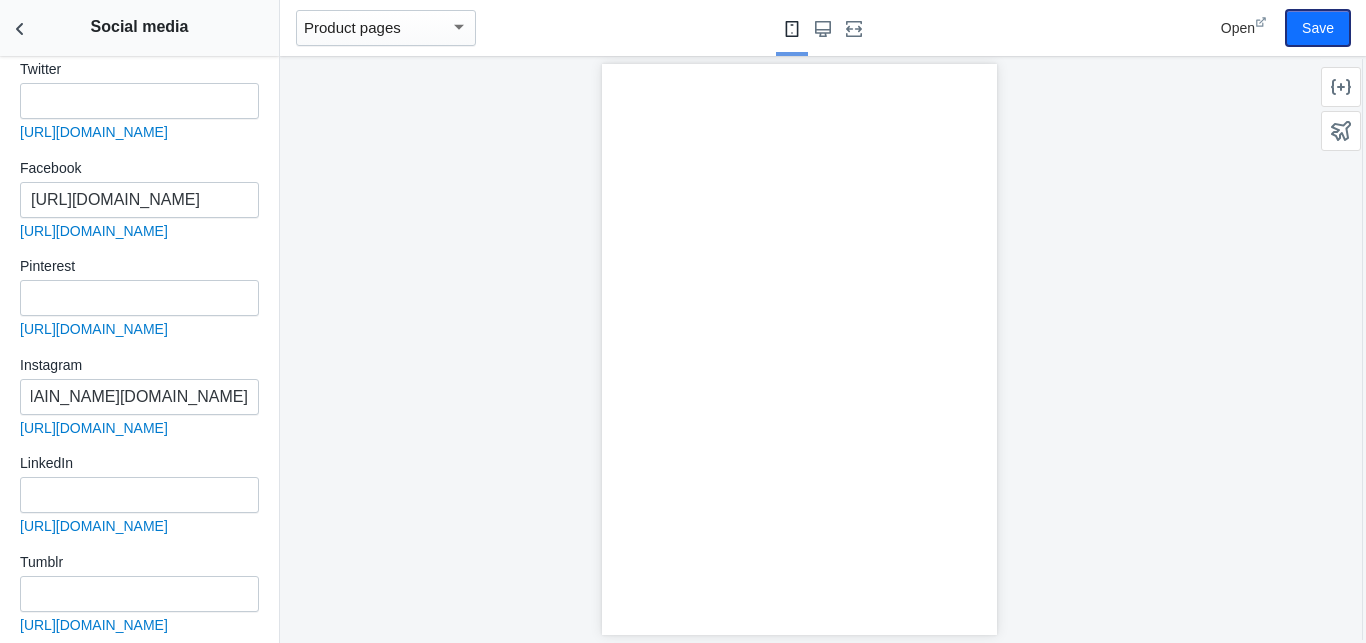 click on "Save" at bounding box center (1318, 28) 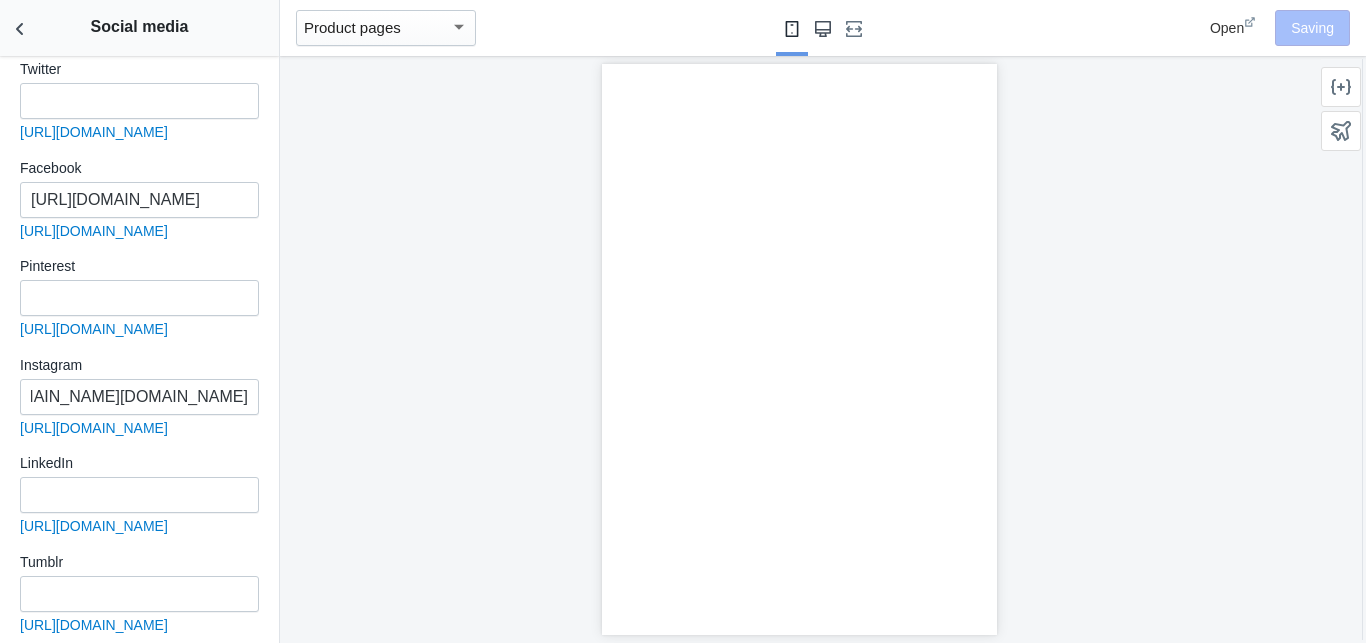 scroll, scrollTop: 0, scrollLeft: 92, axis: horizontal 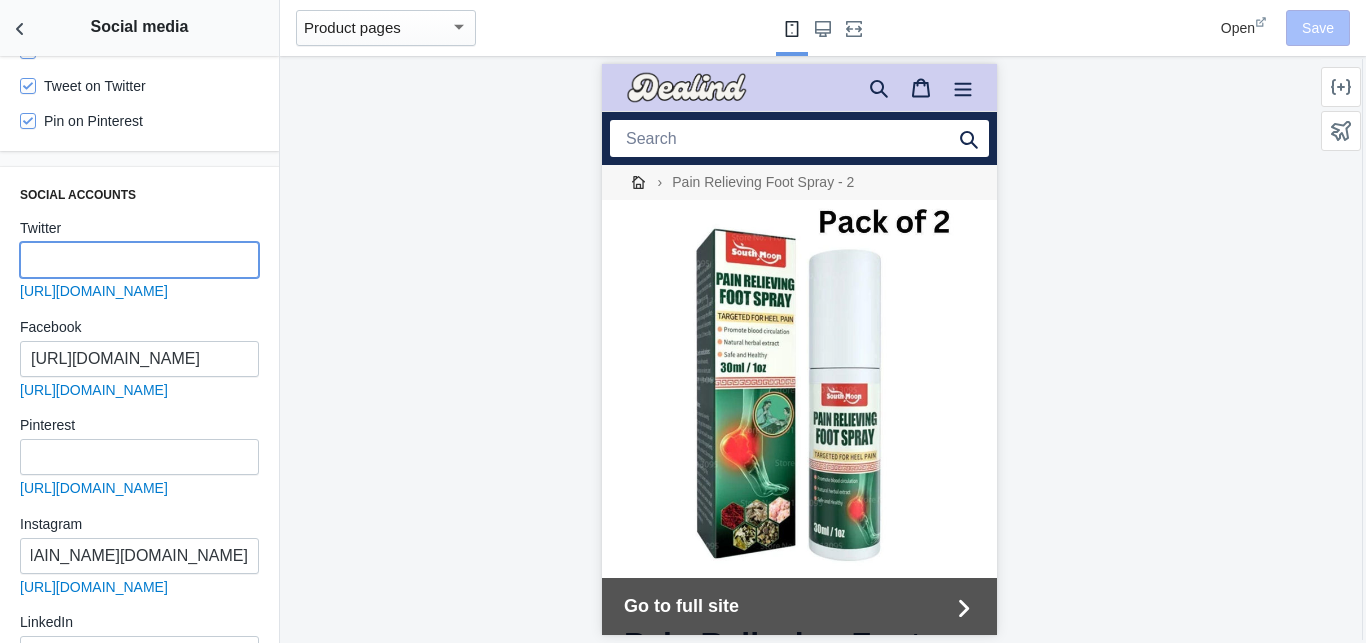 click at bounding box center [139, 260] 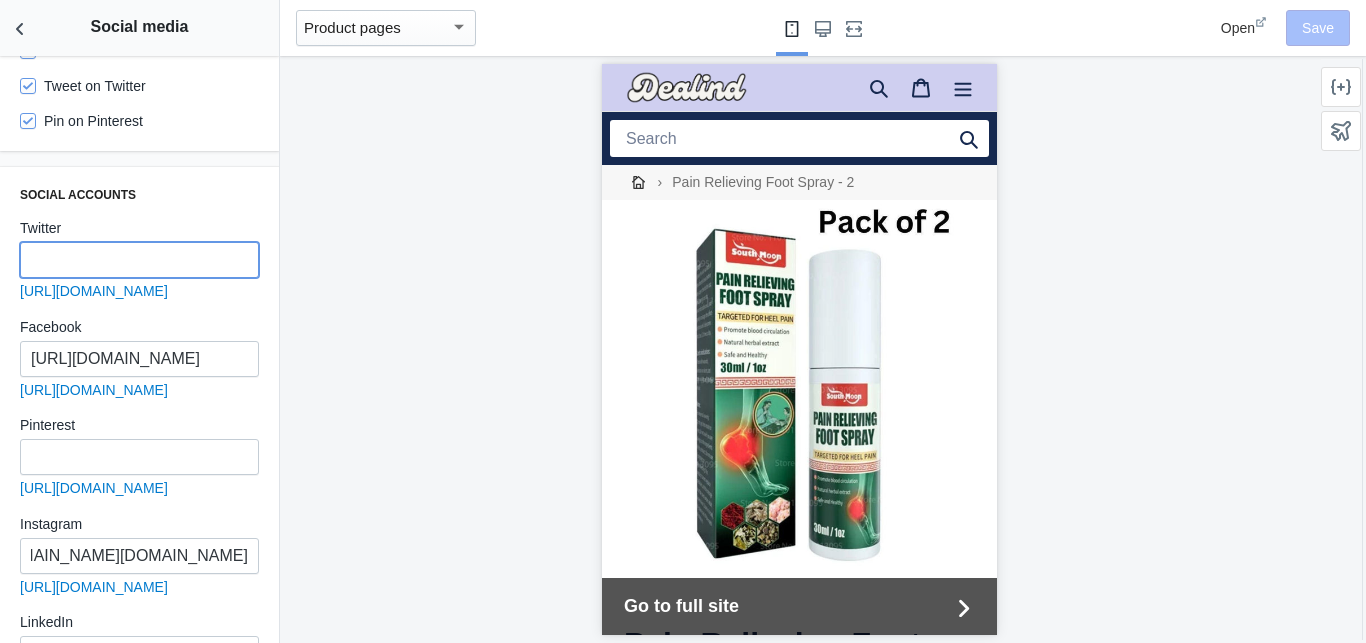 paste on "[URL][DOMAIN_NAME]" 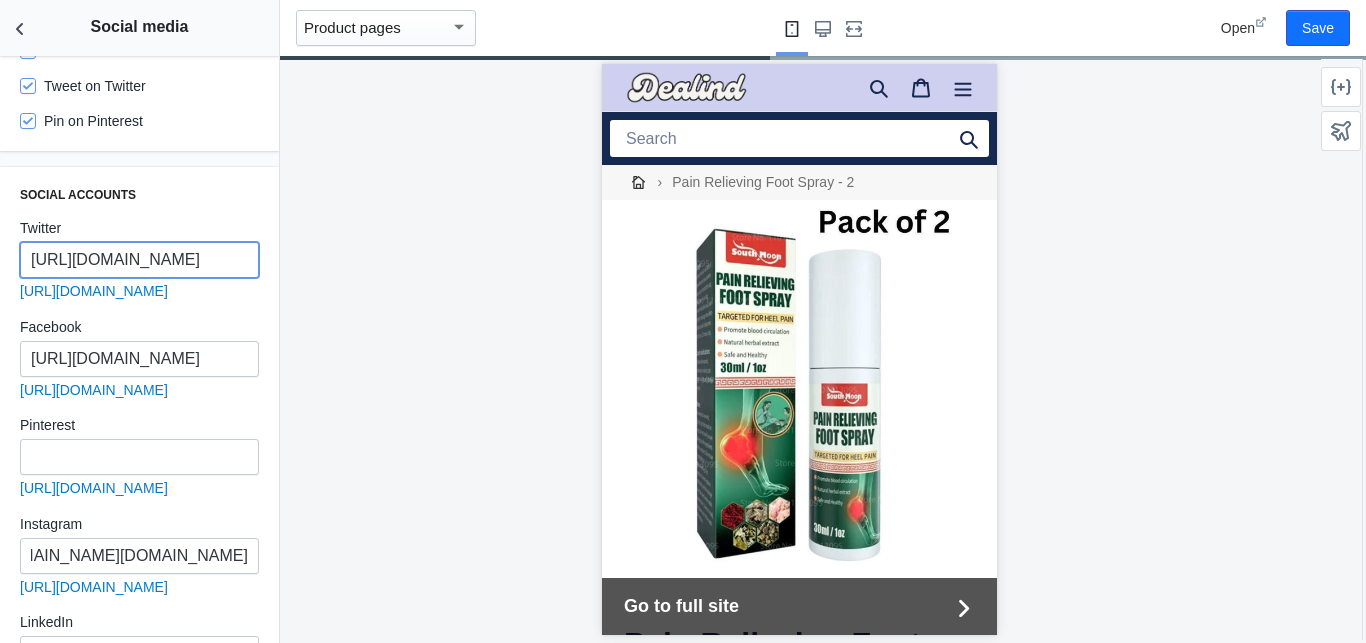 type on "[URL][DOMAIN_NAME]" 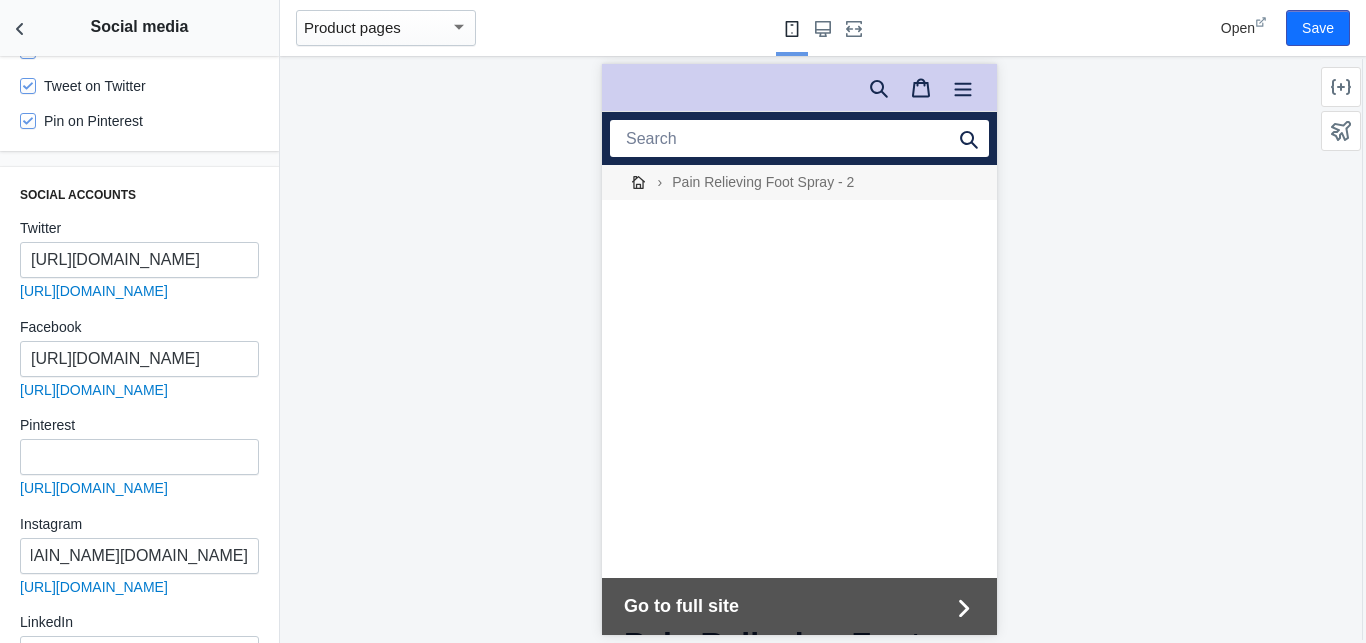 scroll, scrollTop: 0, scrollLeft: 92, axis: horizontal 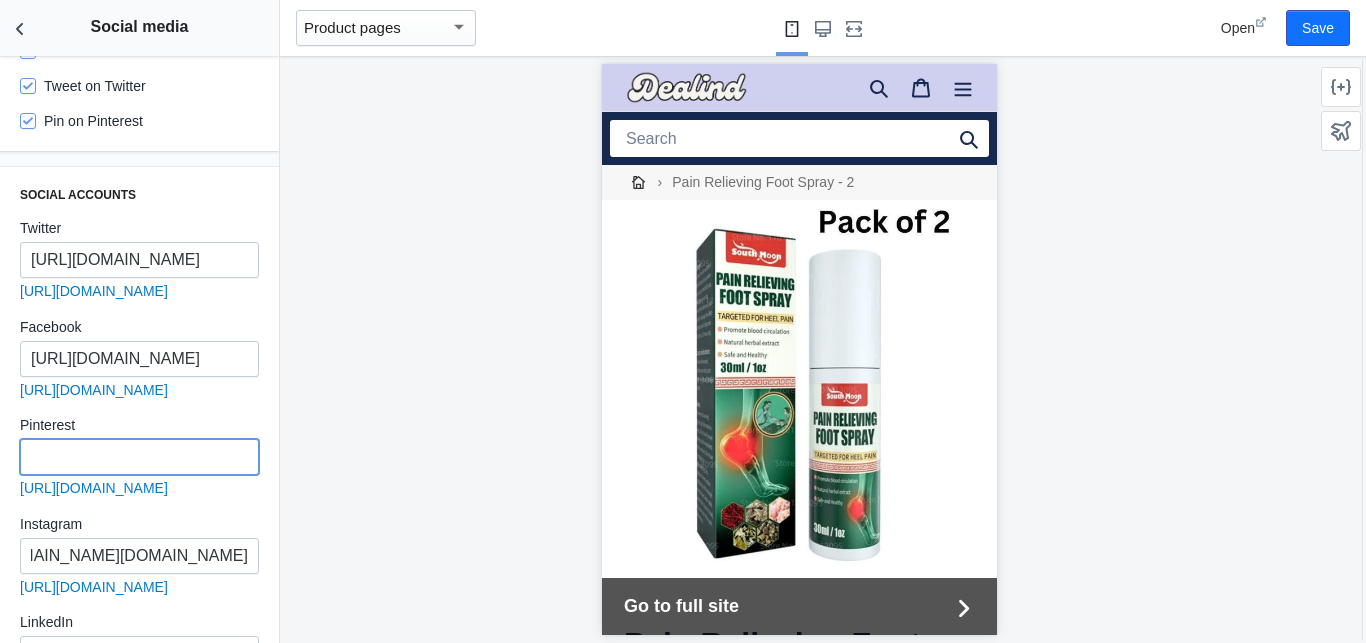 click at bounding box center [139, 457] 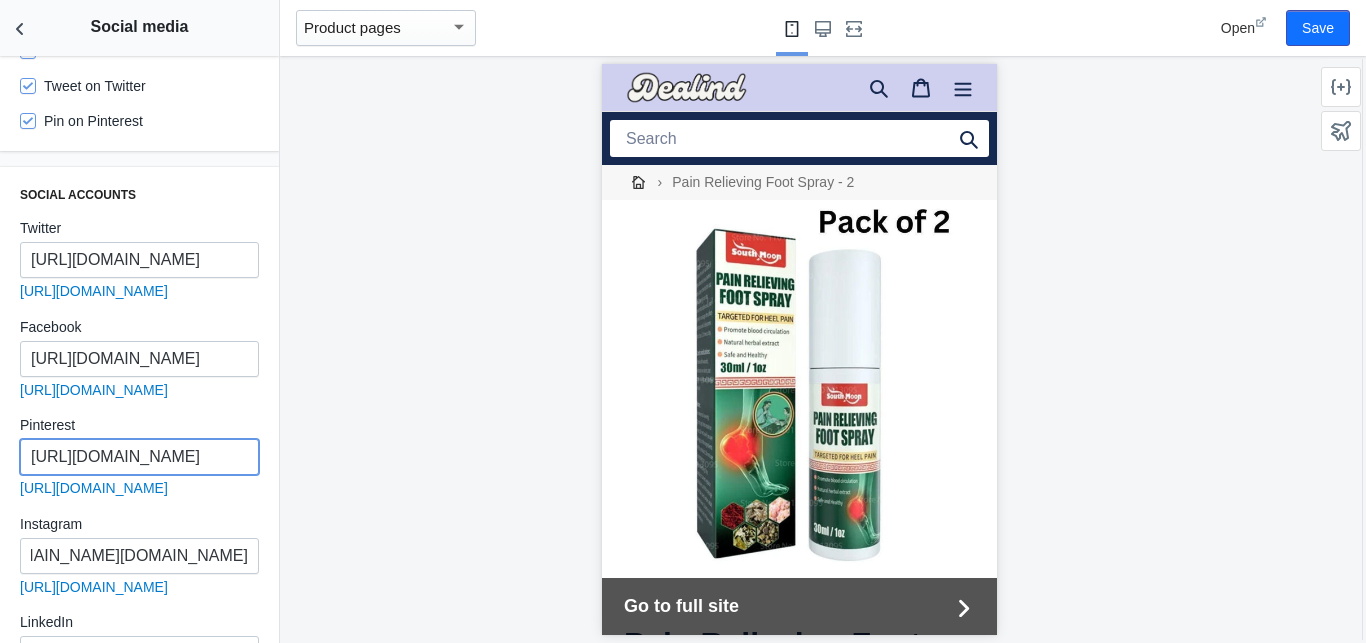 scroll, scrollTop: 0, scrollLeft: 89, axis: horizontal 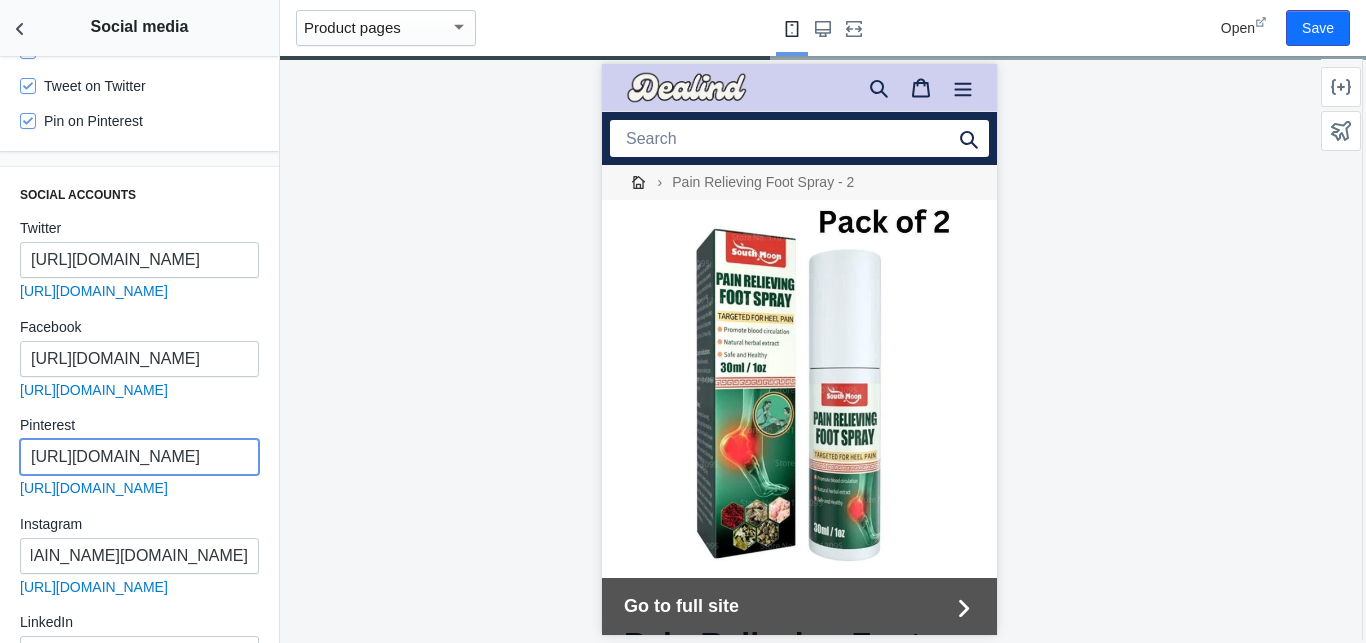 type on "[URL][DOMAIN_NAME]" 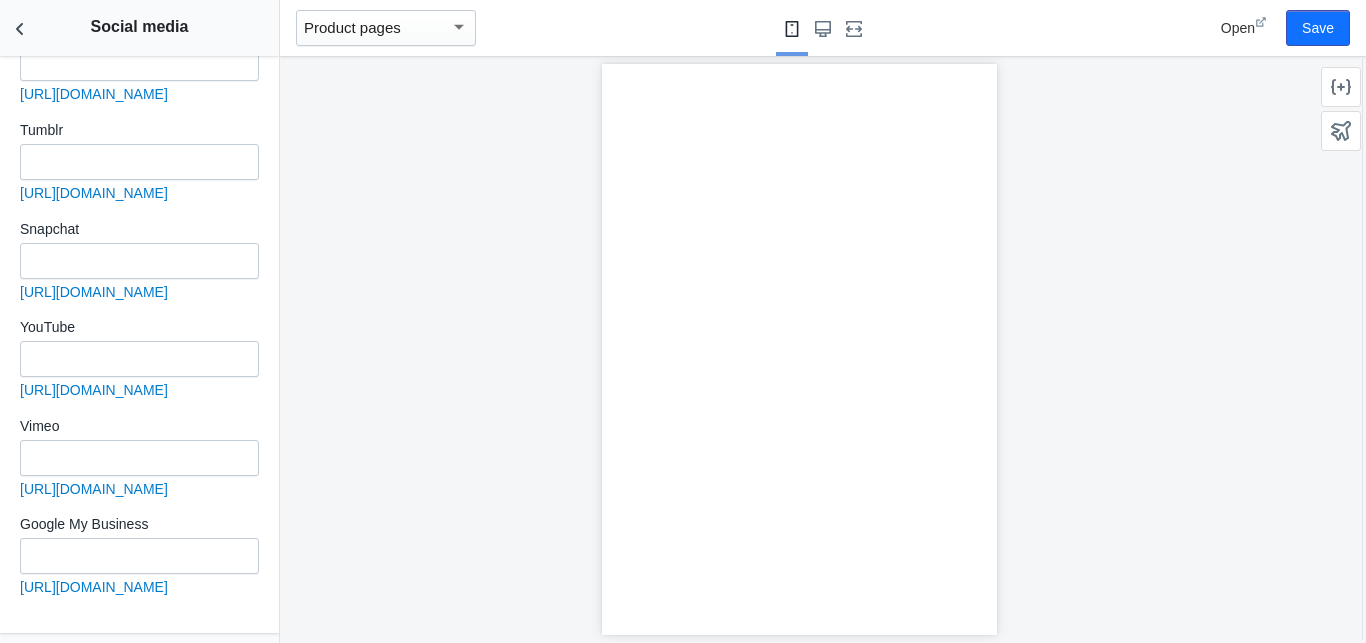 scroll, scrollTop: 1039, scrollLeft: 0, axis: vertical 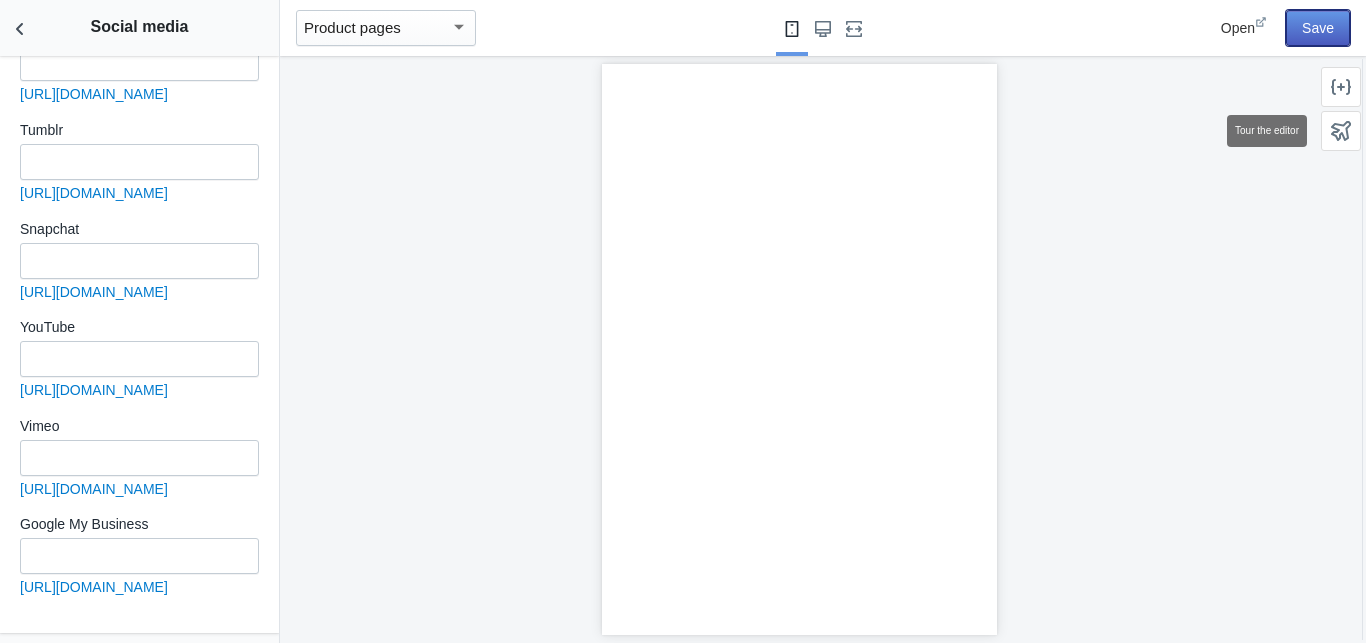 click on "Save" at bounding box center (1318, 28) 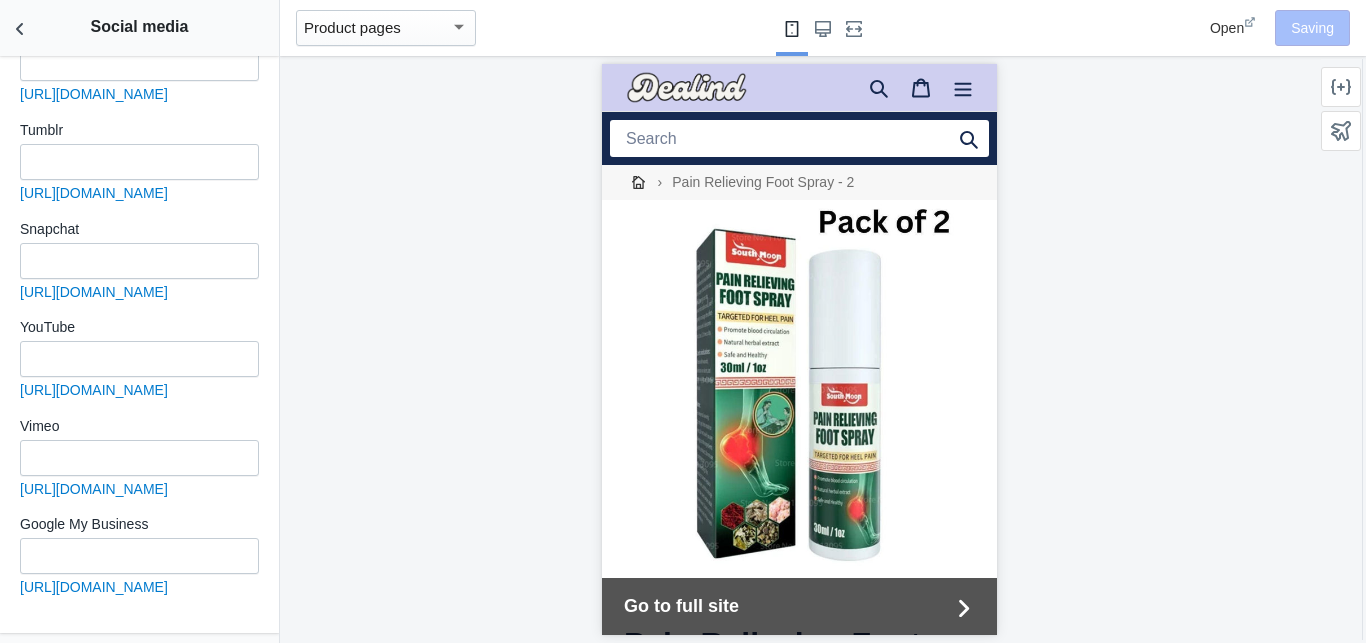scroll, scrollTop: 0, scrollLeft: 0, axis: both 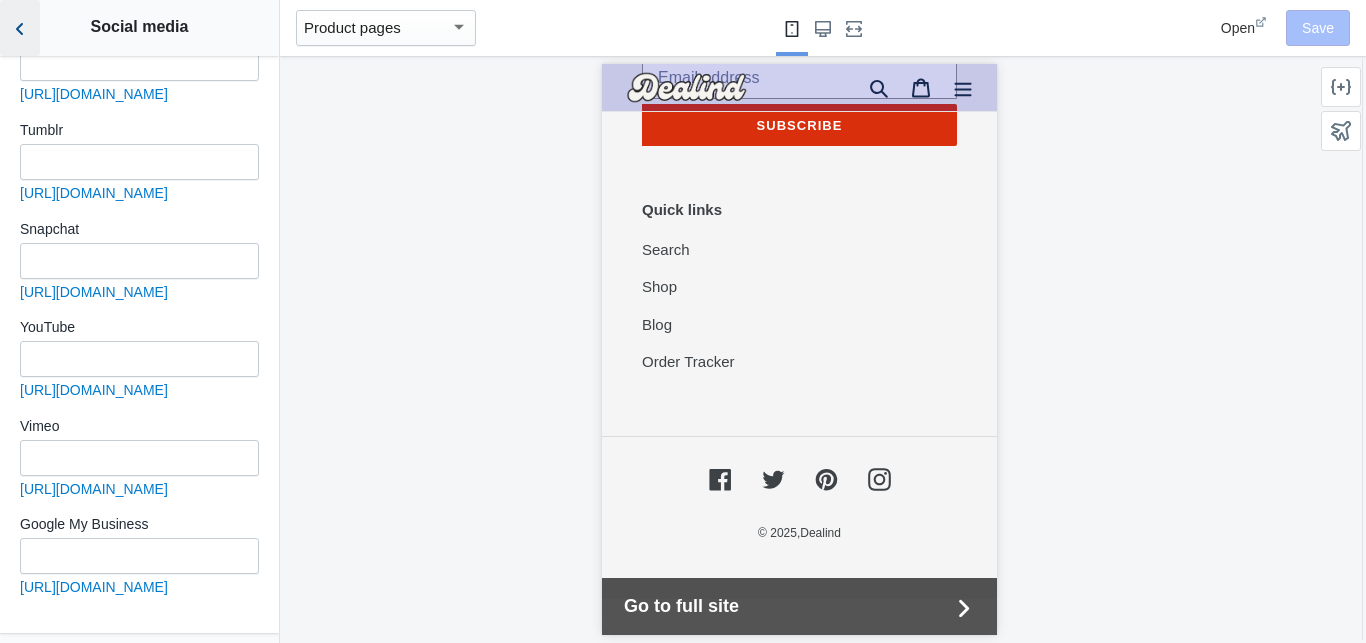 click 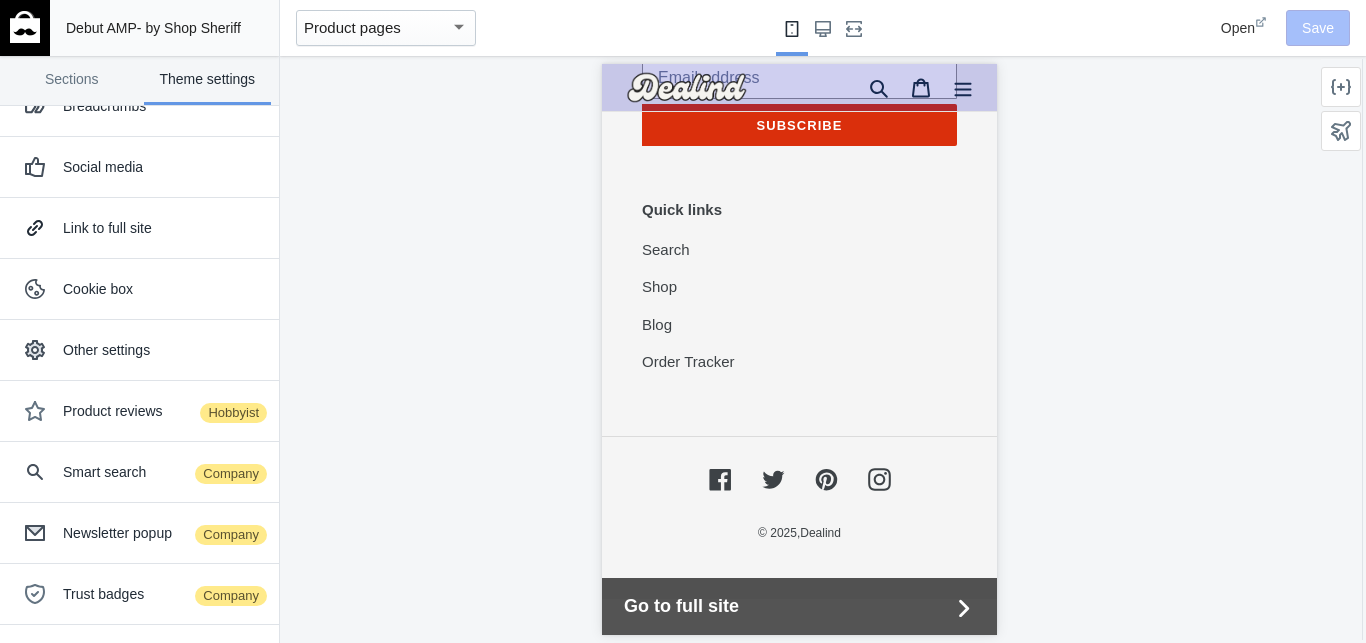 scroll, scrollTop: 165, scrollLeft: 0, axis: vertical 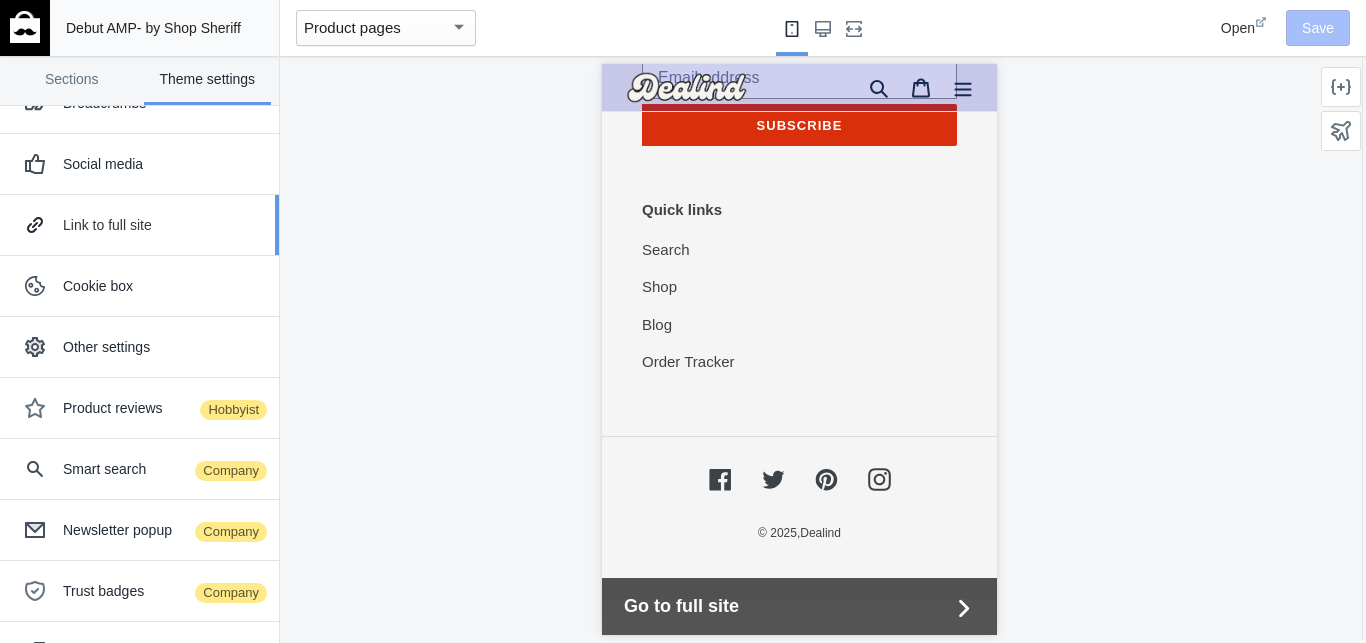 click on "Link to full site" at bounding box center [163, 225] 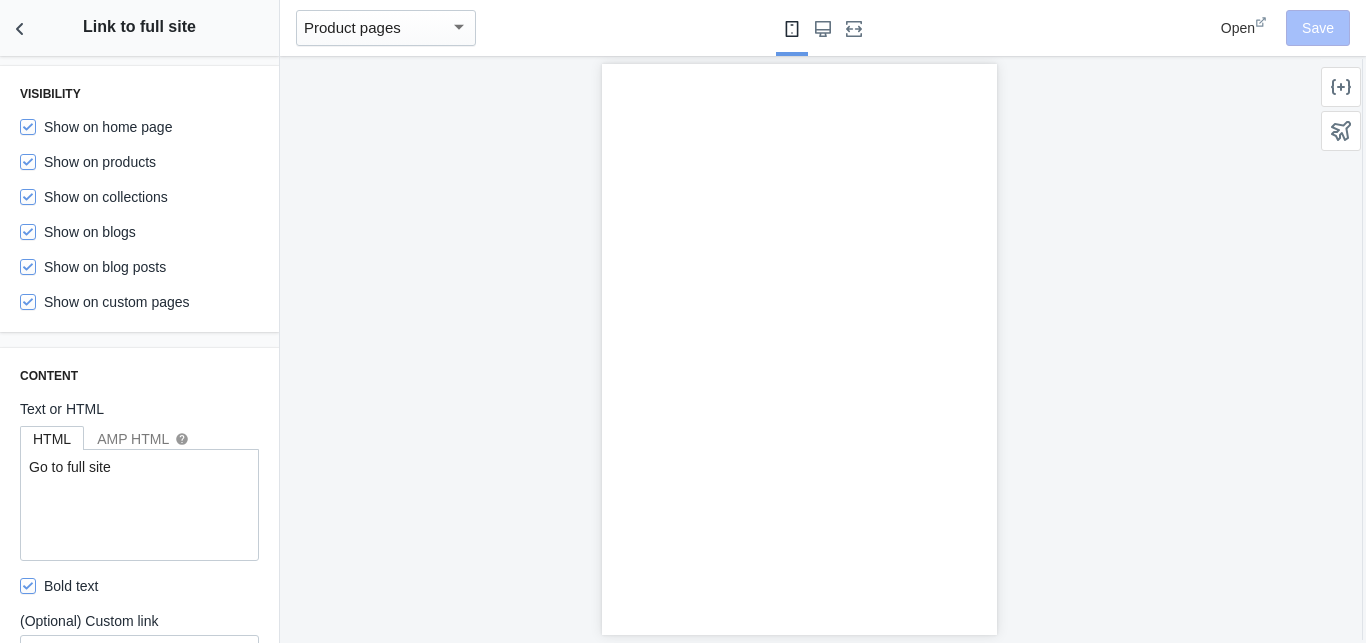 scroll, scrollTop: 165, scrollLeft: 0, axis: vertical 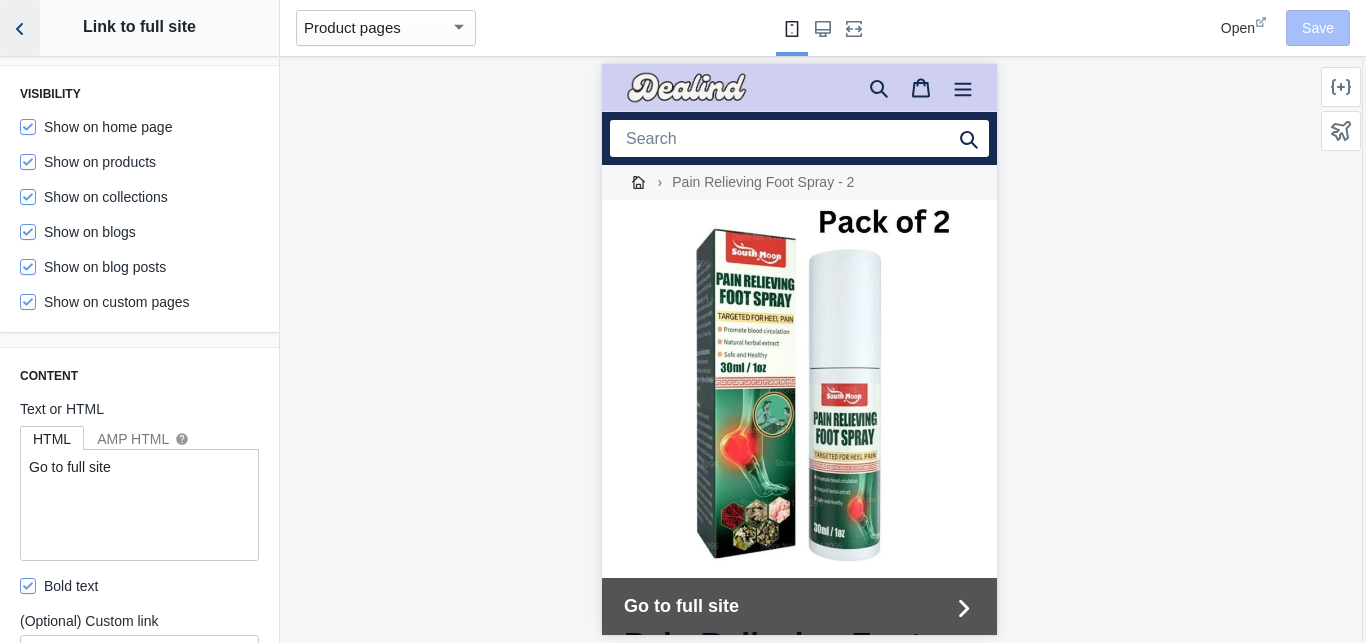 click 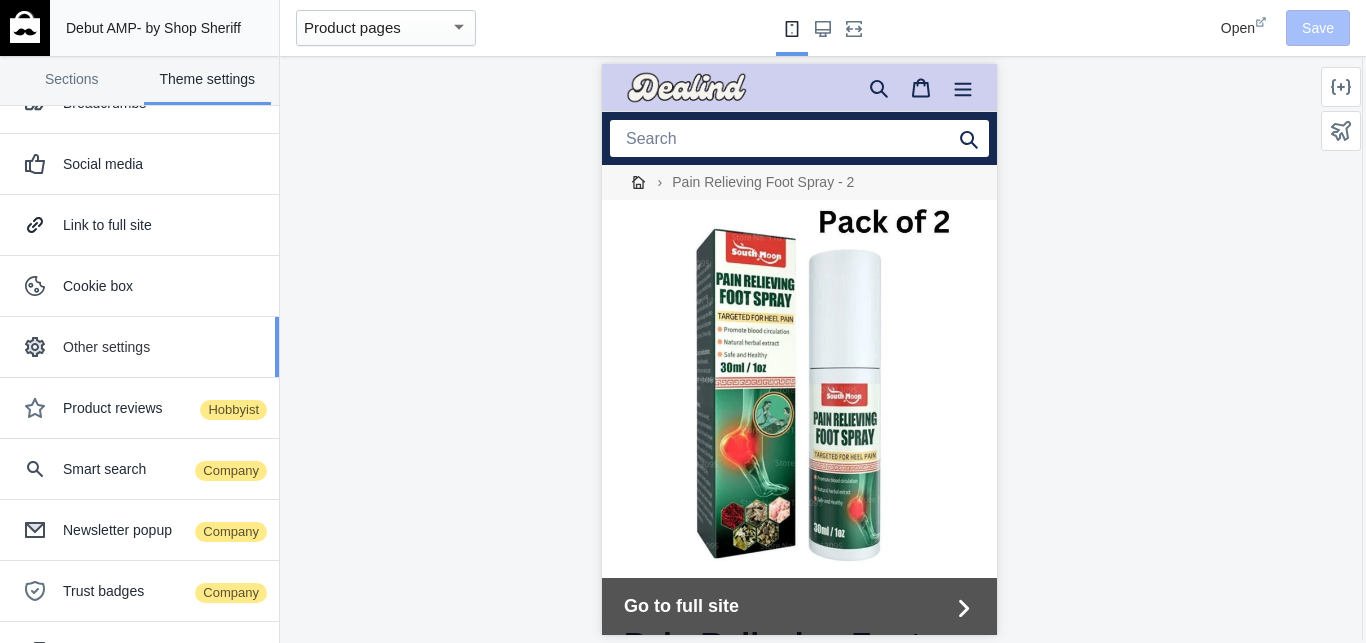 click on "Other settings" at bounding box center [163, 347] 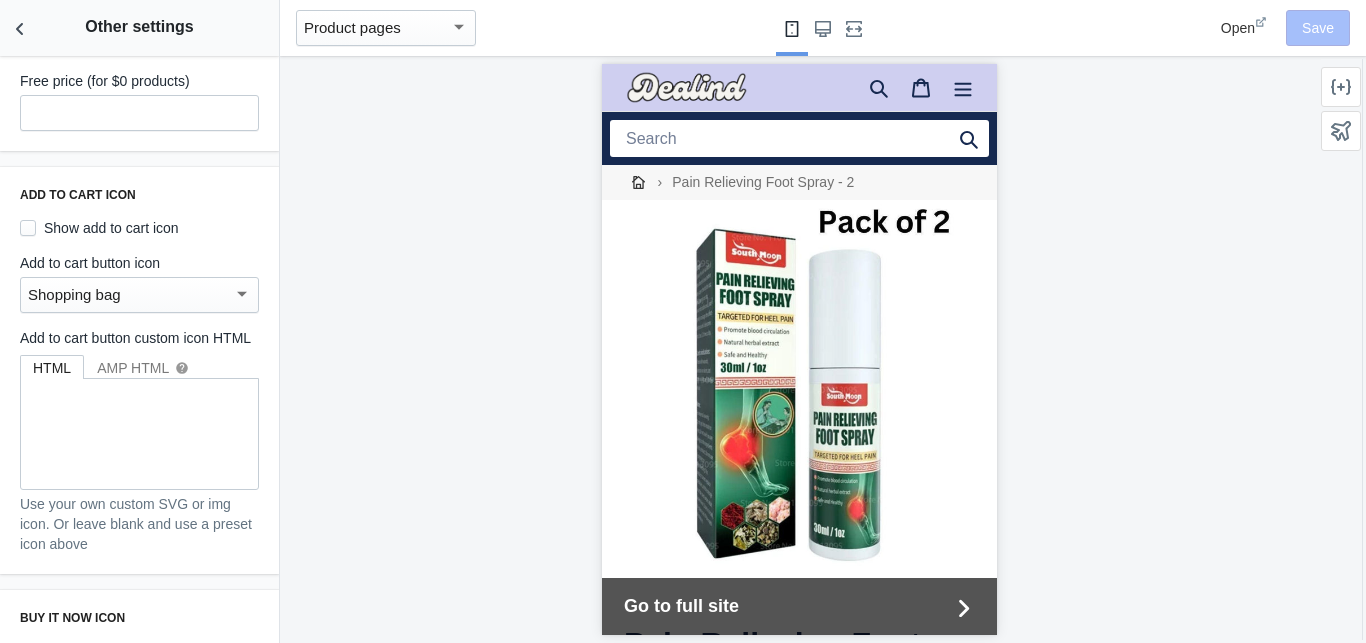 scroll, scrollTop: 0, scrollLeft: 0, axis: both 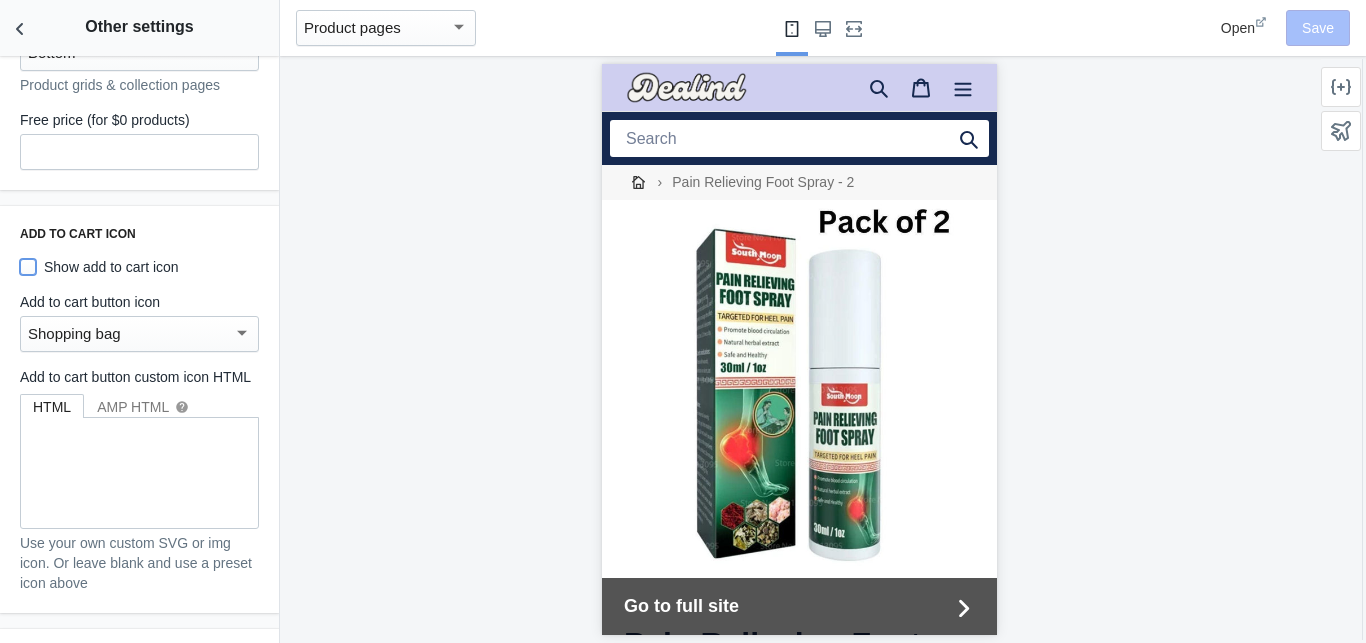 click on "Show add to cart icon" at bounding box center [28, 267] 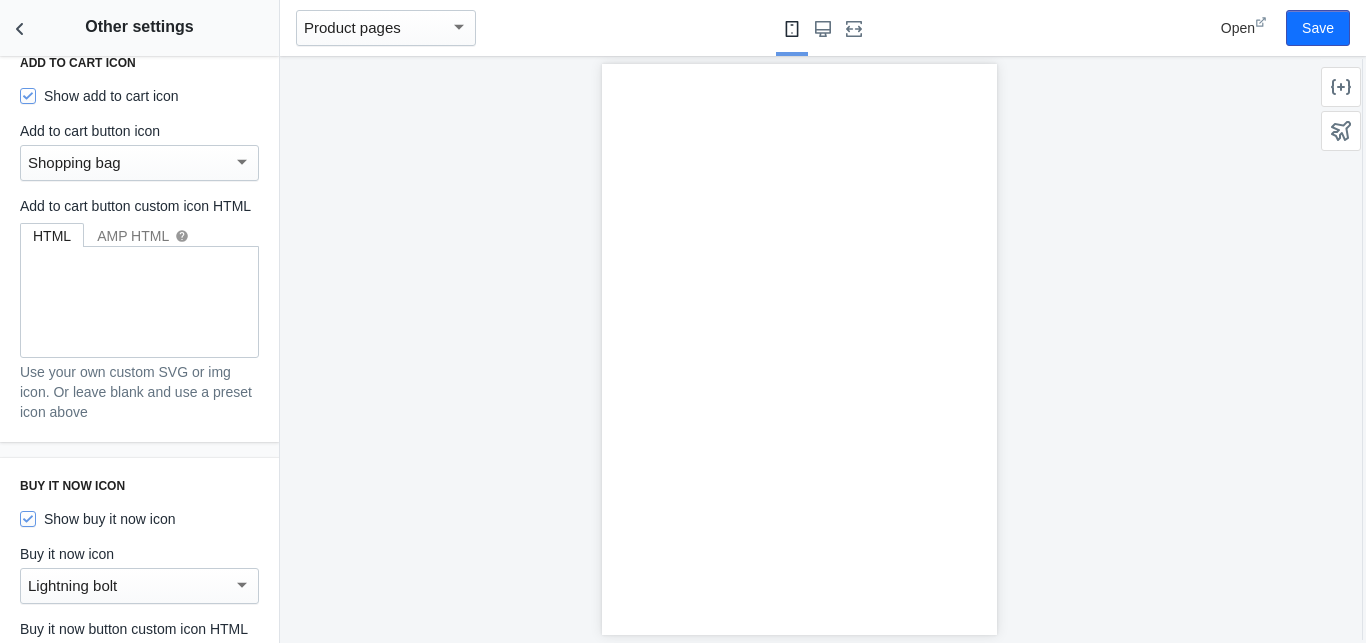scroll, scrollTop: 286, scrollLeft: 0, axis: vertical 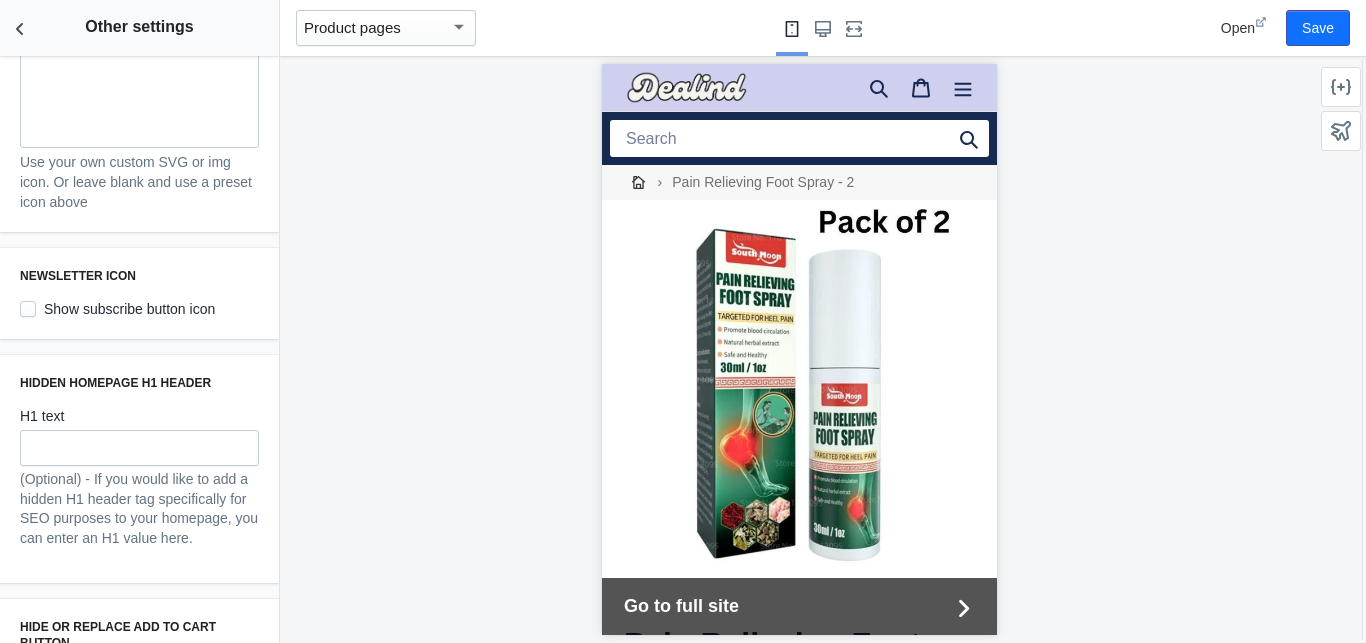 drag, startPoint x: 273, startPoint y: 200, endPoint x: 283, endPoint y: 383, distance: 183.27303 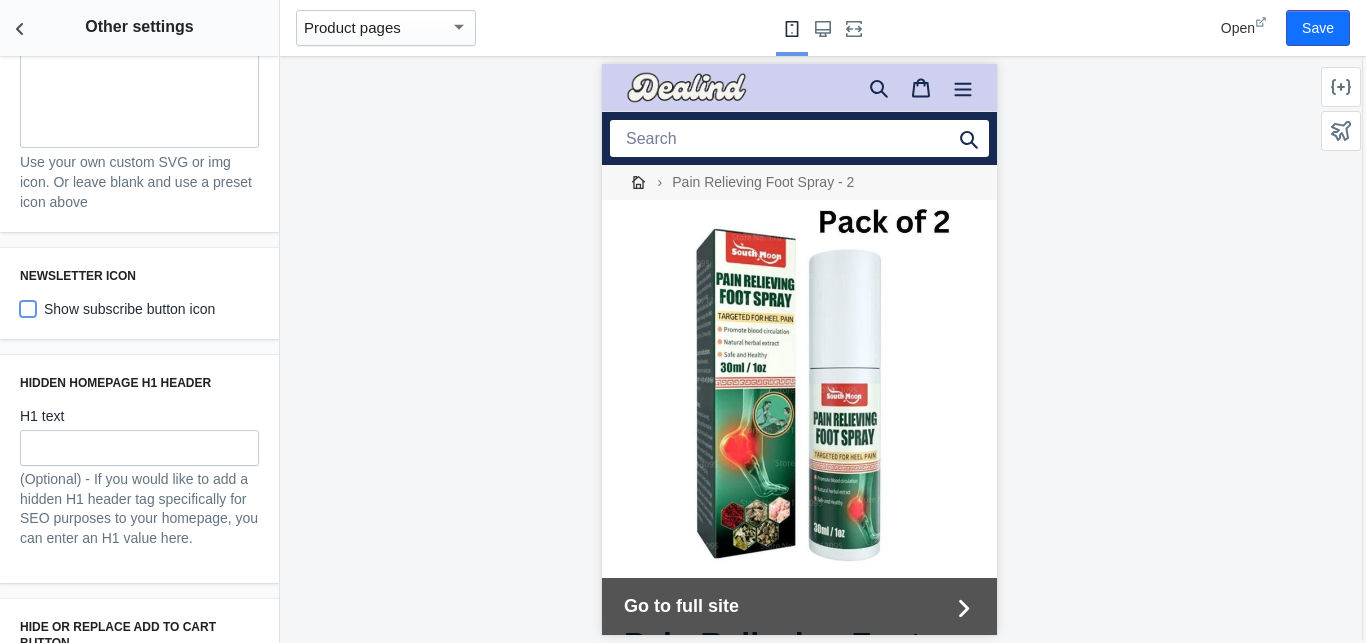 click on "Show subscribe button icon" at bounding box center (28, 309) 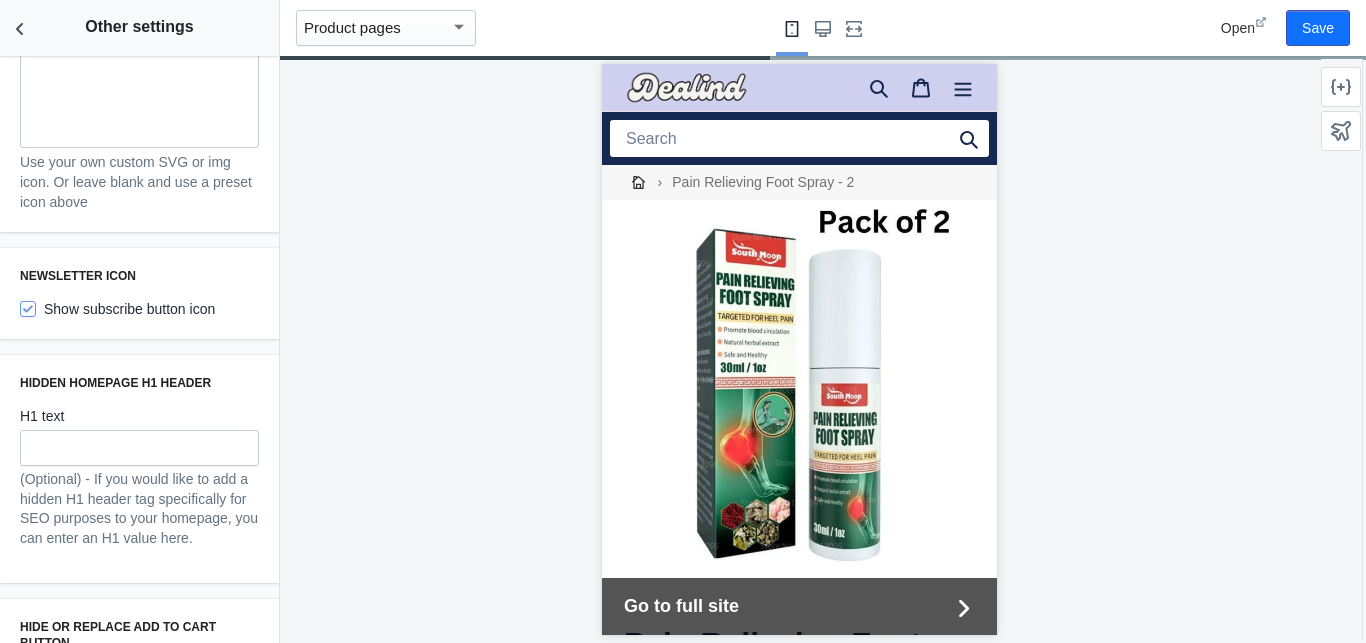 scroll, scrollTop: 1007, scrollLeft: 0, axis: vertical 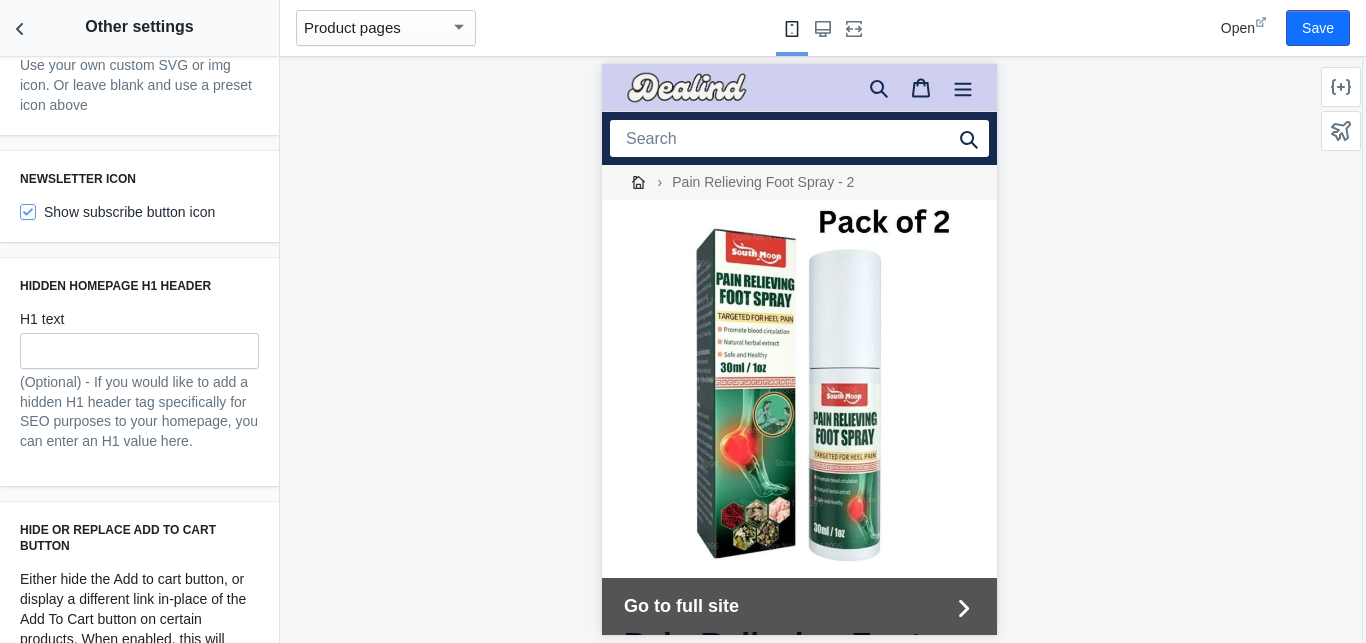 click on "Products   Sale badge position   Bottom  Product grids & collection pages  Free price (for $0 products)   Add to cart icon   Show add to cart icon   Add to cart button icon   Shopping bag   Add to cart button custom icon HTML  HTML  AMP HTML   help
Use your own custom SVG or img icon.  Or leave blank and use a preset icon above  Buy it now icon   Show buy it now icon   Buy it now icon   Lightning bolt   Buy it now button custom icon HTML  HTML  AMP HTML   help
Use your own custom SVG or img icon.  Or leave blank and use a preset icon above  Newsletter icon   Show subscribe button icon   Hidden homepage H1 header   H1 text  (Optional) - If you would like to add a hidden H1 header tag specifically for SEO purposes to your homepage, you can enter an H1 value here.  Hide or Replace Add To Cart Button   Enabled   Product types  Comma separated list of product types (case sensitive)  Tags  Show this option on products with any of these tags (case sensitive)  Text  View full details and purchase  Hide or replace" at bounding box center [139, 349] 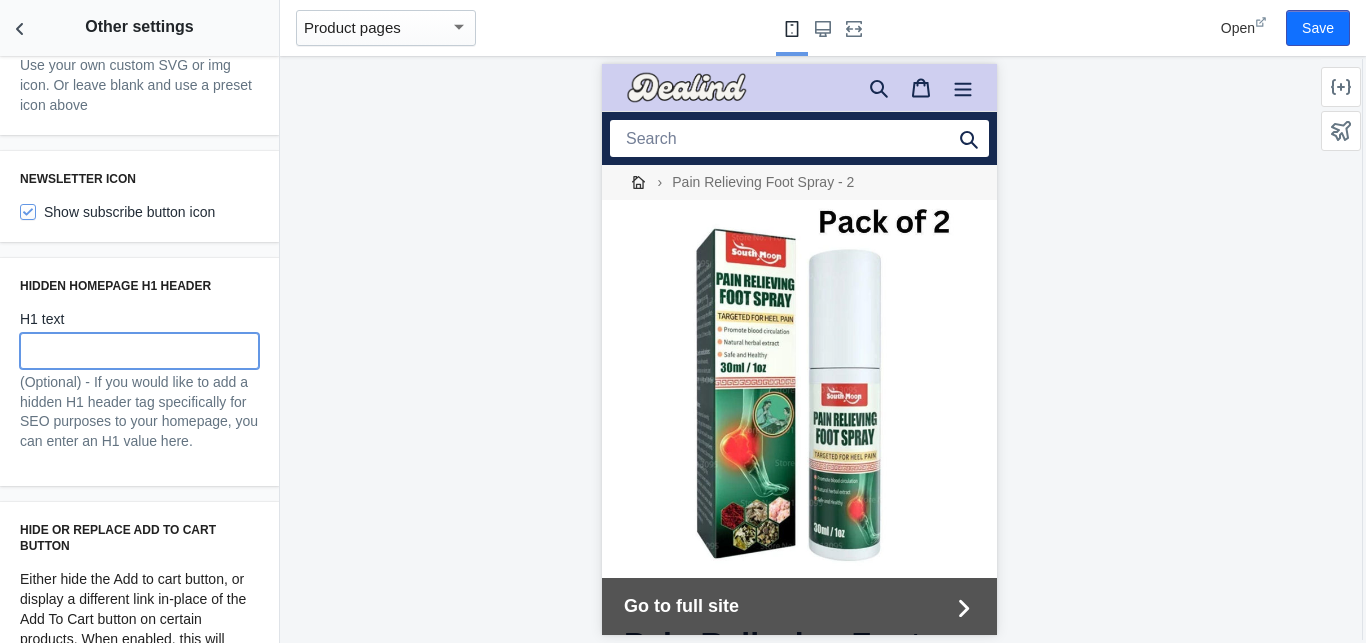 click at bounding box center (139, 351) 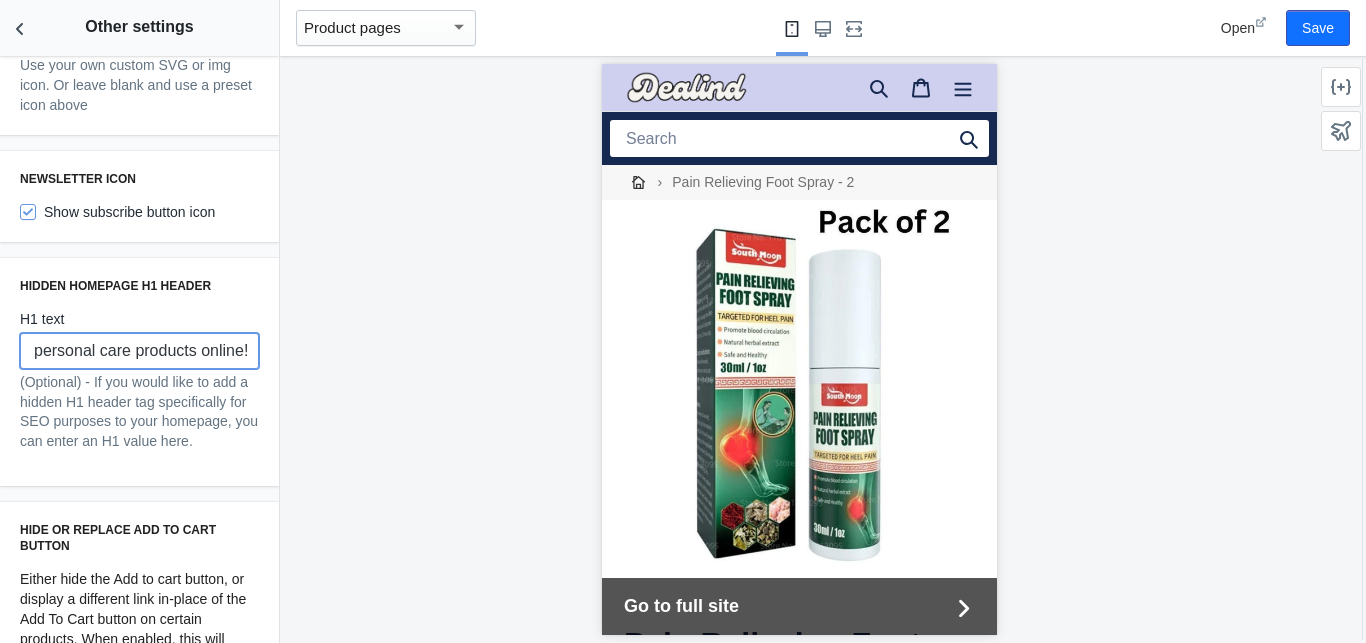 scroll, scrollTop: 0, scrollLeft: 190, axis: horizontal 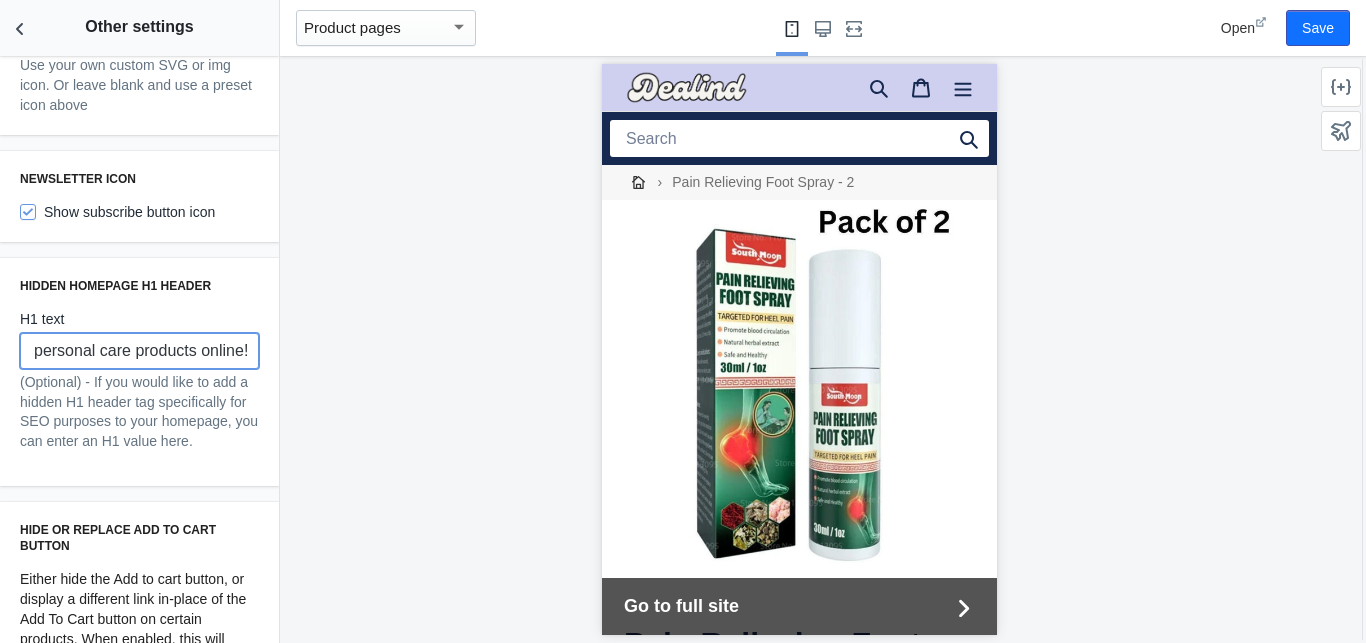 type on "Discover top beauty and personal care products online!" 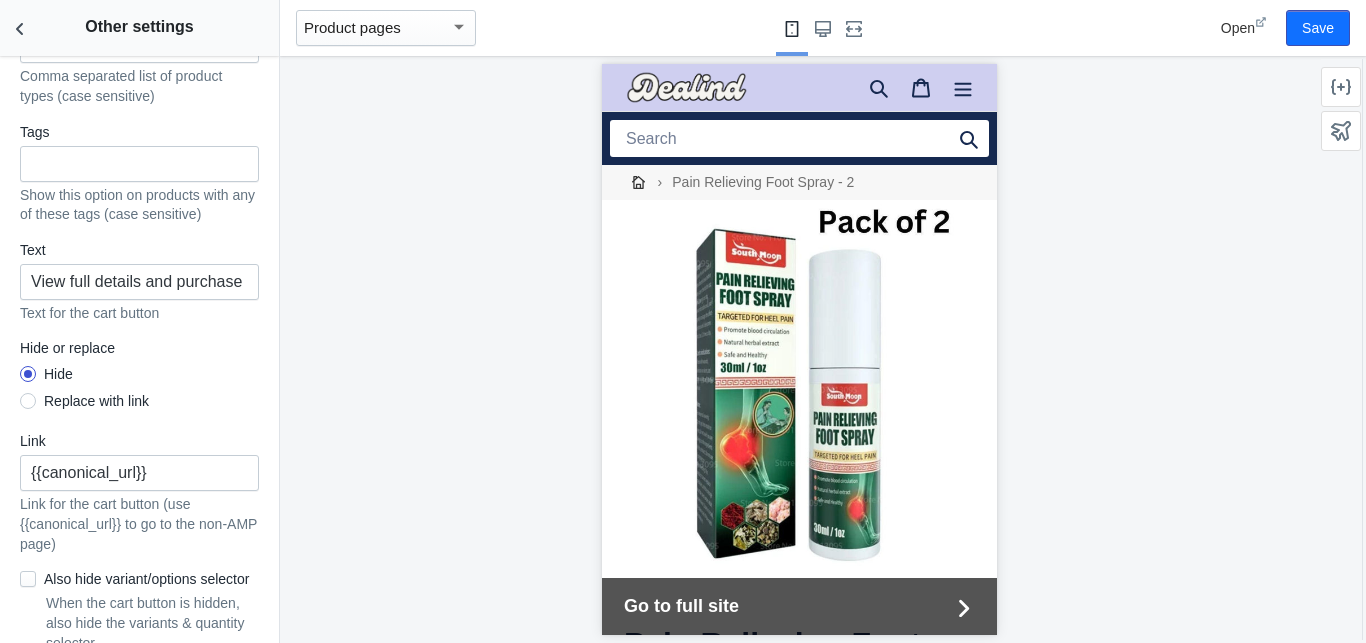 scroll, scrollTop: 1904, scrollLeft: 0, axis: vertical 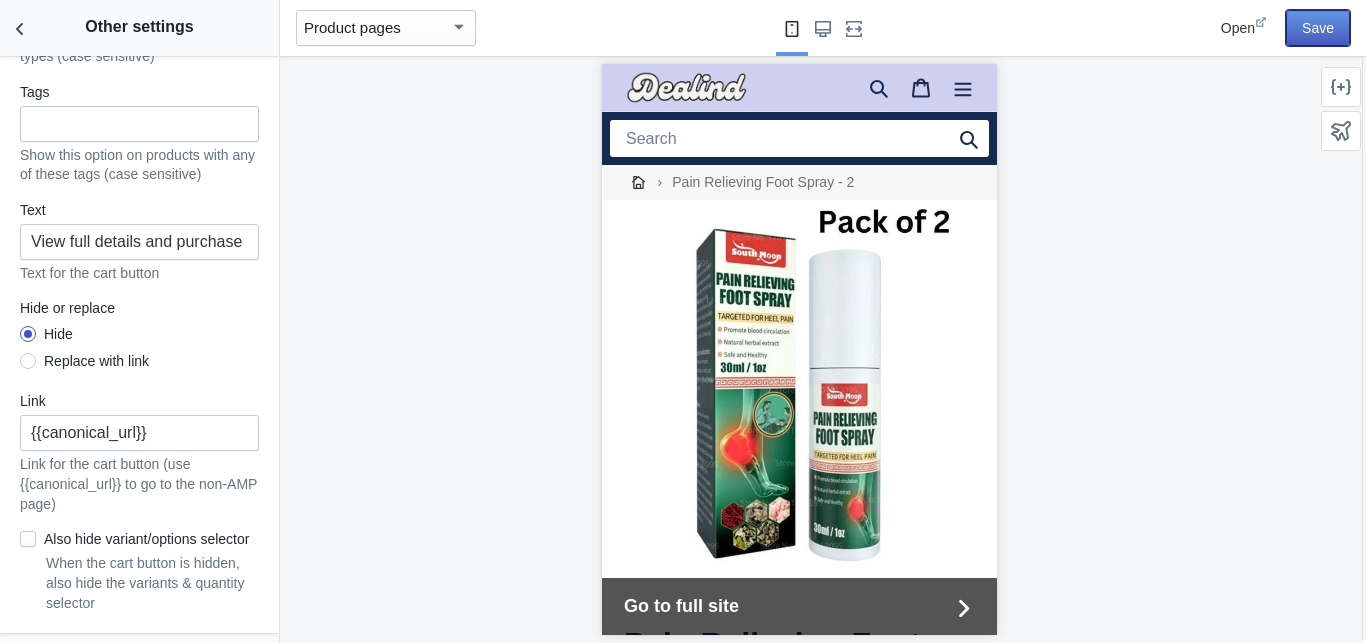 click on "Save" at bounding box center [1318, 28] 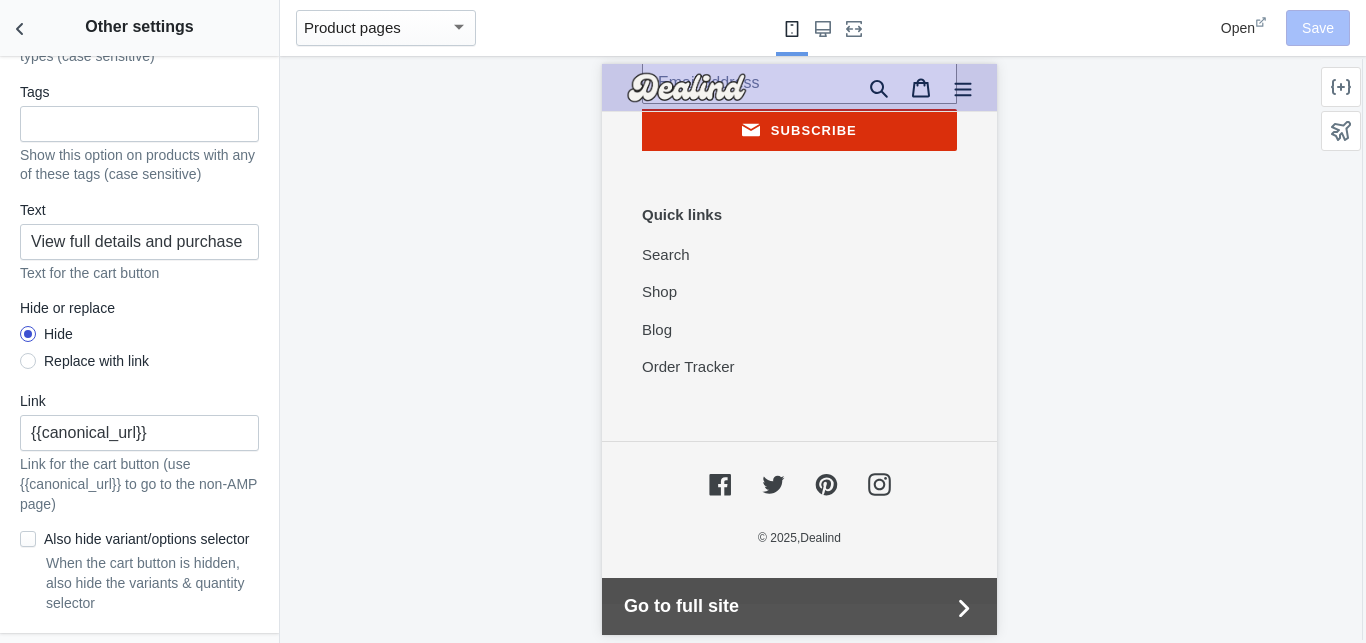 scroll, scrollTop: 2121, scrollLeft: 0, axis: vertical 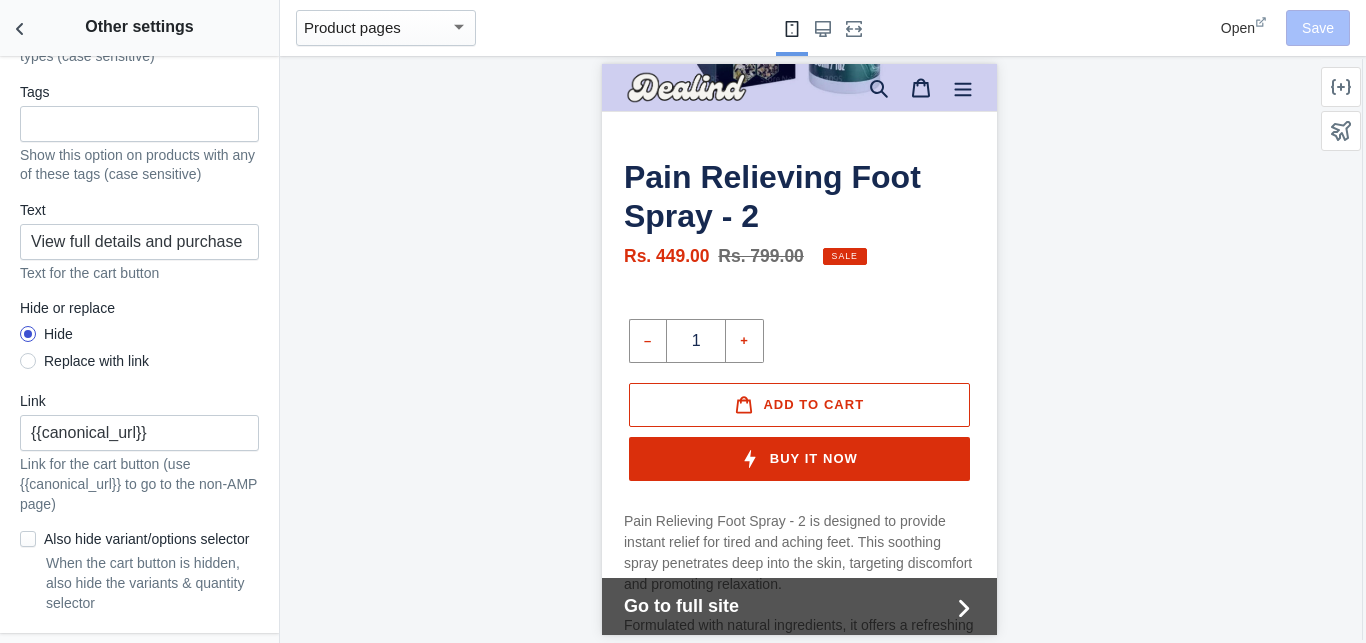 drag, startPoint x: 987, startPoint y: 175, endPoint x: 1670, endPoint y: 298, distance: 693.98706 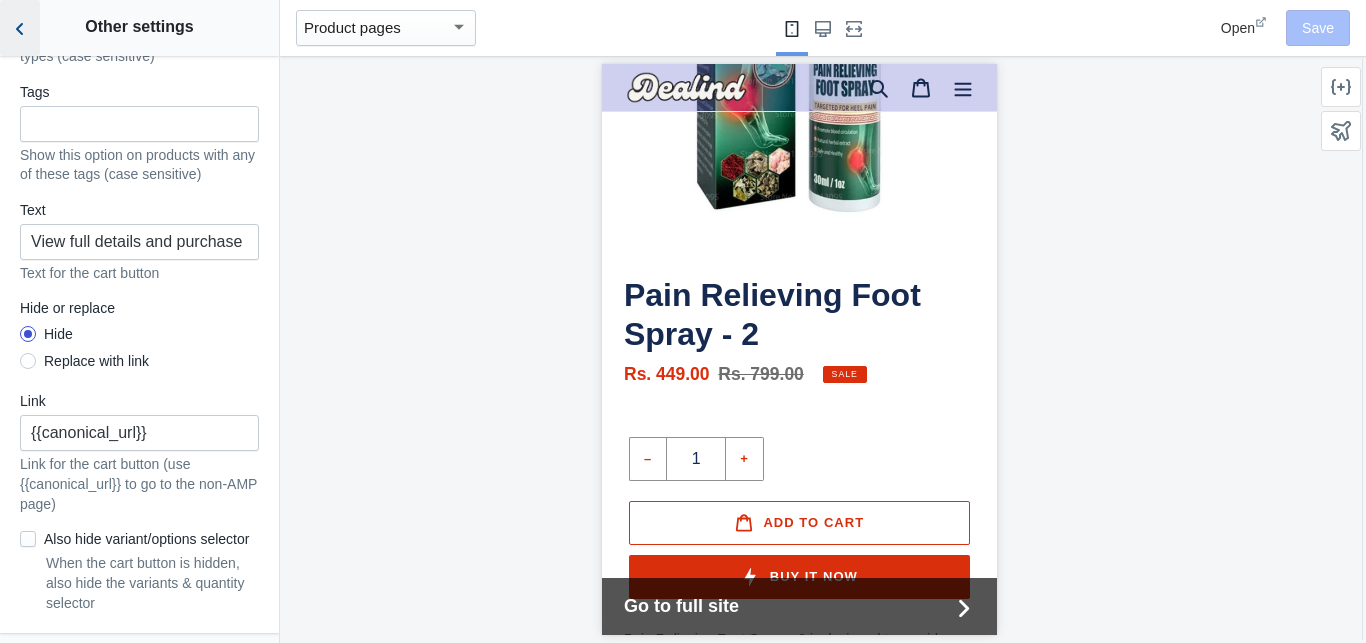 click 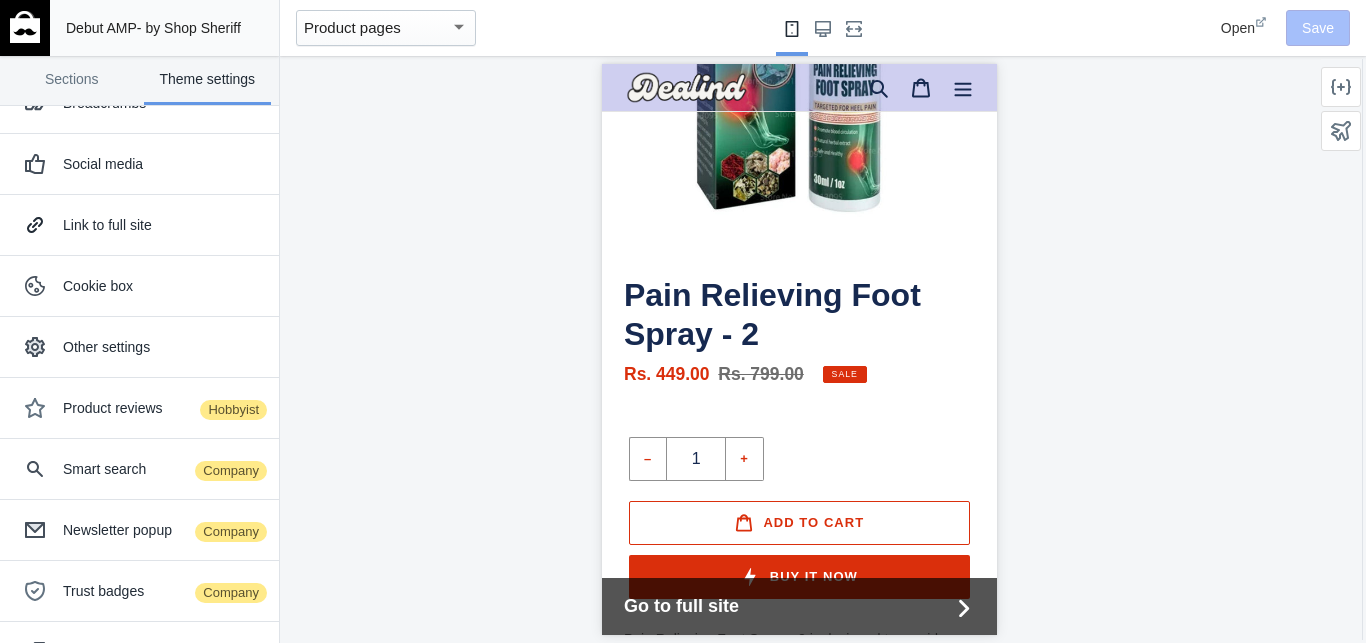 scroll, scrollTop: 0, scrollLeft: 0, axis: both 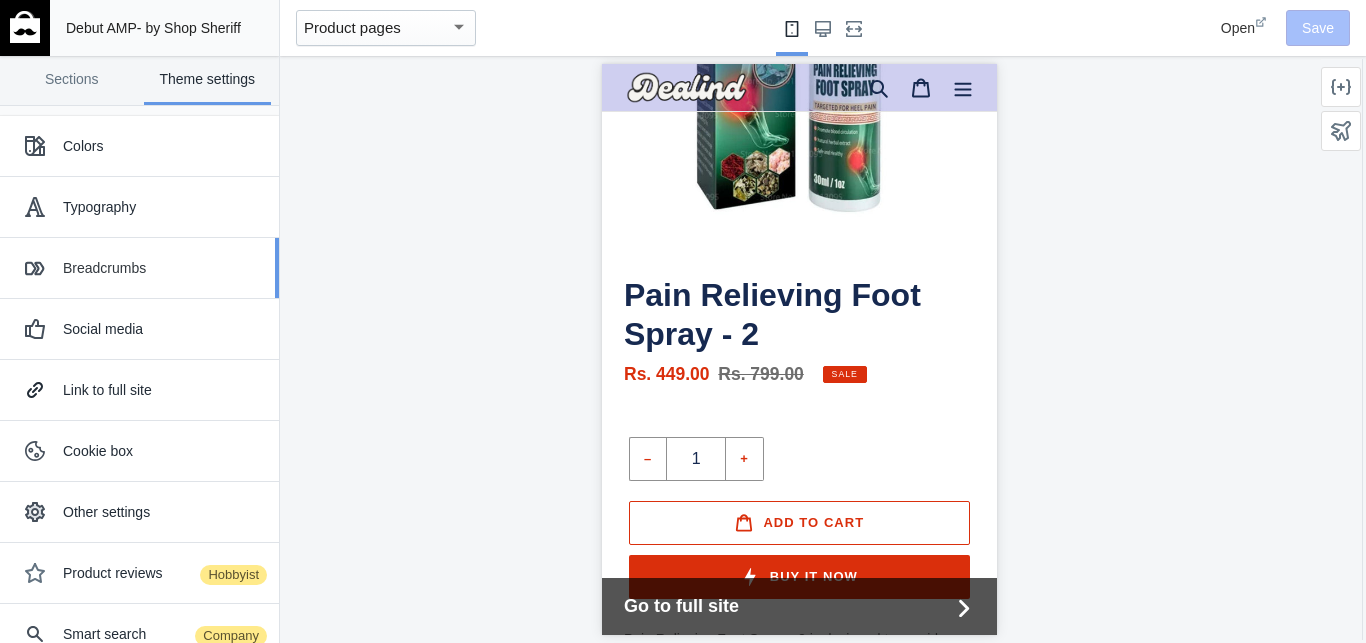 click on "Breadcrumbs" at bounding box center (163, 268) 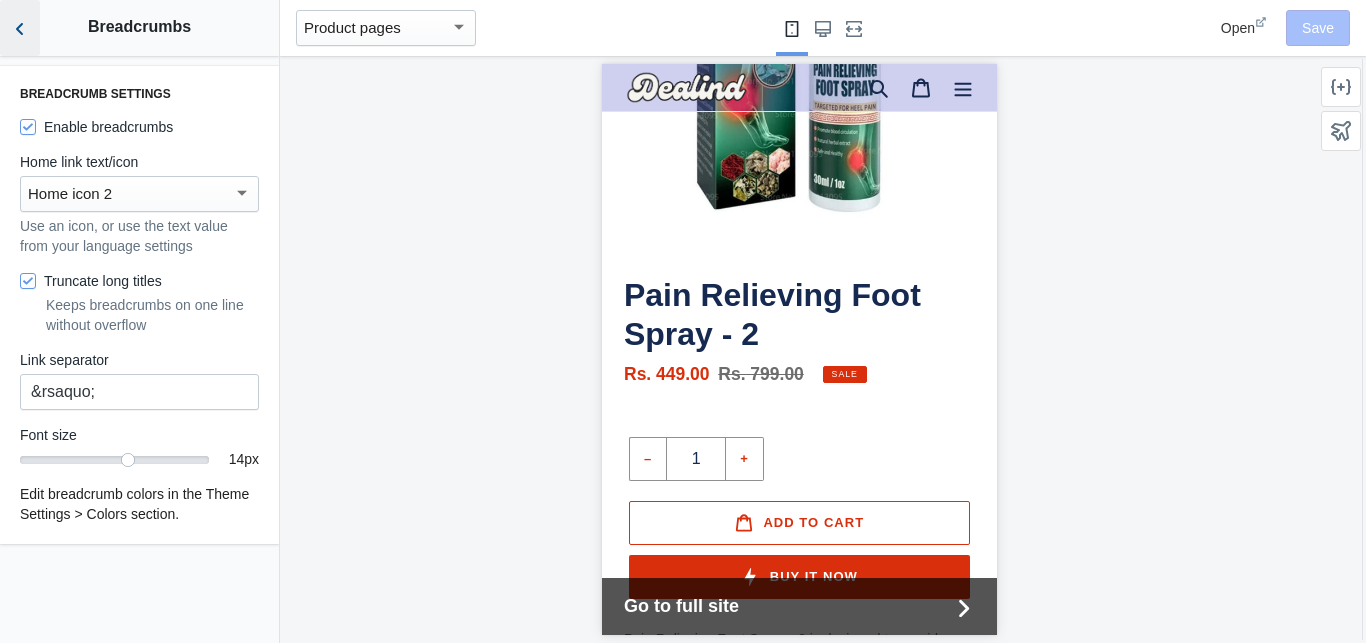 click 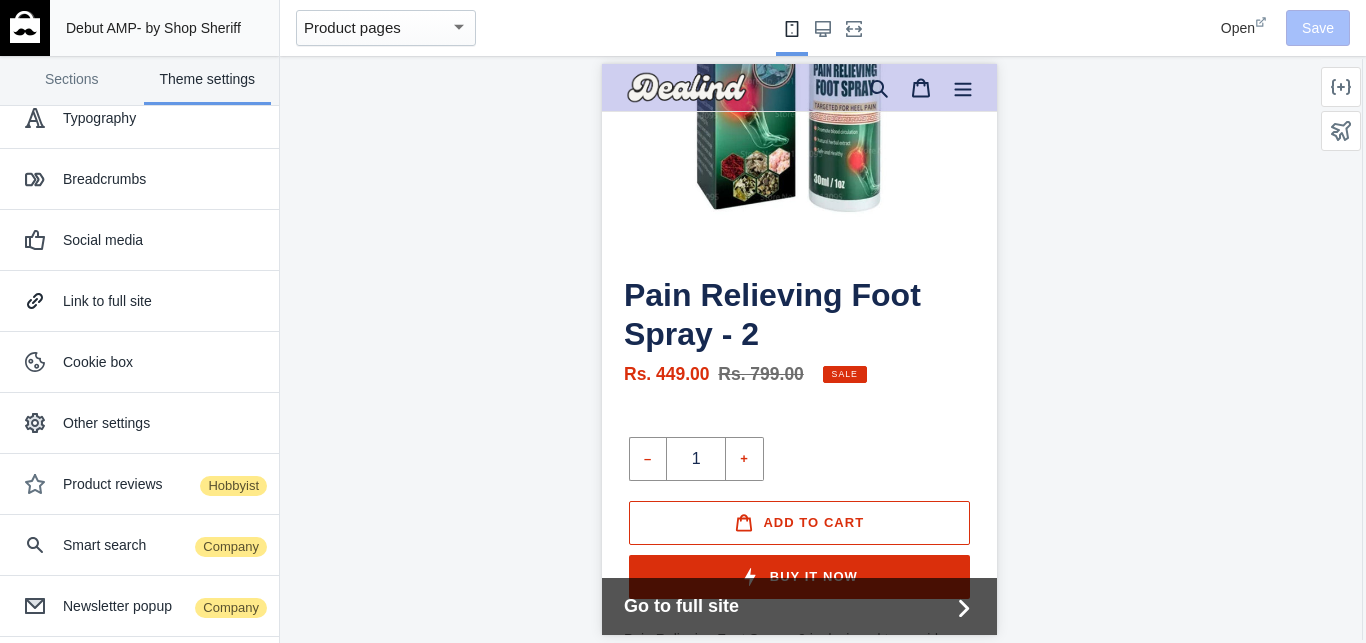 scroll, scrollTop: 0, scrollLeft: 0, axis: both 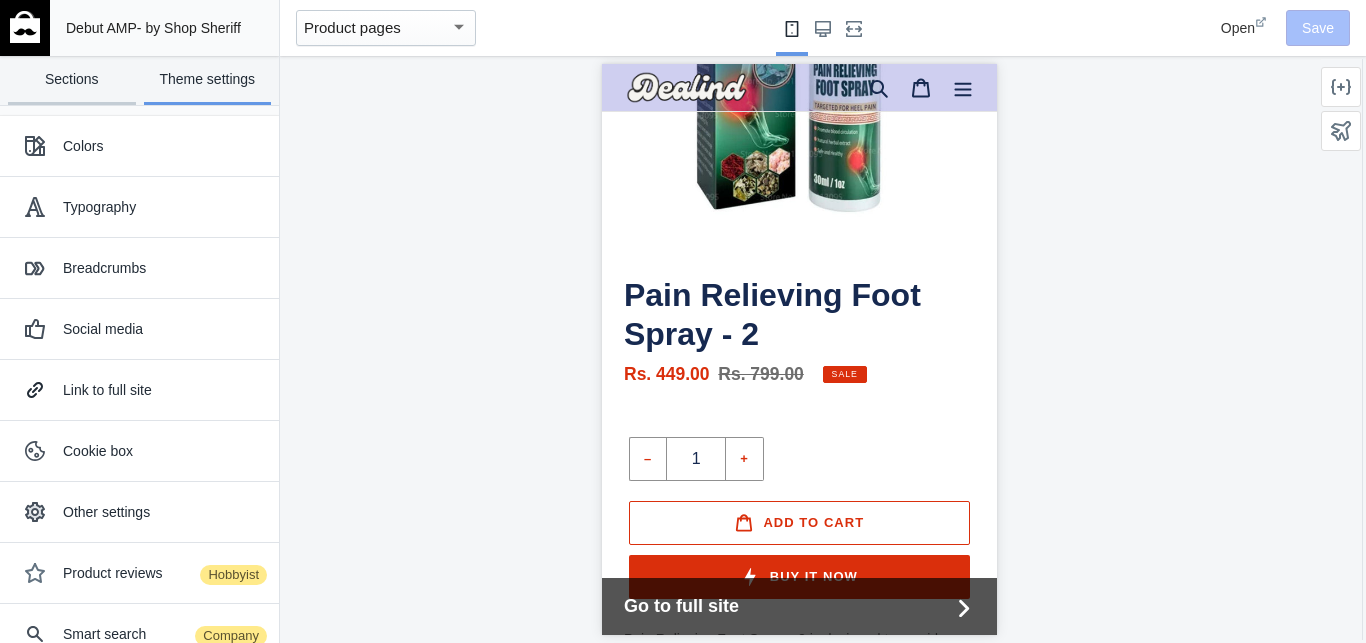click on "Sections" at bounding box center [72, 80] 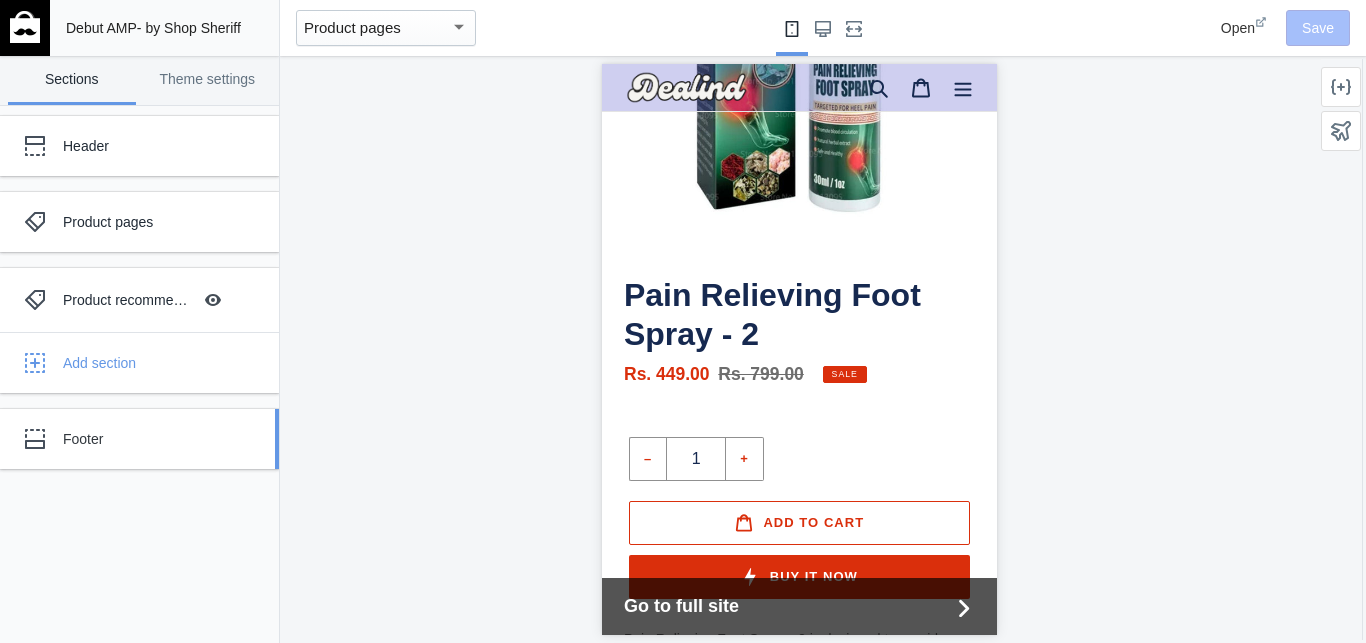 click on "Footer" at bounding box center [125, 439] 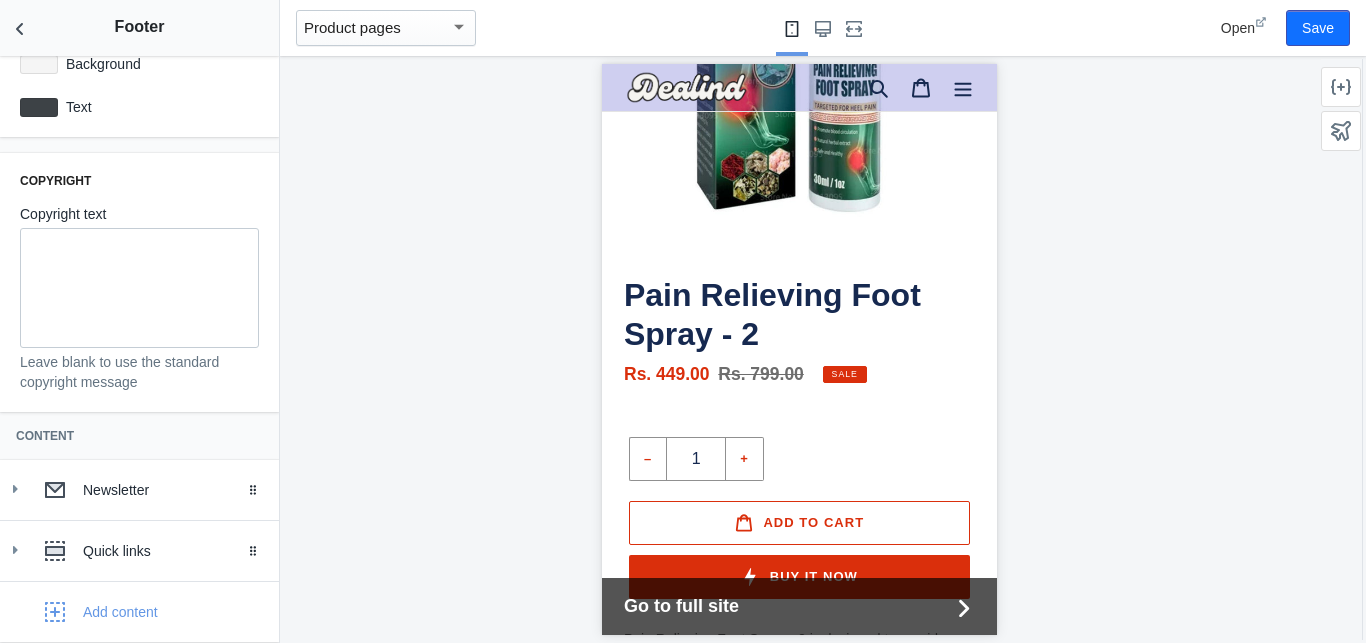 scroll, scrollTop: 440, scrollLeft: 0, axis: vertical 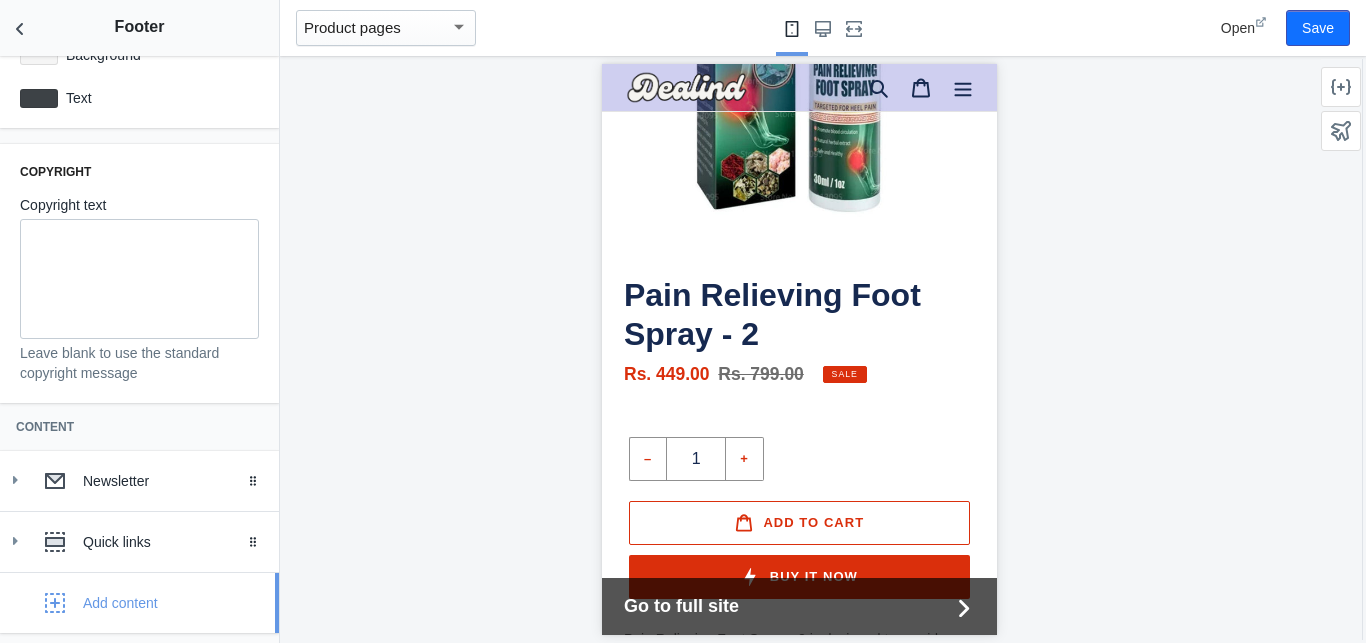 click 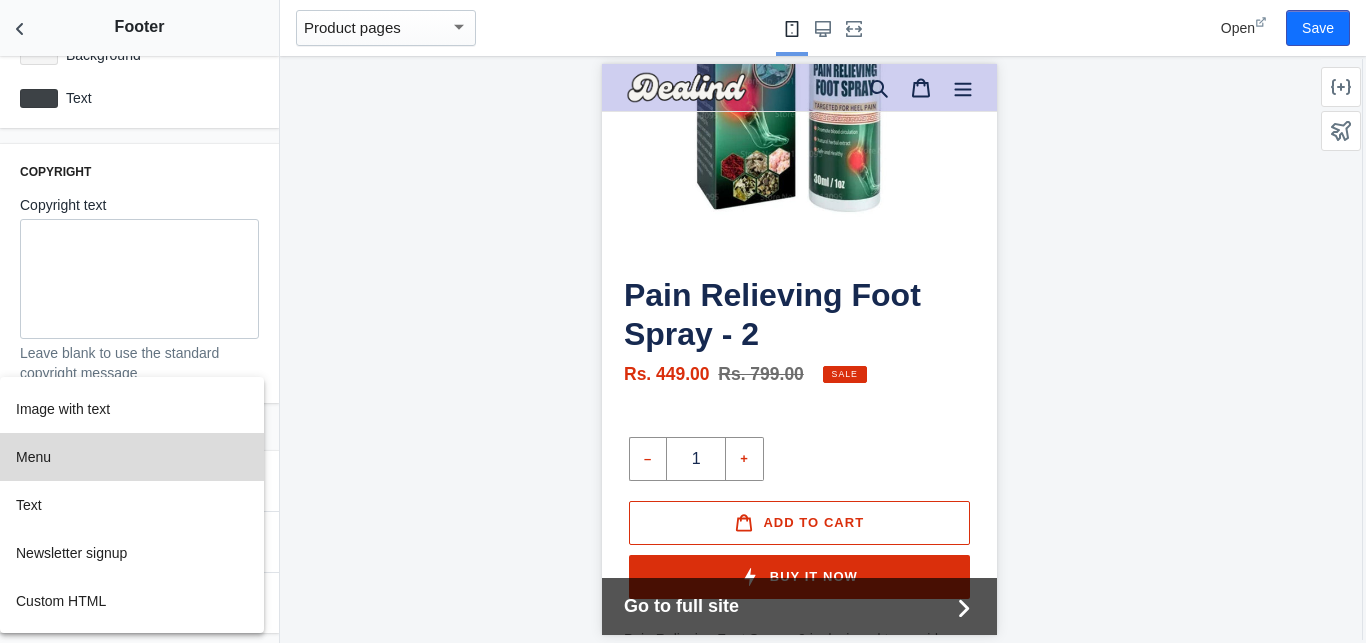 click on "Menu" at bounding box center [132, 457] 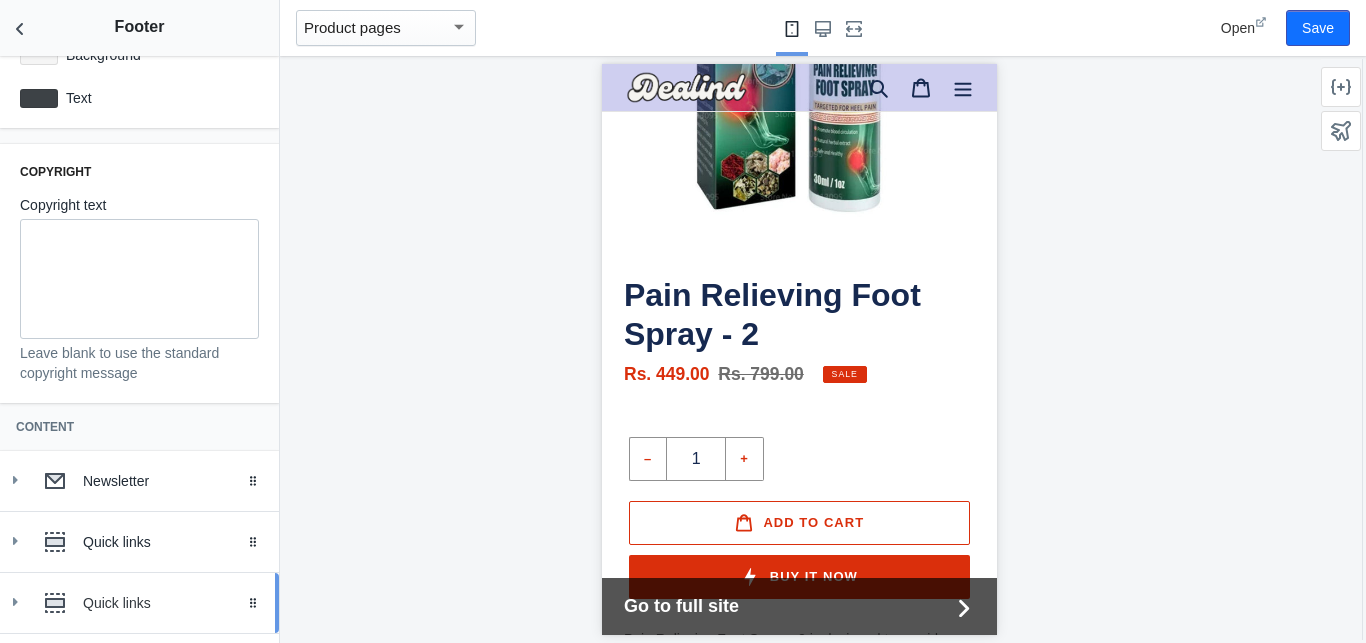 scroll, scrollTop: 440, scrollLeft: 0, axis: vertical 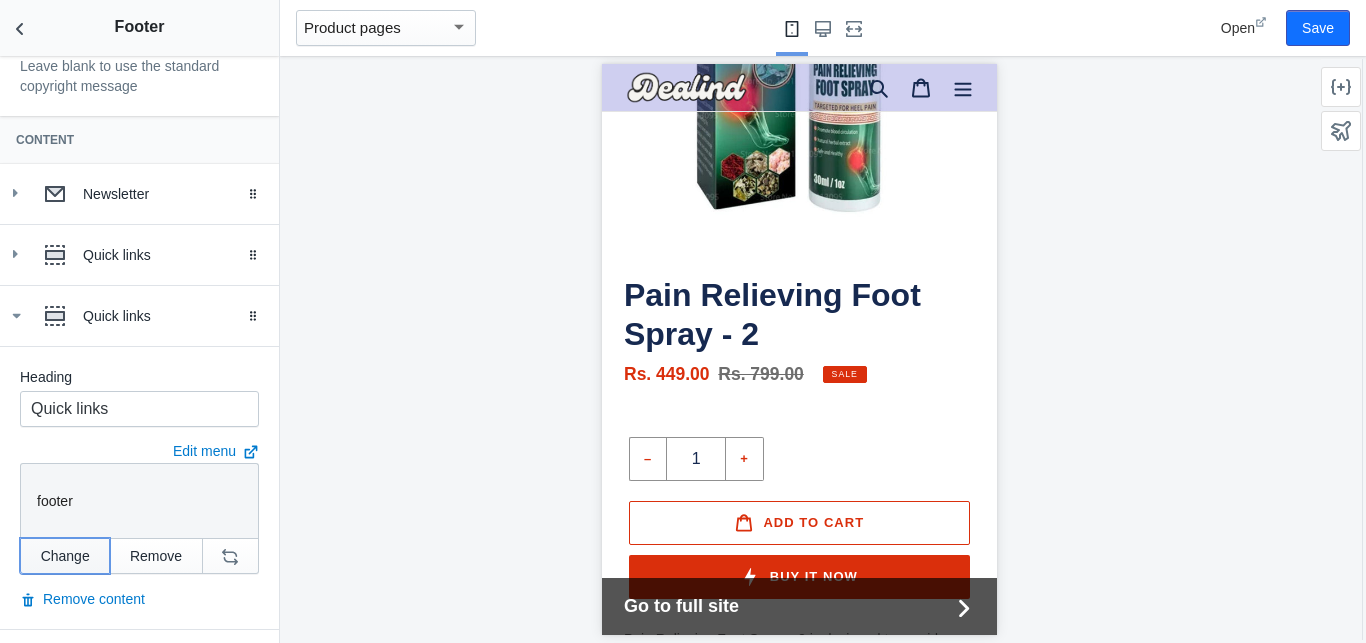 click on "Change" at bounding box center [65, 556] 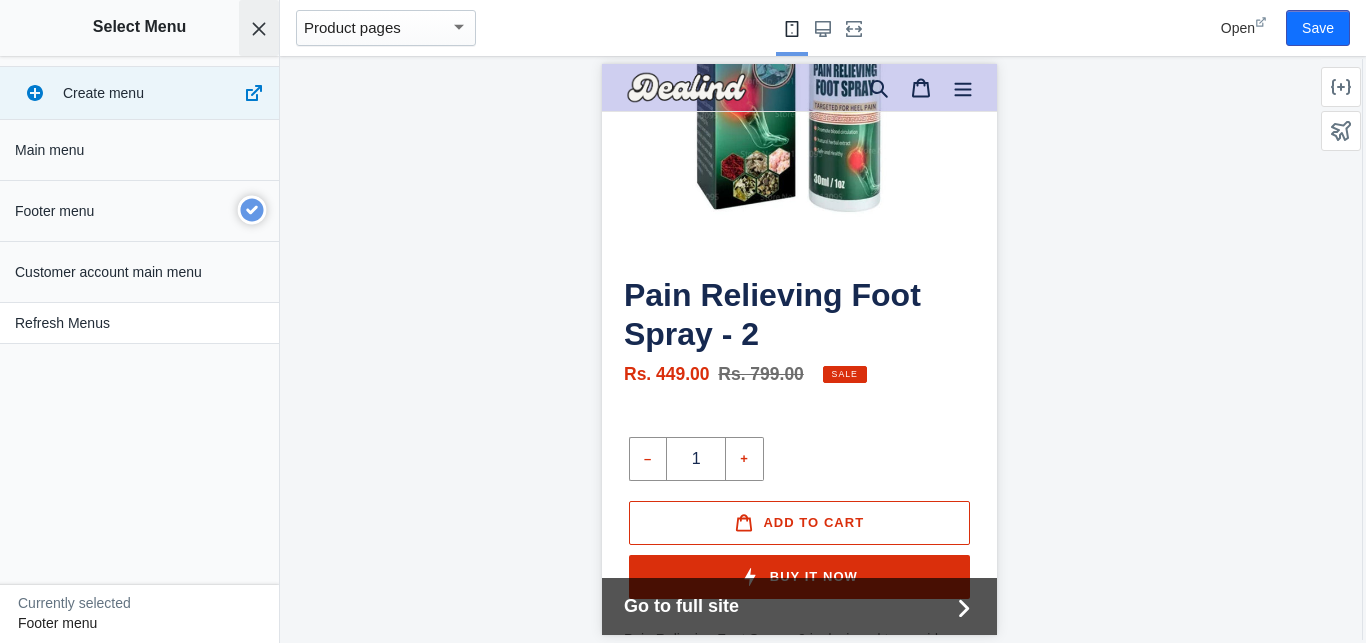 click 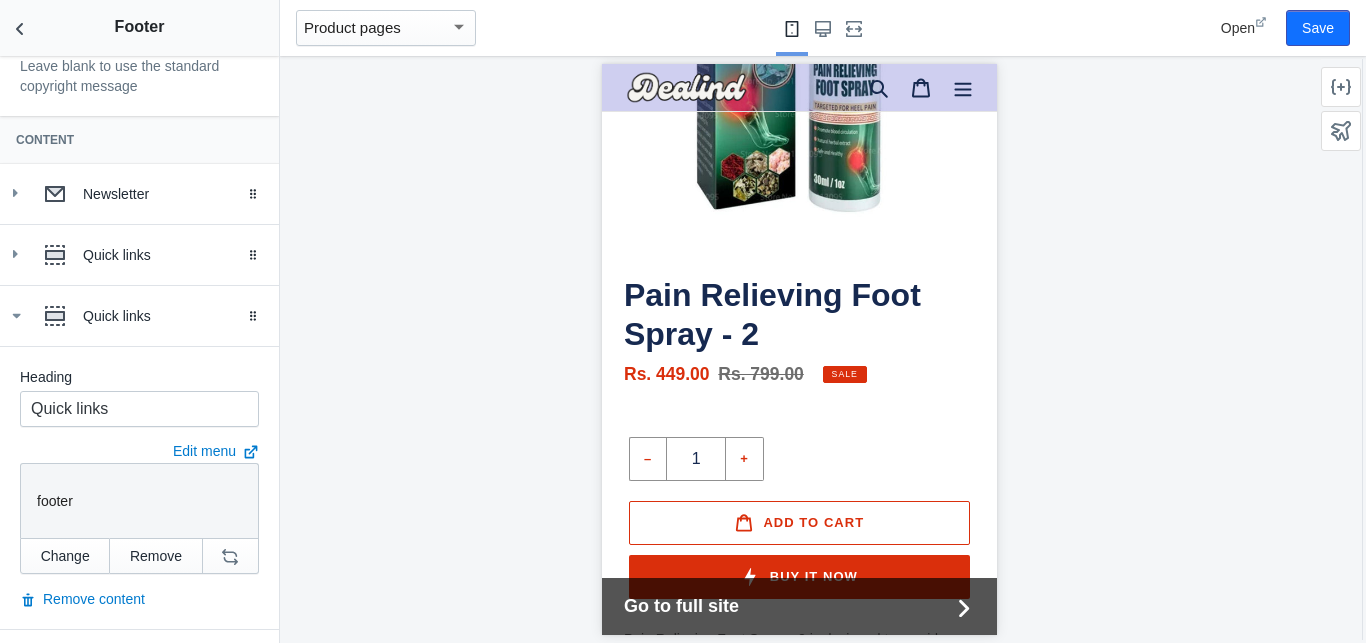 scroll, scrollTop: 727, scrollLeft: 0, axis: vertical 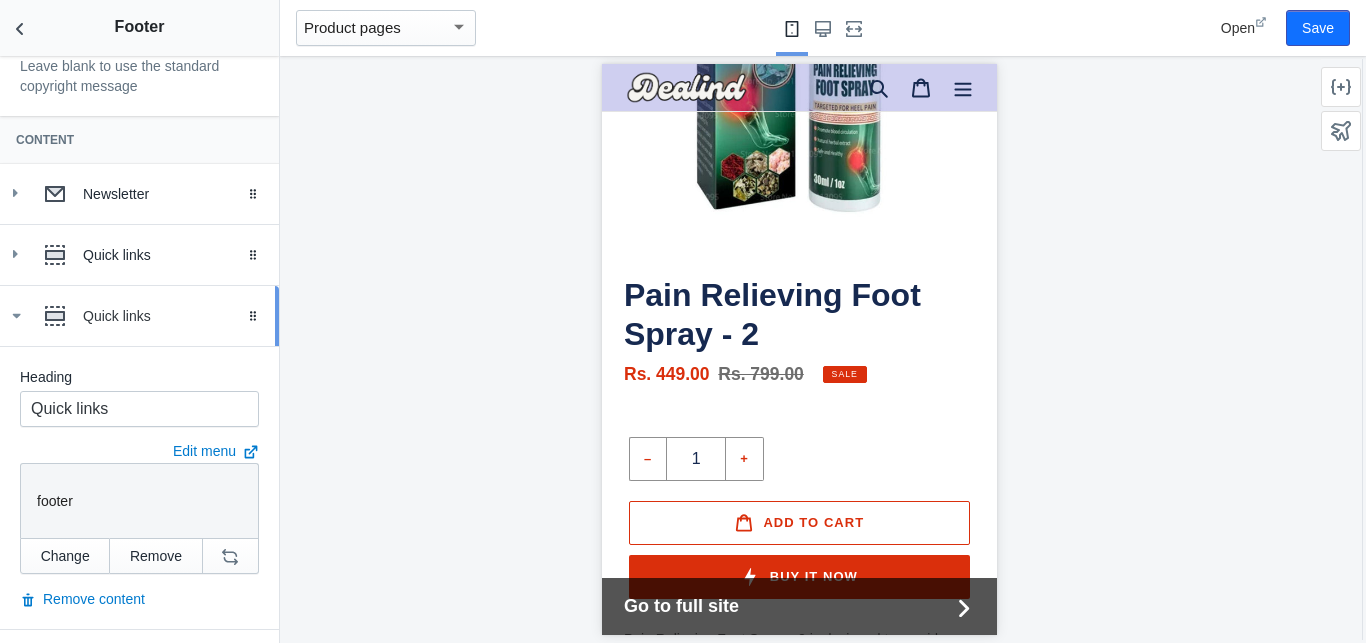 click on "Quick links" at bounding box center [173, 316] 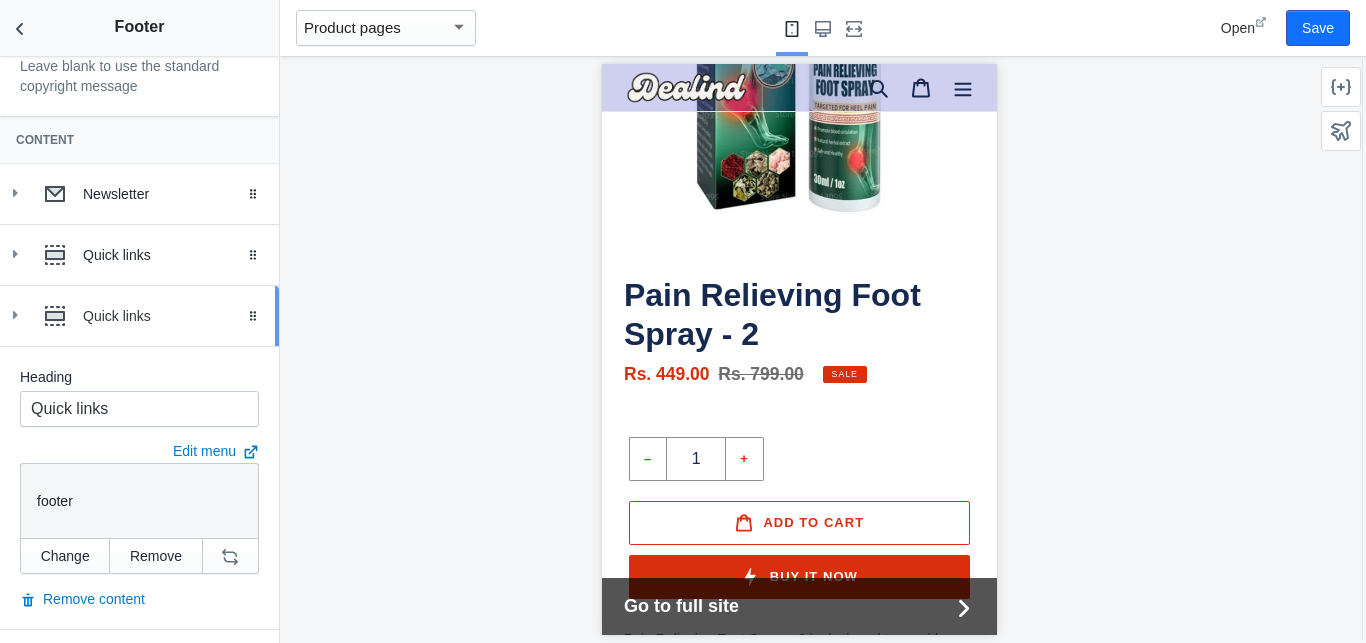 scroll, scrollTop: 501, scrollLeft: 0, axis: vertical 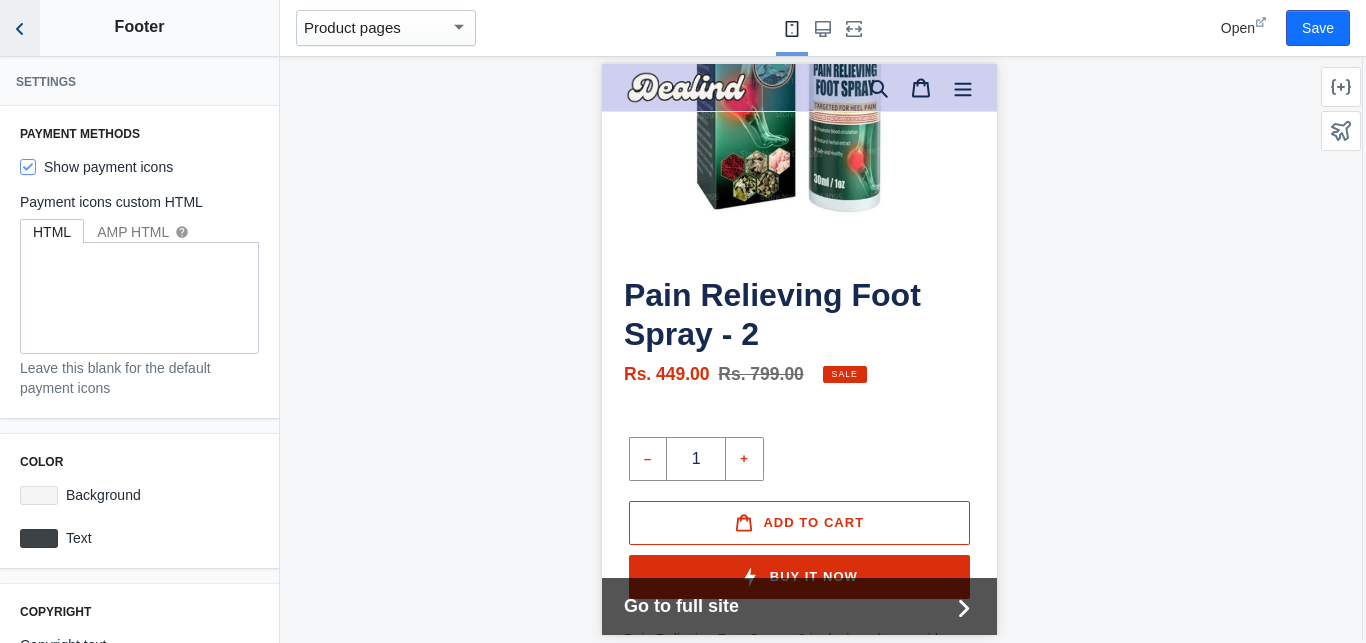 click at bounding box center (20, 28) 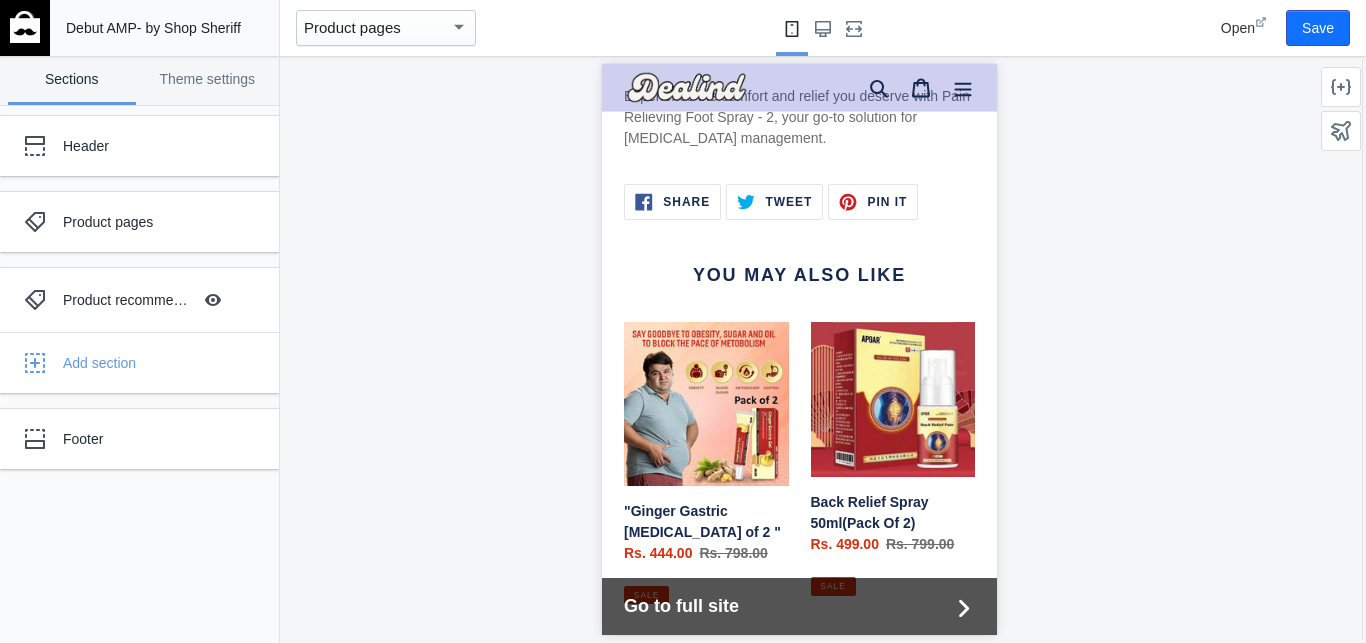 scroll, scrollTop: 1275, scrollLeft: 0, axis: vertical 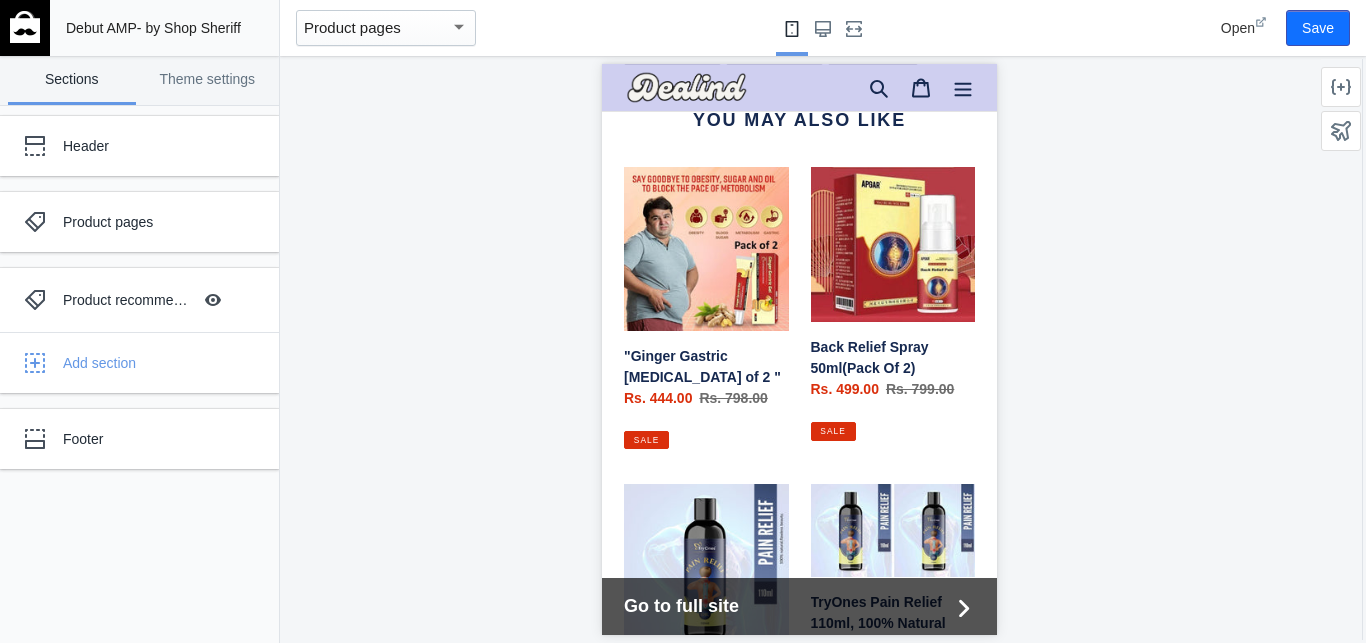 click on "You may also like             "Ginger Gastric [MEDICAL_DATA] of 2 "                 "Ginger Gastric [MEDICAL_DATA] of 2 "         Regular price       Rs. 444.00           Sale price       Rs. 444.00         Regular price        Rs. 798.00              Sale       Sold out                     Back Relief Spray 50ml(Pack Of 2)                 Back Relief Spray 50ml(Pack Of 2)         Regular price       Rs. 499.00           Sale price       Rs. 499.00         Regular price        Rs. 799.00              Sale       Sold out                     TryOnes Pain Relief 110ml, 100% Natural                 TryOnes Pain Relief 110ml, 100% Natural         Regular price       Rs. 458.00           Sale price       Rs. 458.00         Regular price        Rs. 698.00              Sale       Sold out                     TryOnes Pain Relief 110ml, 100% Natural (Pack of 2)                 TryOnes Pain Relief 110ml, 100% Natural (Pack of 2)         Regular price       Rs. 548.00           Sale price       Rs. 548.00" at bounding box center [798, 438] 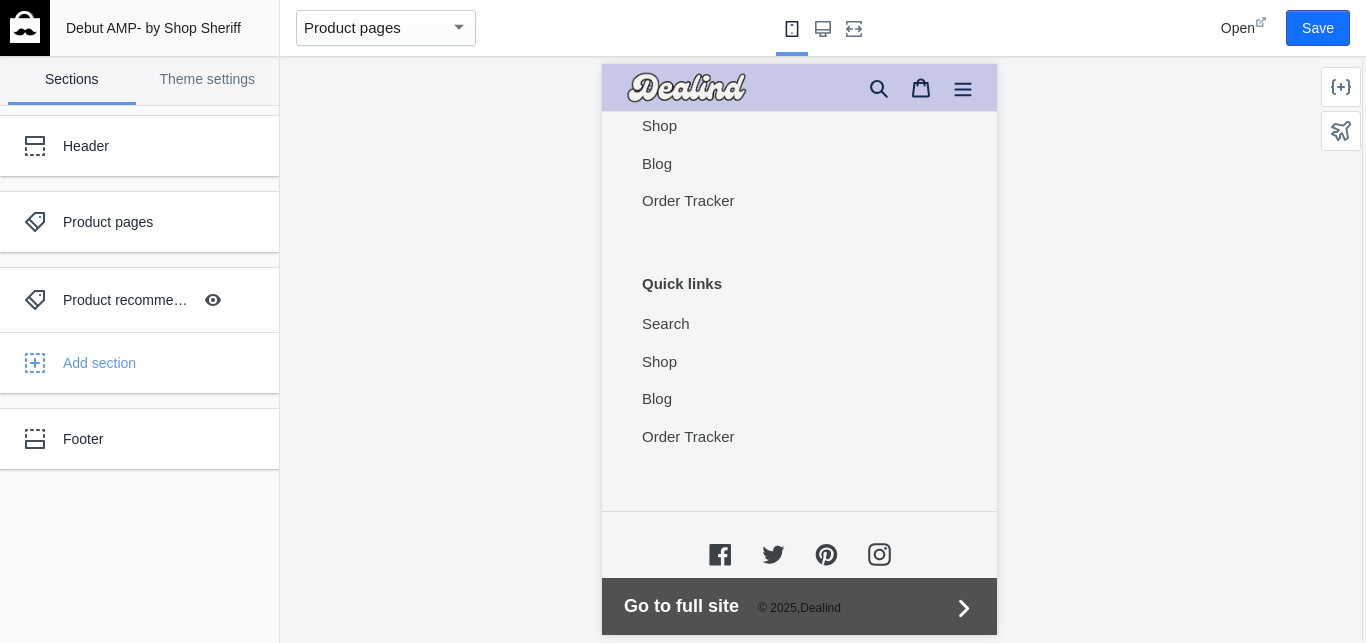 scroll, scrollTop: 2287, scrollLeft: 0, axis: vertical 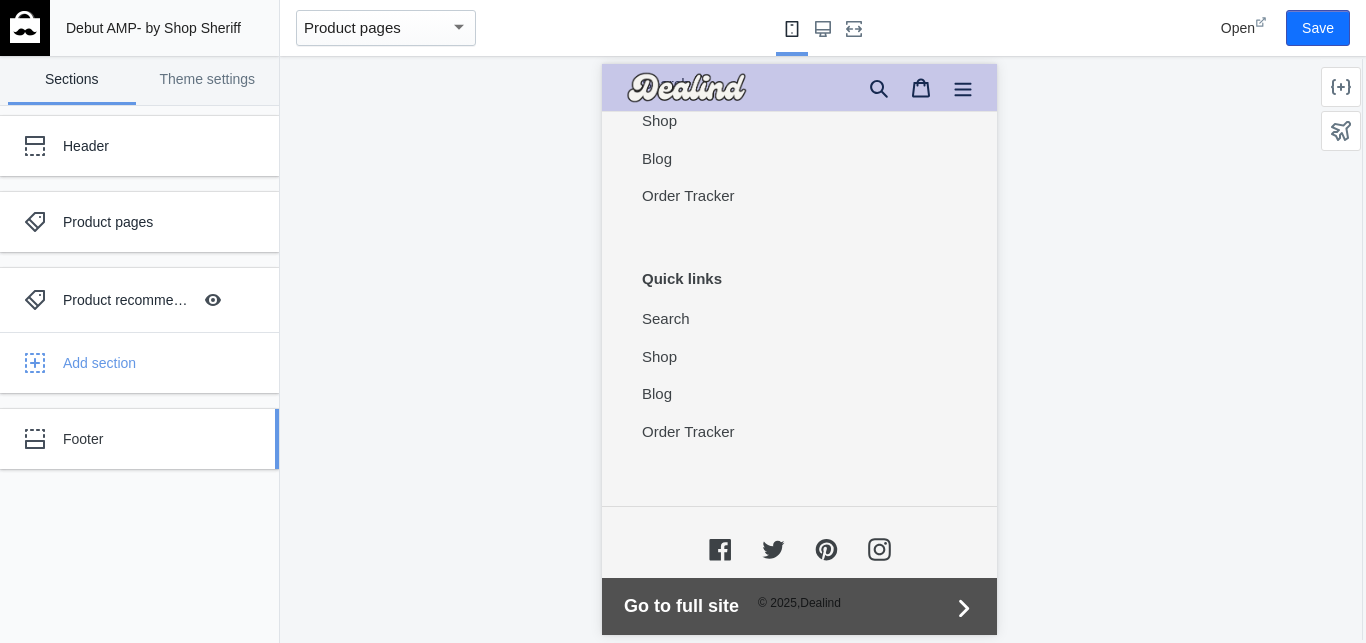 click on "Footer" at bounding box center [149, 439] 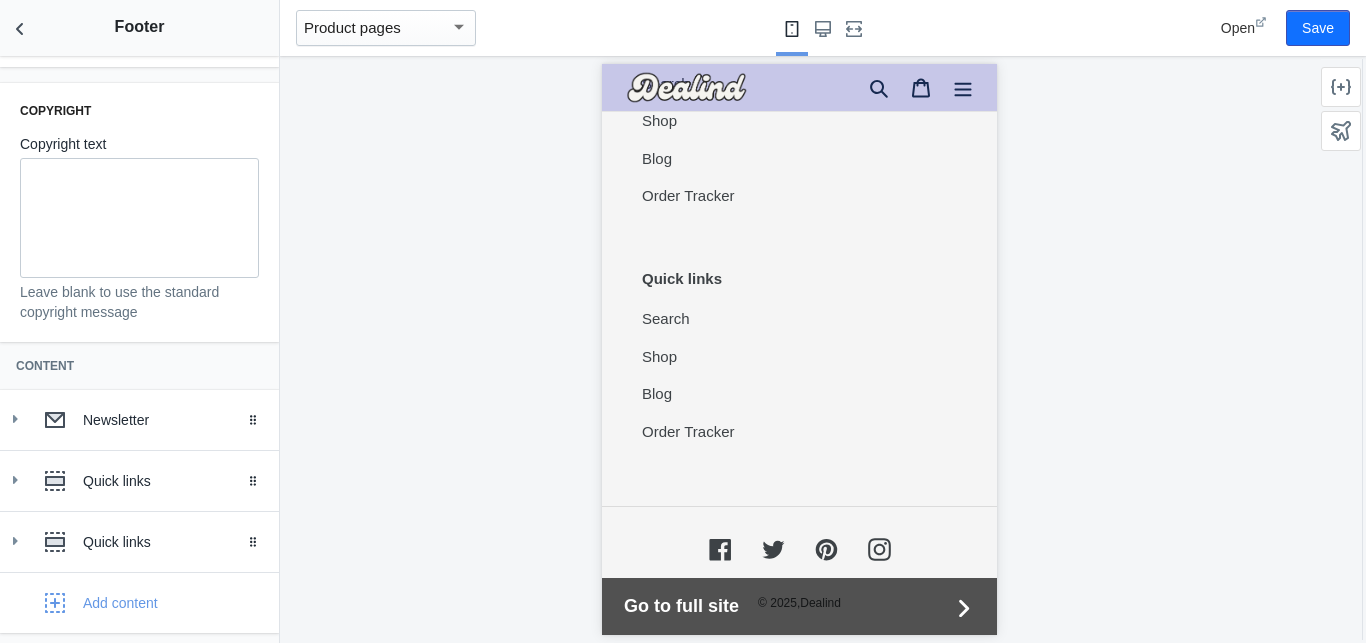 scroll, scrollTop: 501, scrollLeft: 0, axis: vertical 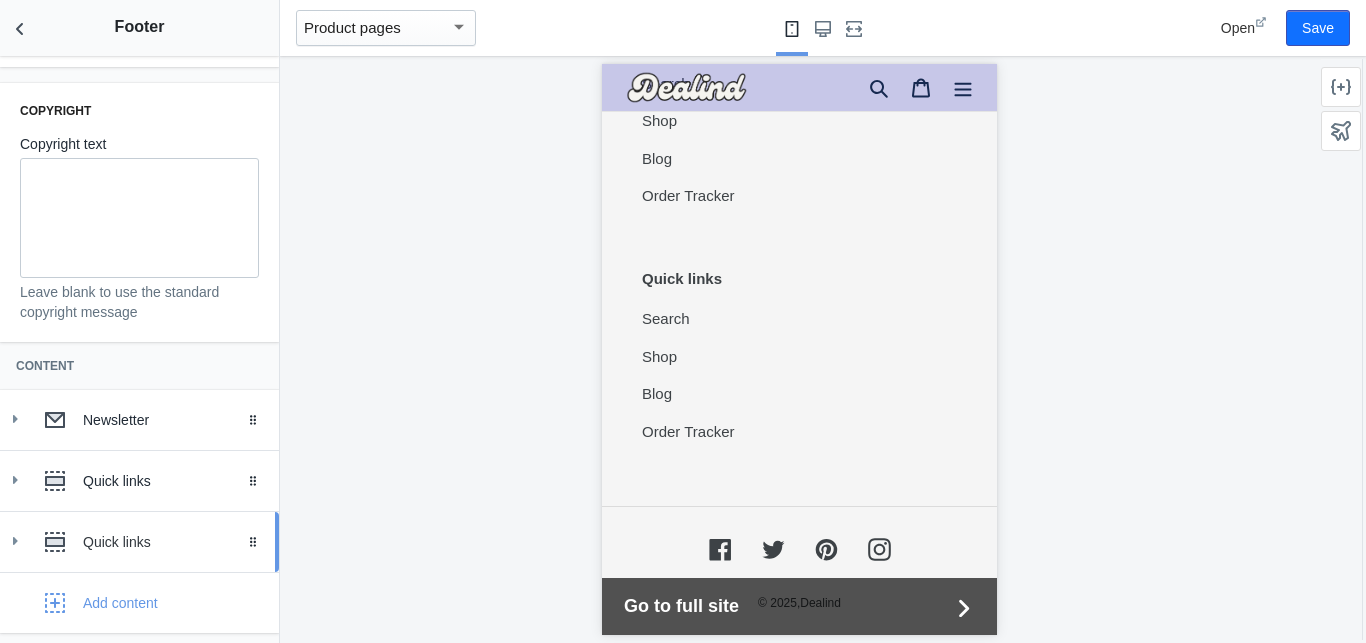click on "Quick links" at bounding box center (173, 542) 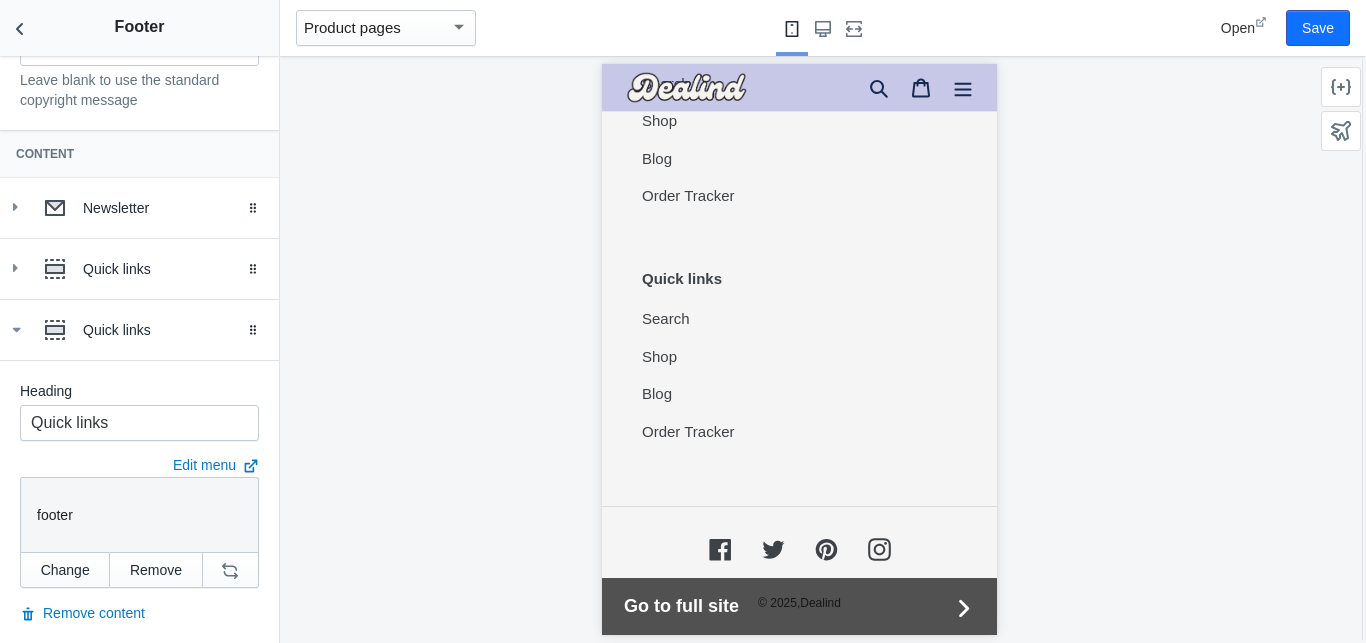 scroll, scrollTop: 772, scrollLeft: 0, axis: vertical 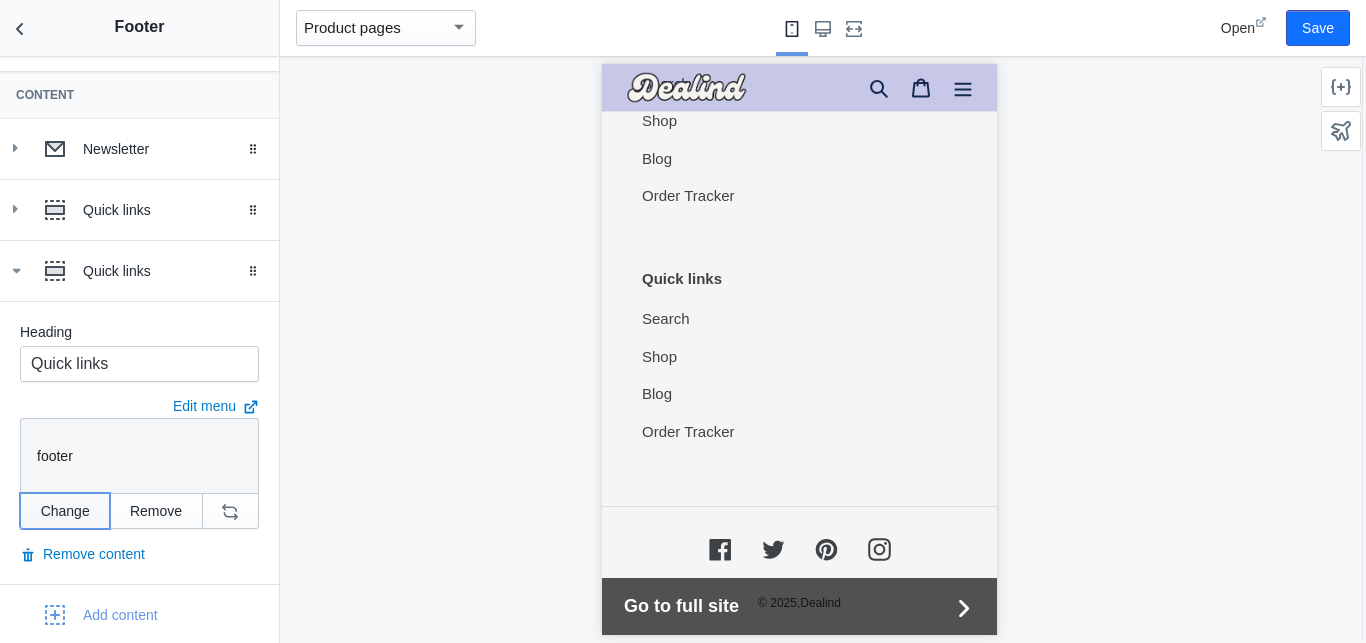 click on "Change" at bounding box center (65, 511) 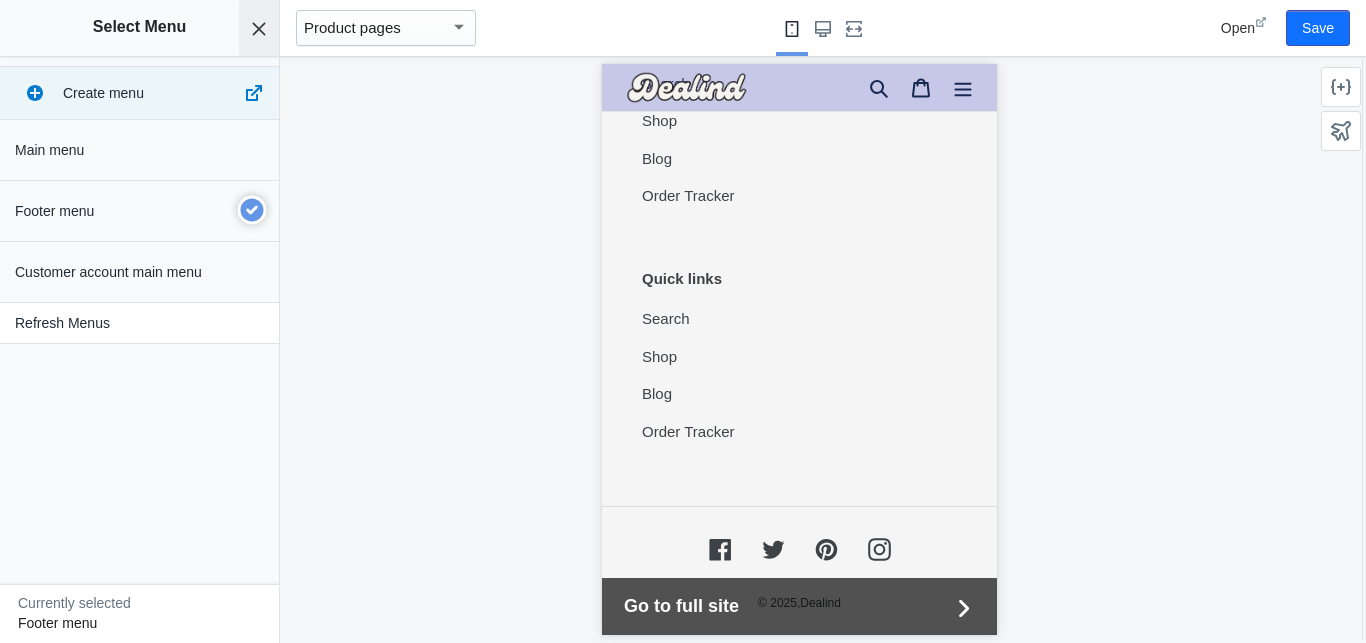 click at bounding box center [259, 28] 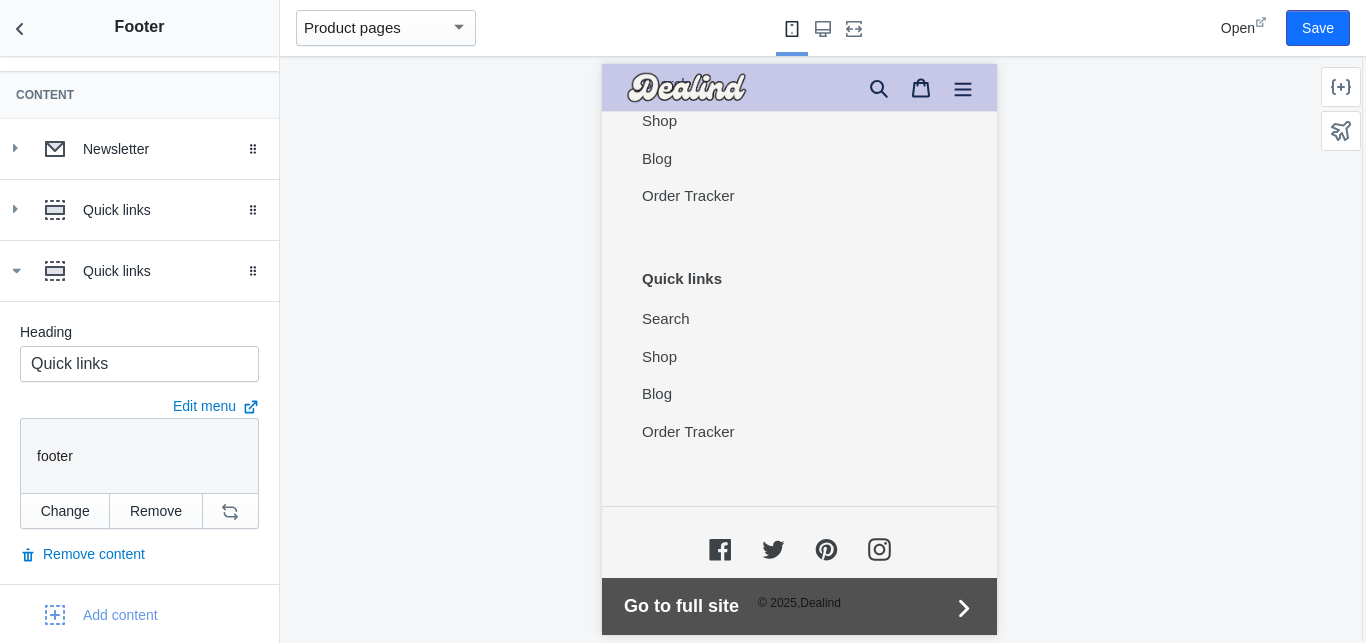 scroll, scrollTop: 784, scrollLeft: 0, axis: vertical 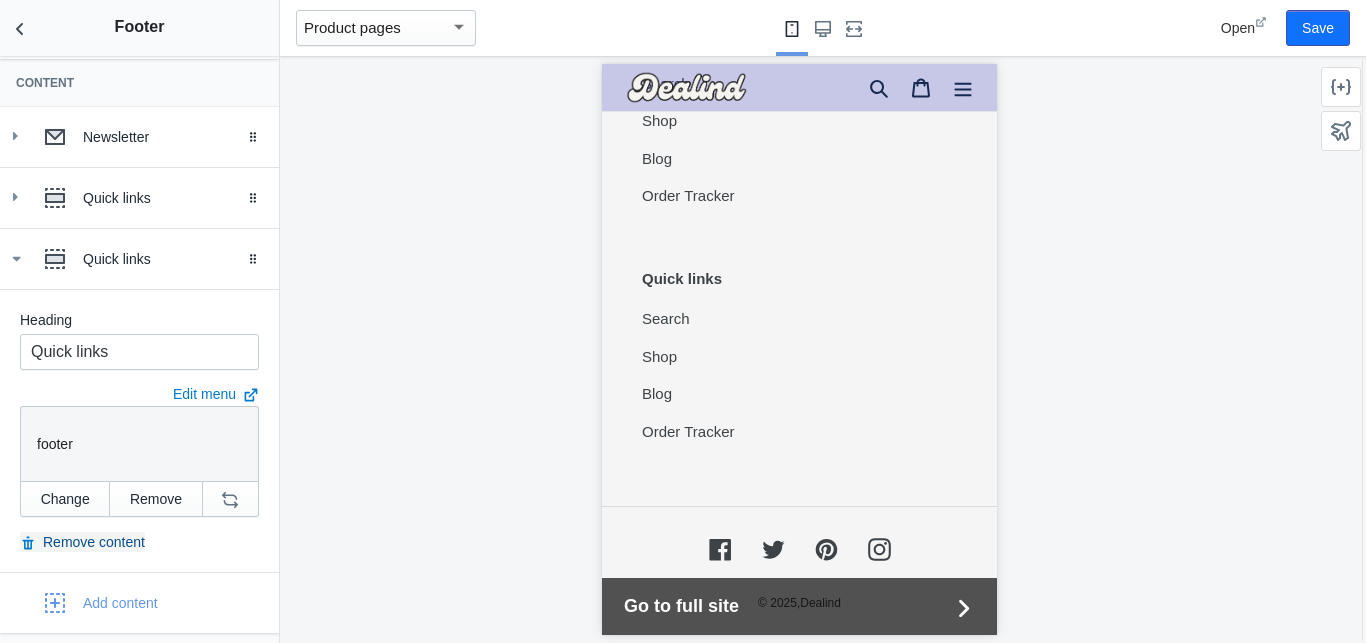 click on "Remove content" at bounding box center [82, 542] 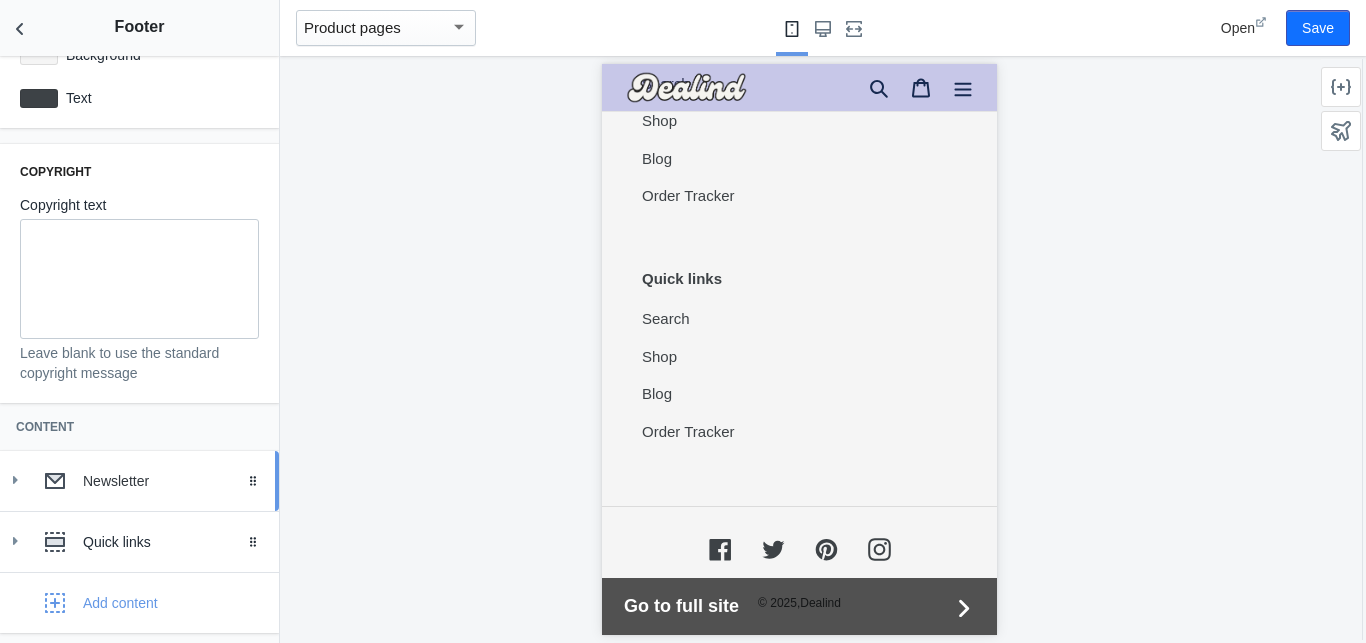 scroll, scrollTop: 440, scrollLeft: 0, axis: vertical 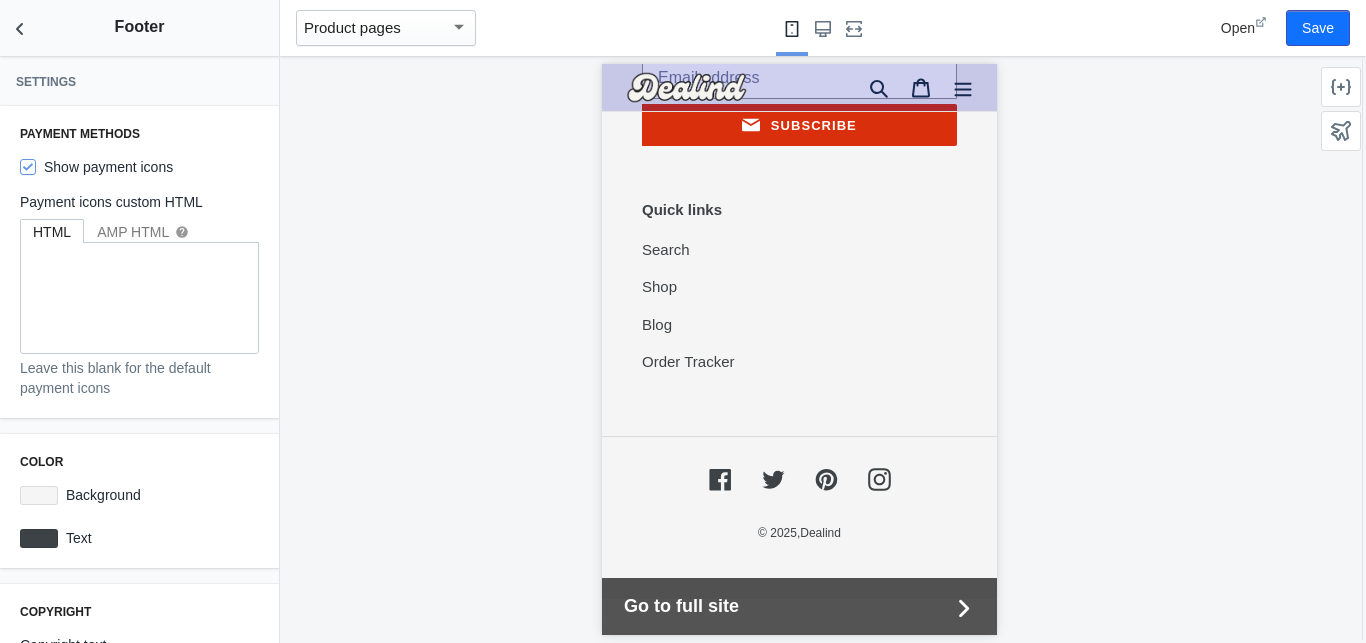 drag, startPoint x: 267, startPoint y: 361, endPoint x: 272, endPoint y: 93, distance: 268.04663 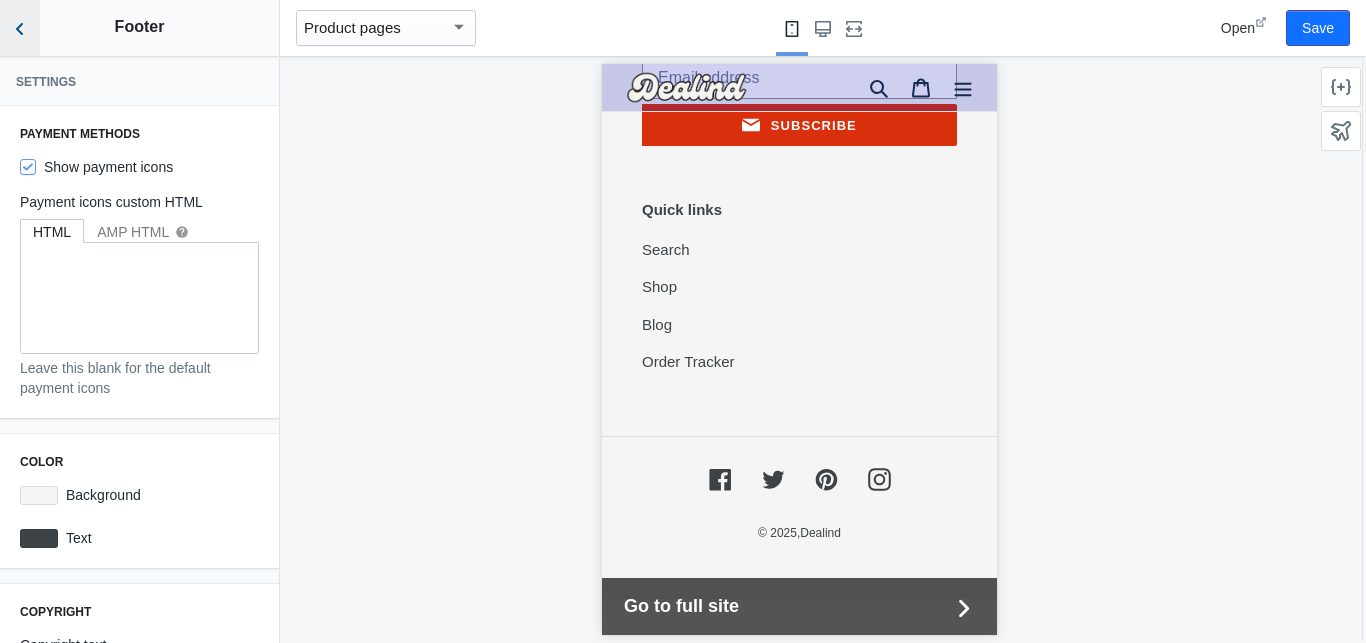 click 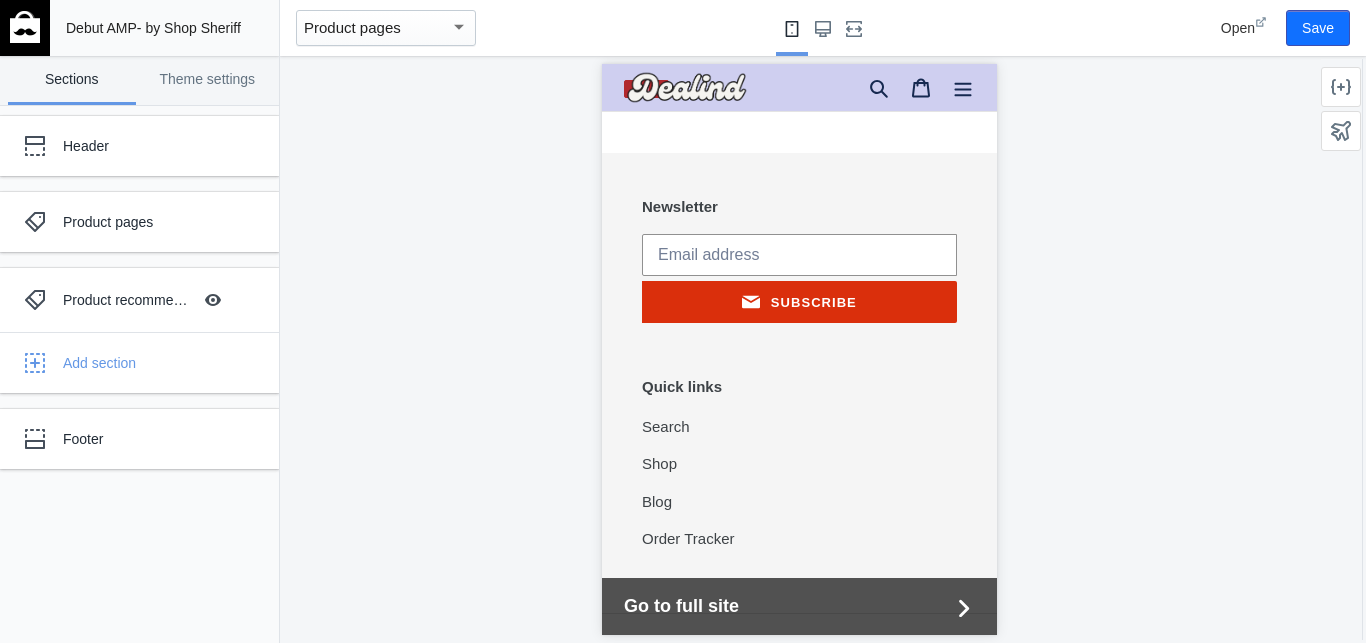 scroll, scrollTop: 1929, scrollLeft: 0, axis: vertical 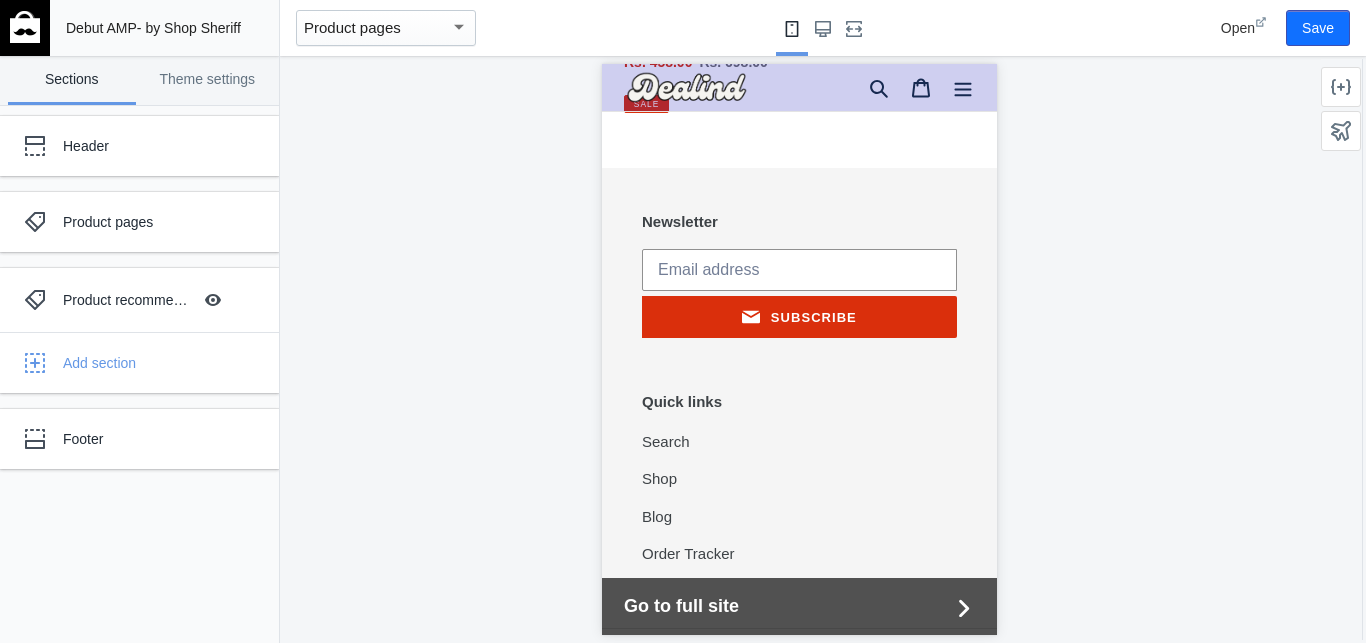drag, startPoint x: 999, startPoint y: 520, endPoint x: 999, endPoint y: 380, distance: 140 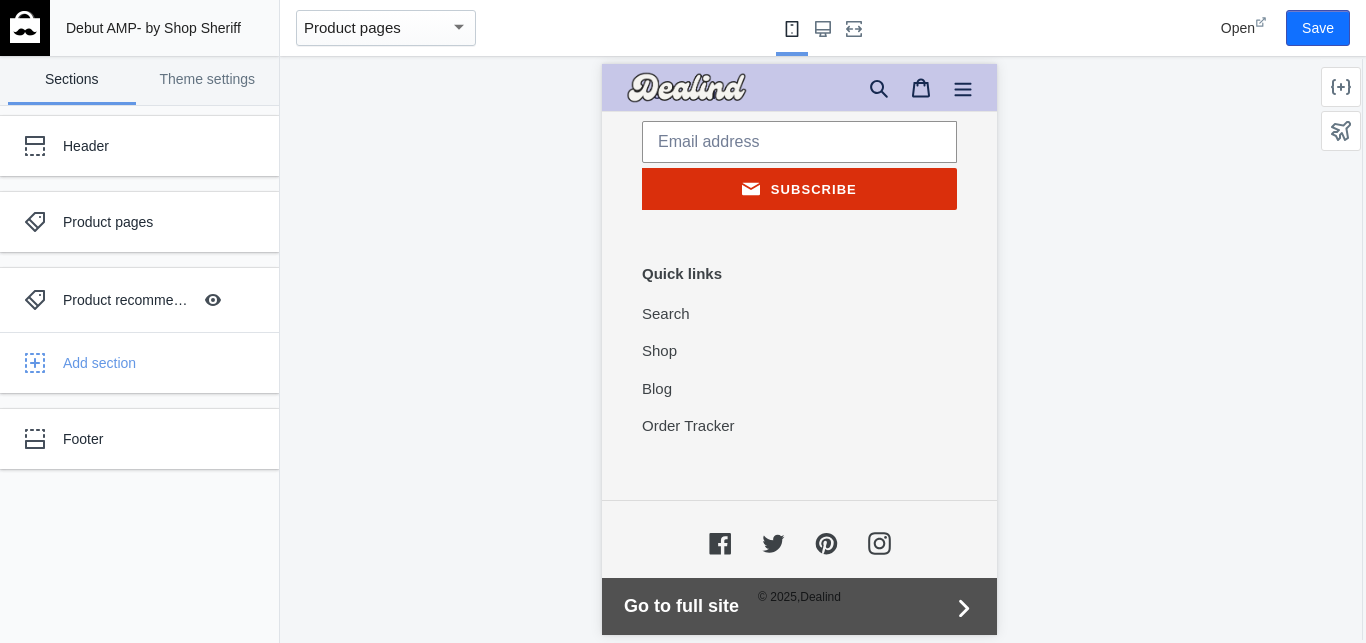 scroll, scrollTop: 2121, scrollLeft: 0, axis: vertical 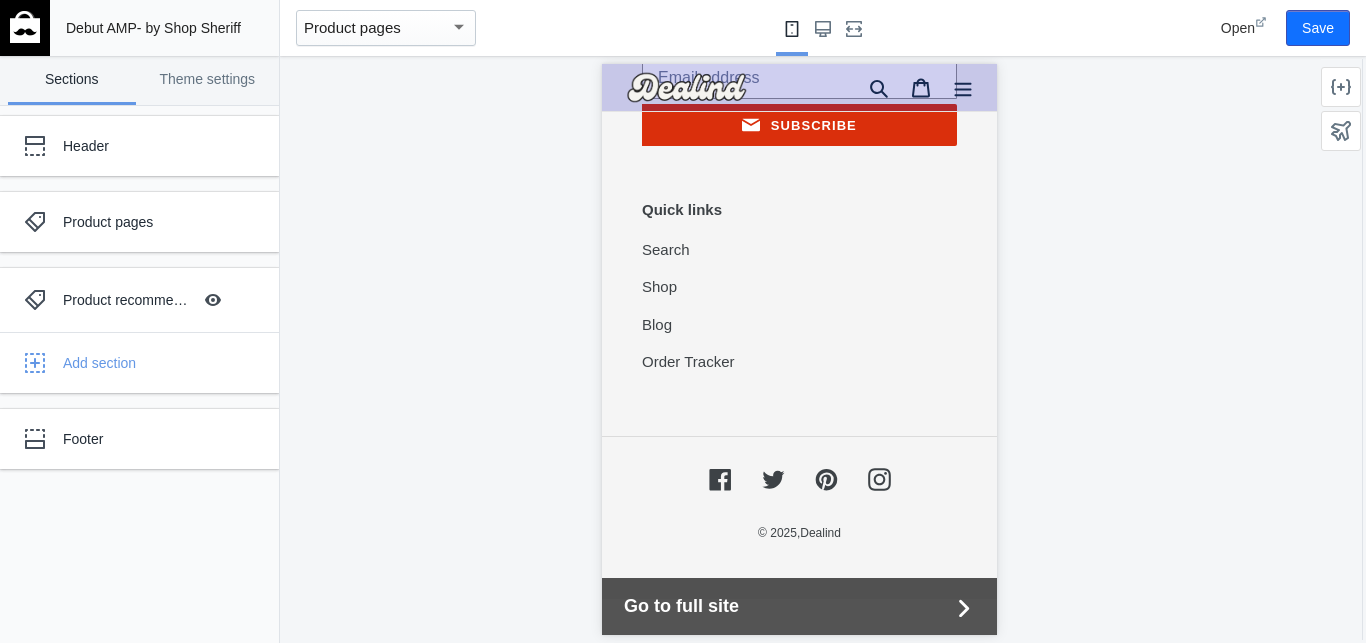 drag, startPoint x: 986, startPoint y: 552, endPoint x: 1627, endPoint y: 615, distance: 644.0885 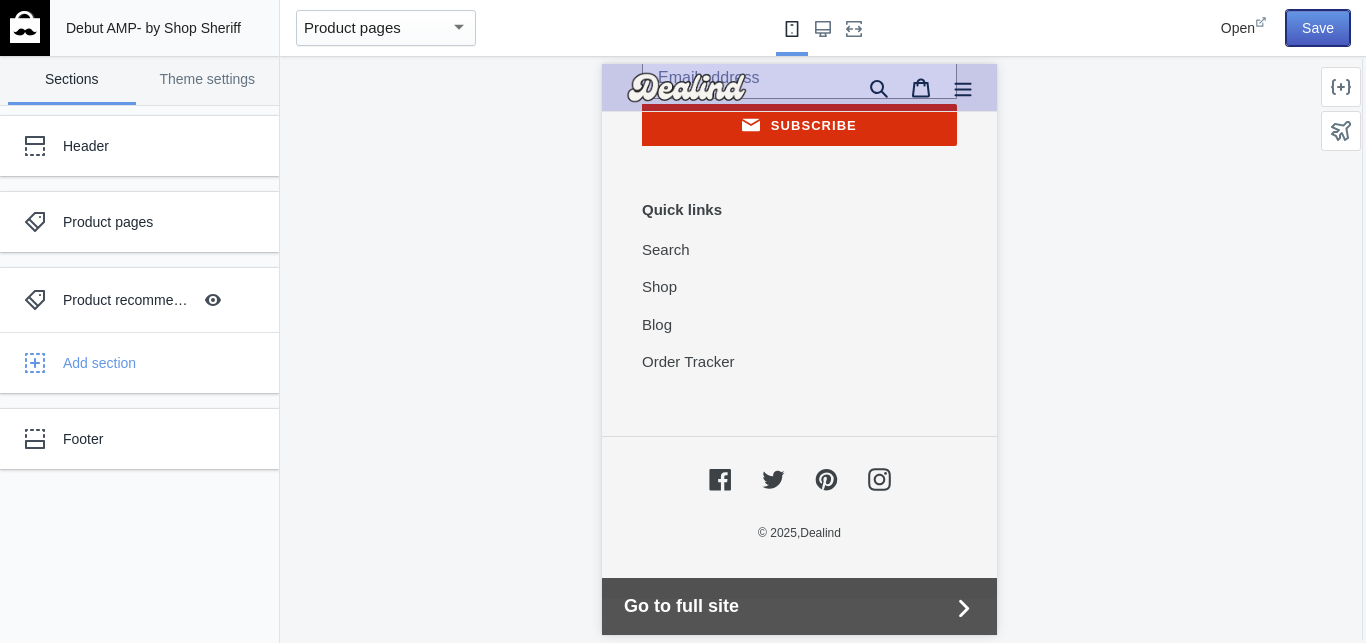 click on "Save" at bounding box center [1318, 28] 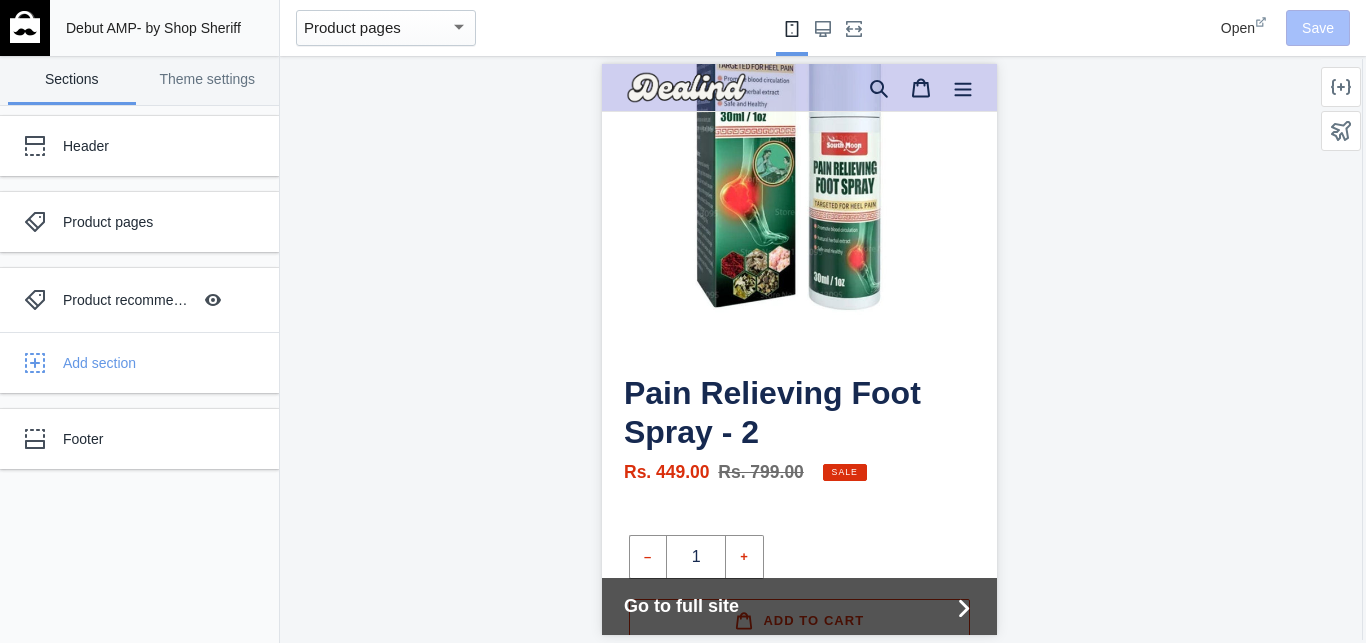 scroll, scrollTop: 0, scrollLeft: 0, axis: both 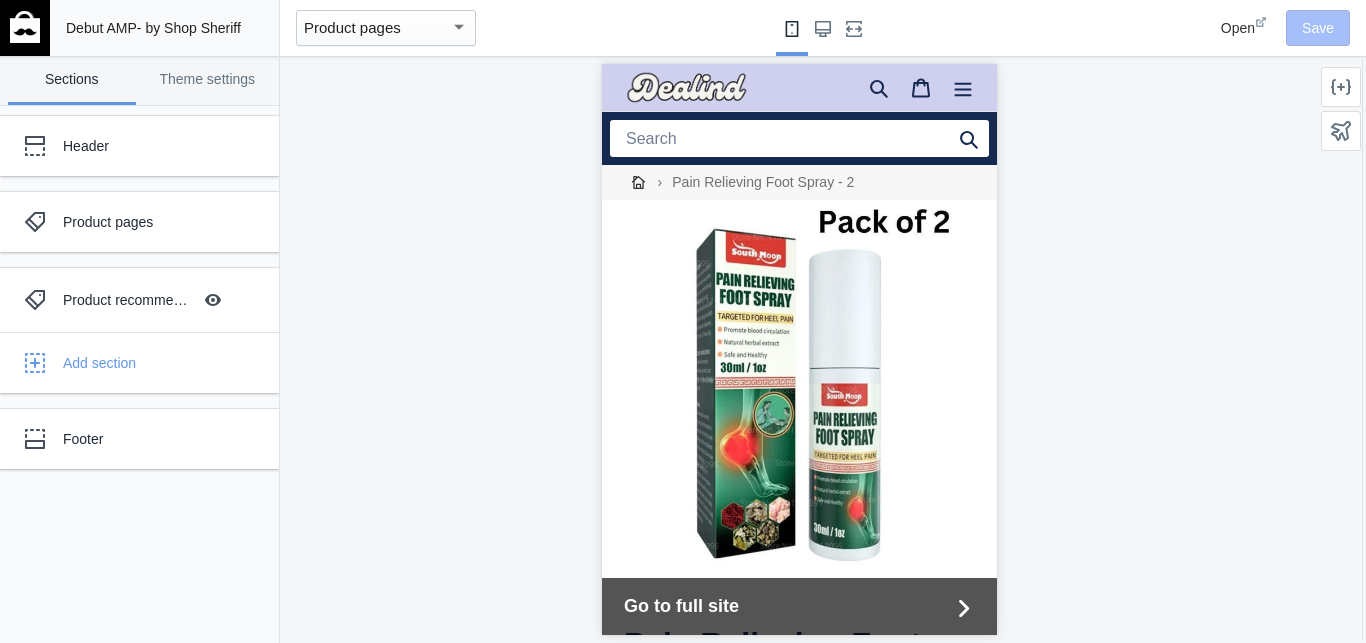 click on "Product pages" at bounding box center [377, 28] 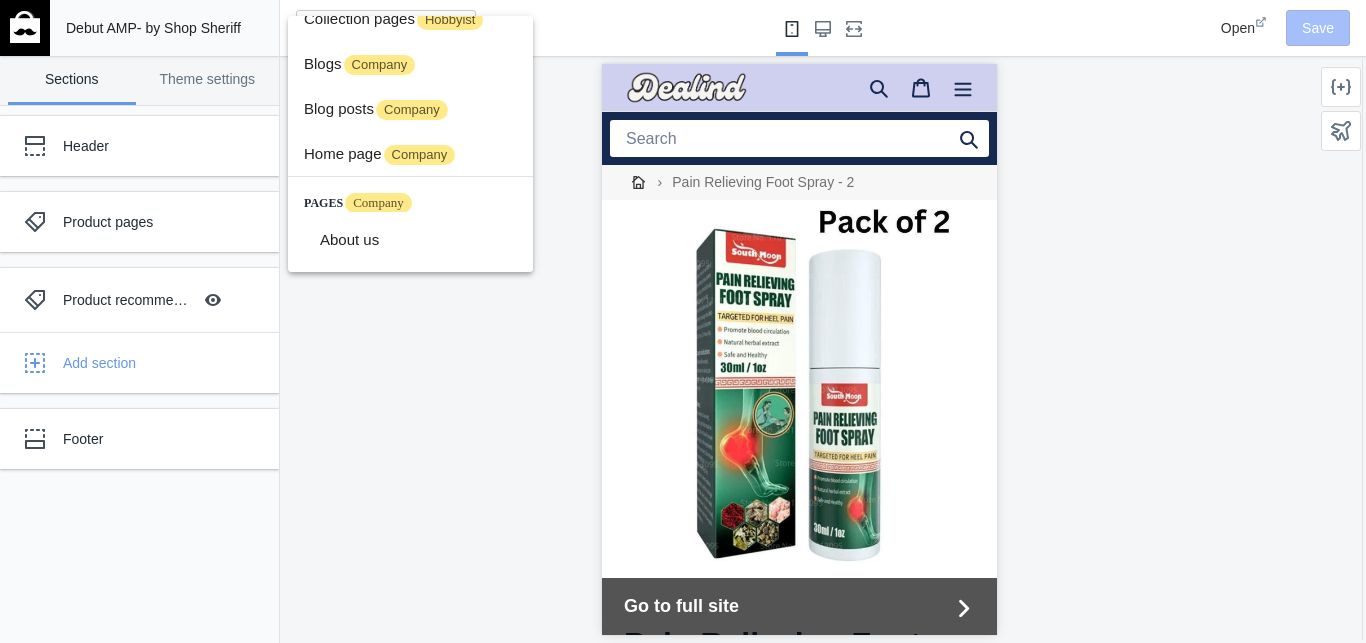 scroll, scrollTop: 100, scrollLeft: 0, axis: vertical 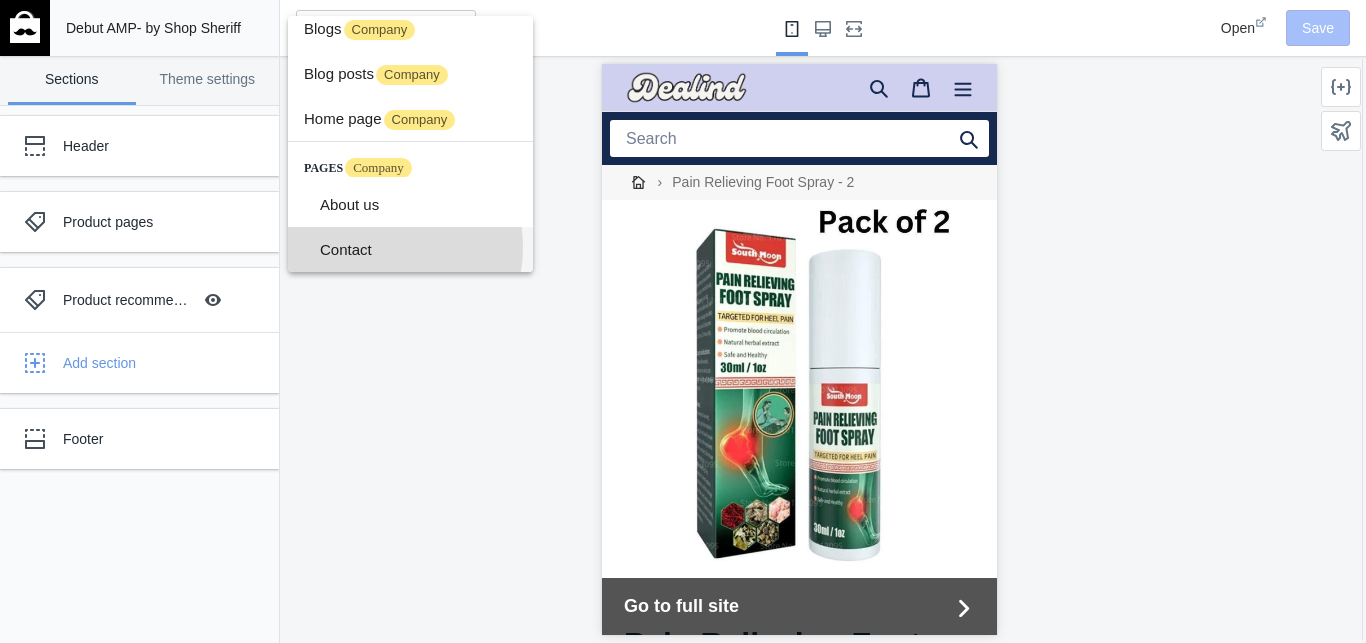 click on "Contact" at bounding box center [418, 249] 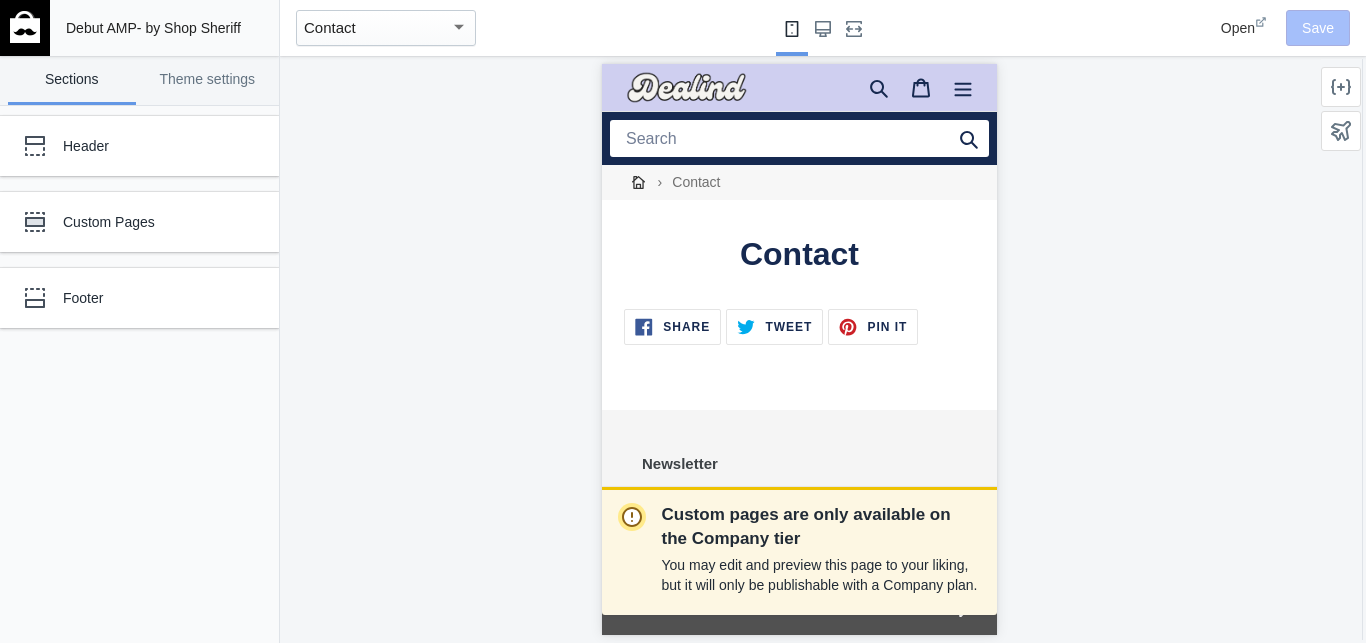 scroll, scrollTop: 0, scrollLeft: 0, axis: both 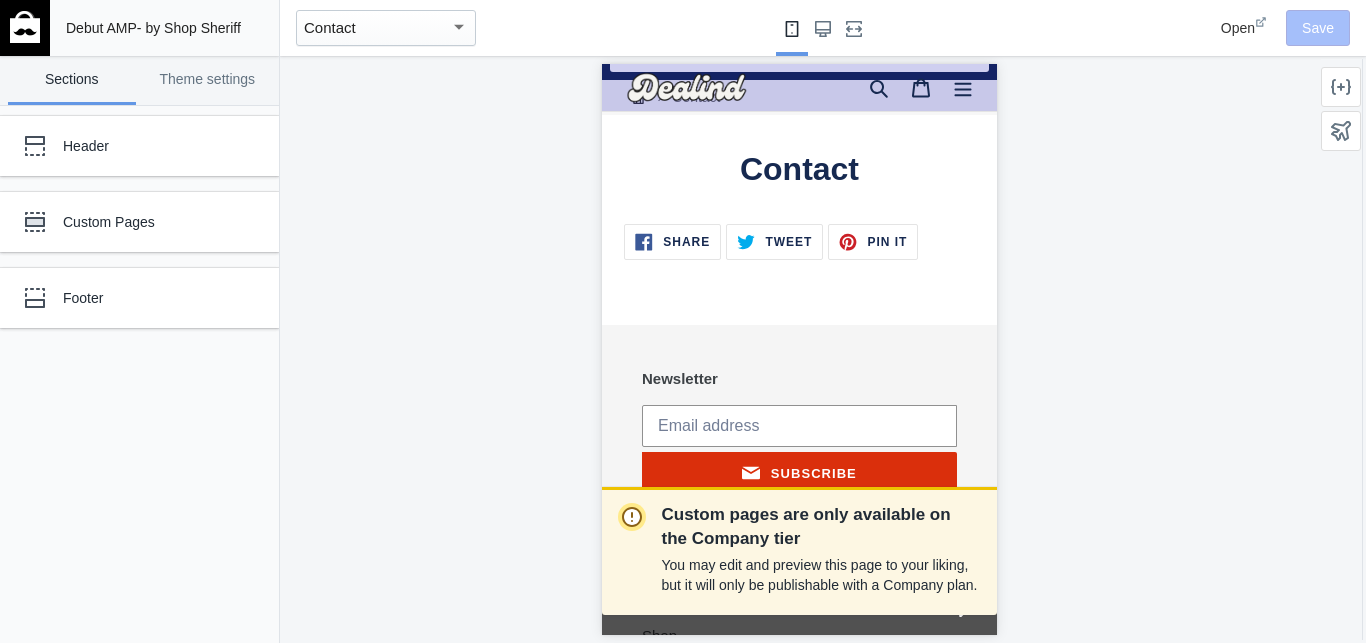 drag, startPoint x: 989, startPoint y: 276, endPoint x: 1599, endPoint y: 385, distance: 619.662 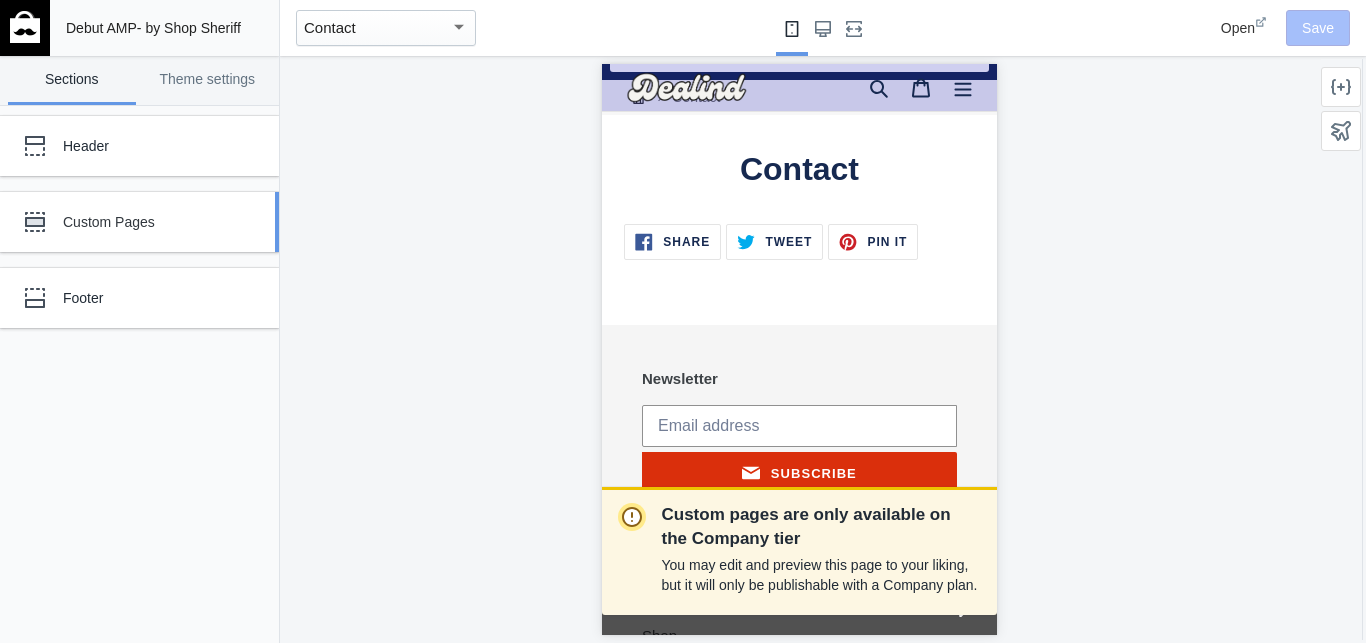 click on "Custom Pages" at bounding box center [149, 222] 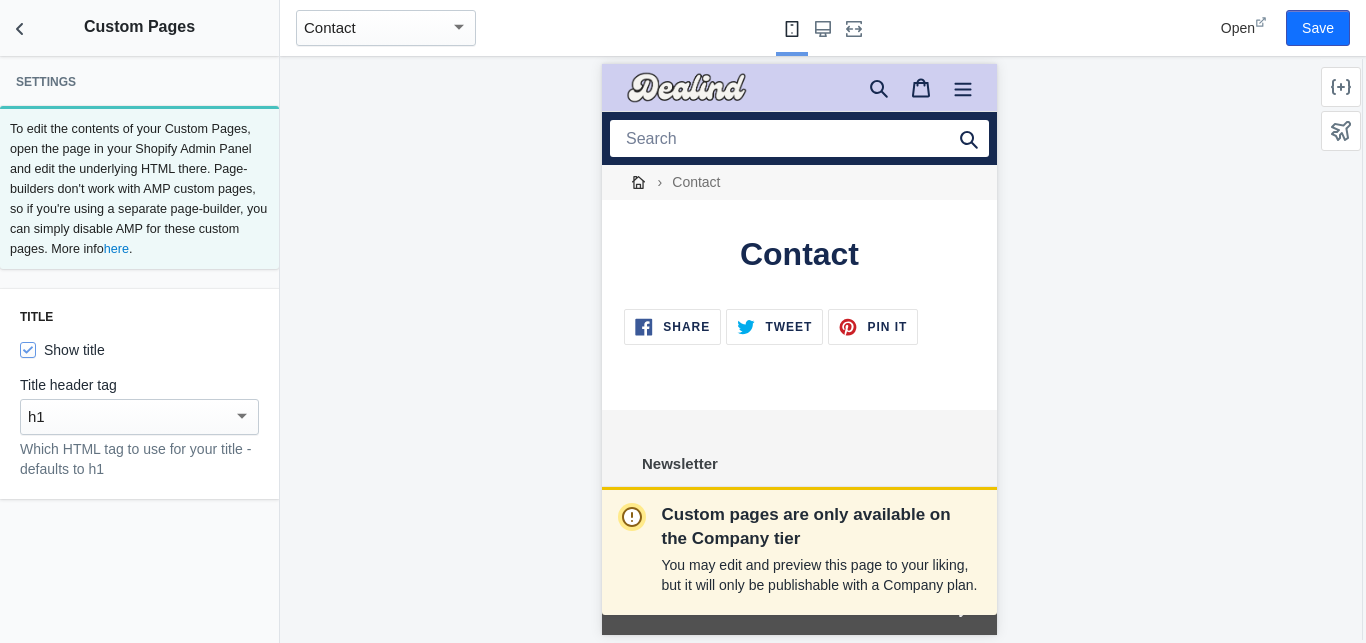 scroll, scrollTop: 0, scrollLeft: 0, axis: both 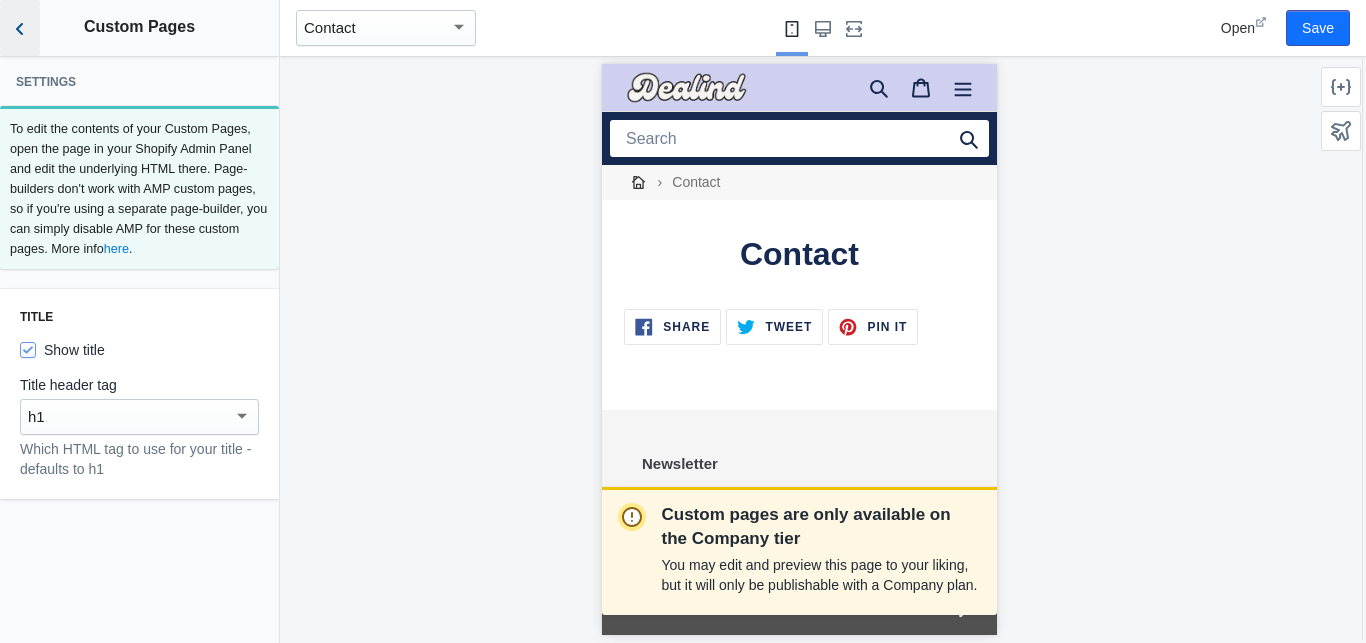 click at bounding box center (20, 28) 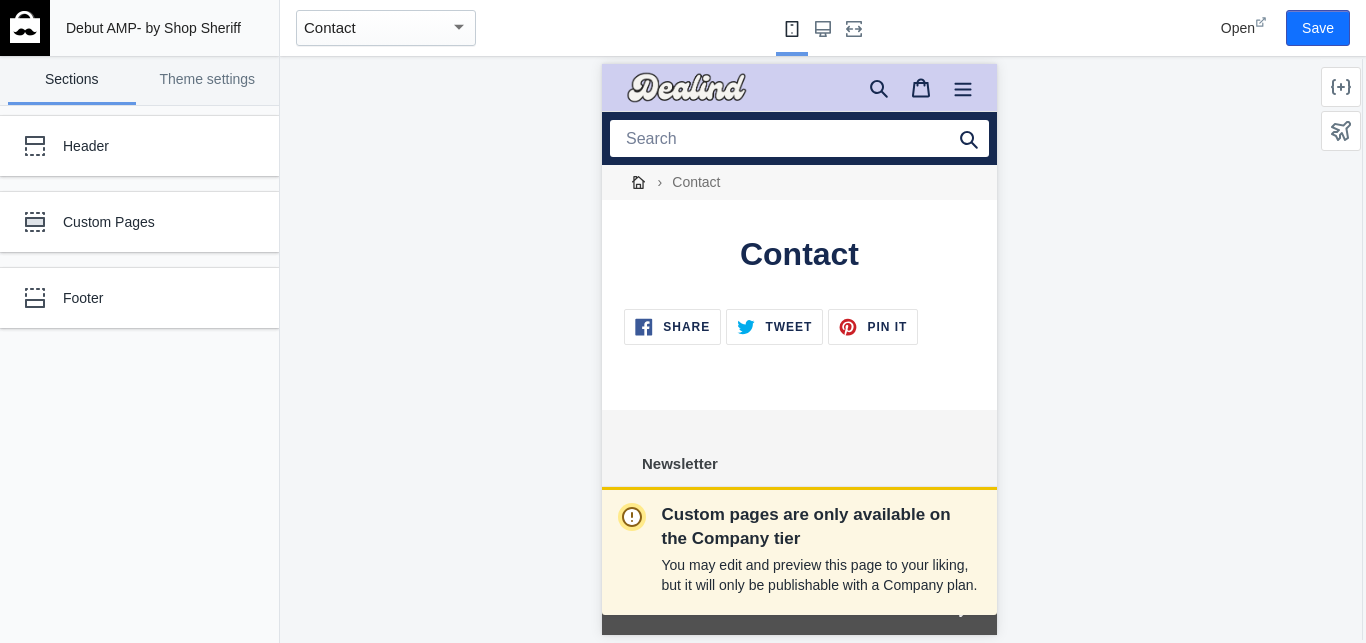 click at bounding box center (25, 27) 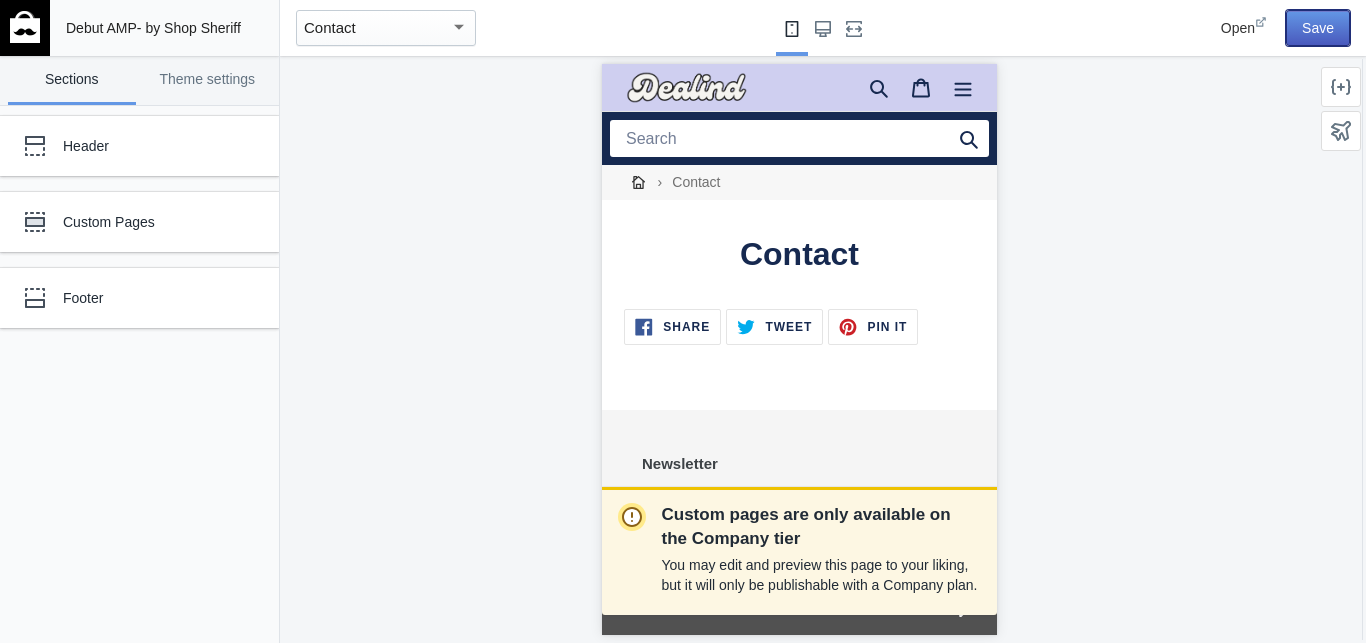 click on "Save" at bounding box center [1318, 28] 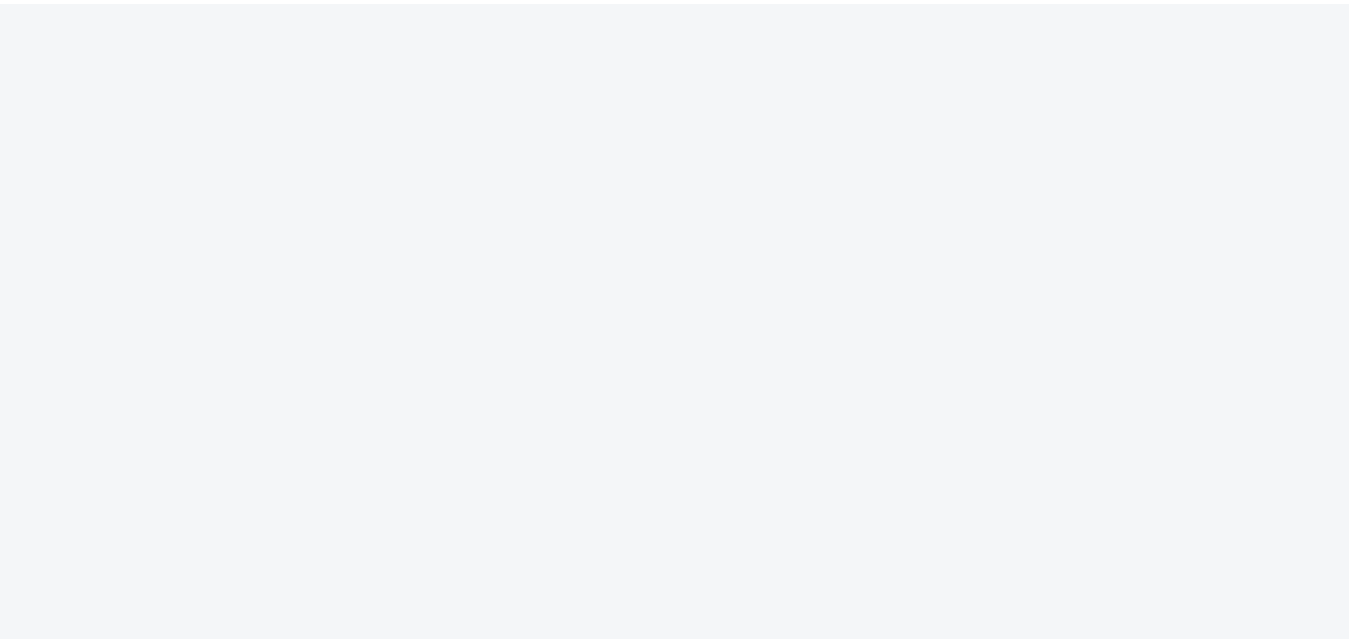 scroll, scrollTop: 0, scrollLeft: 0, axis: both 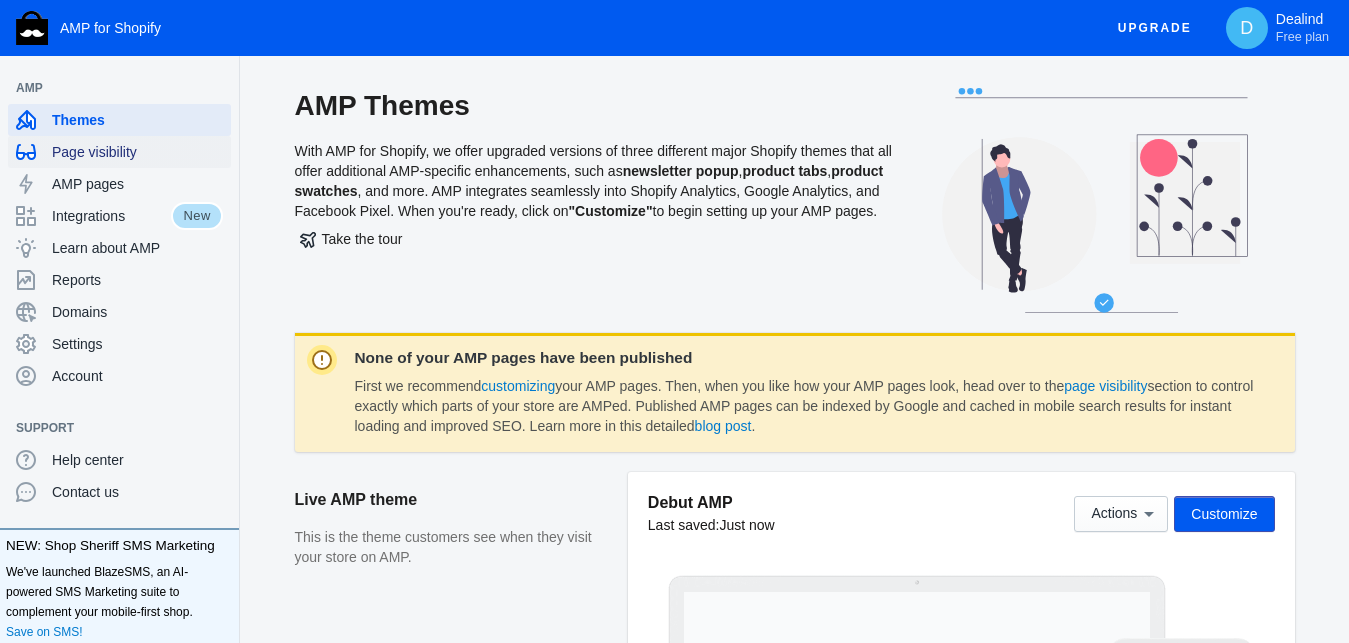 click on "Page visibility" at bounding box center [137, 152] 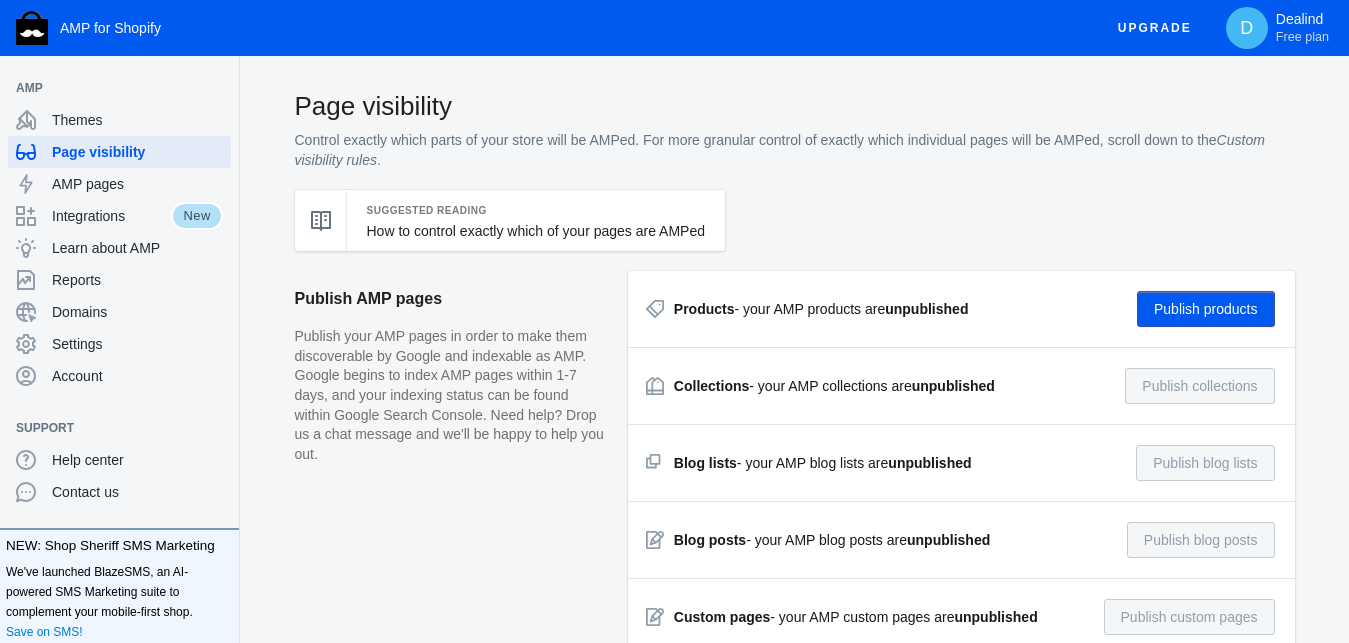 click on "Publish products" 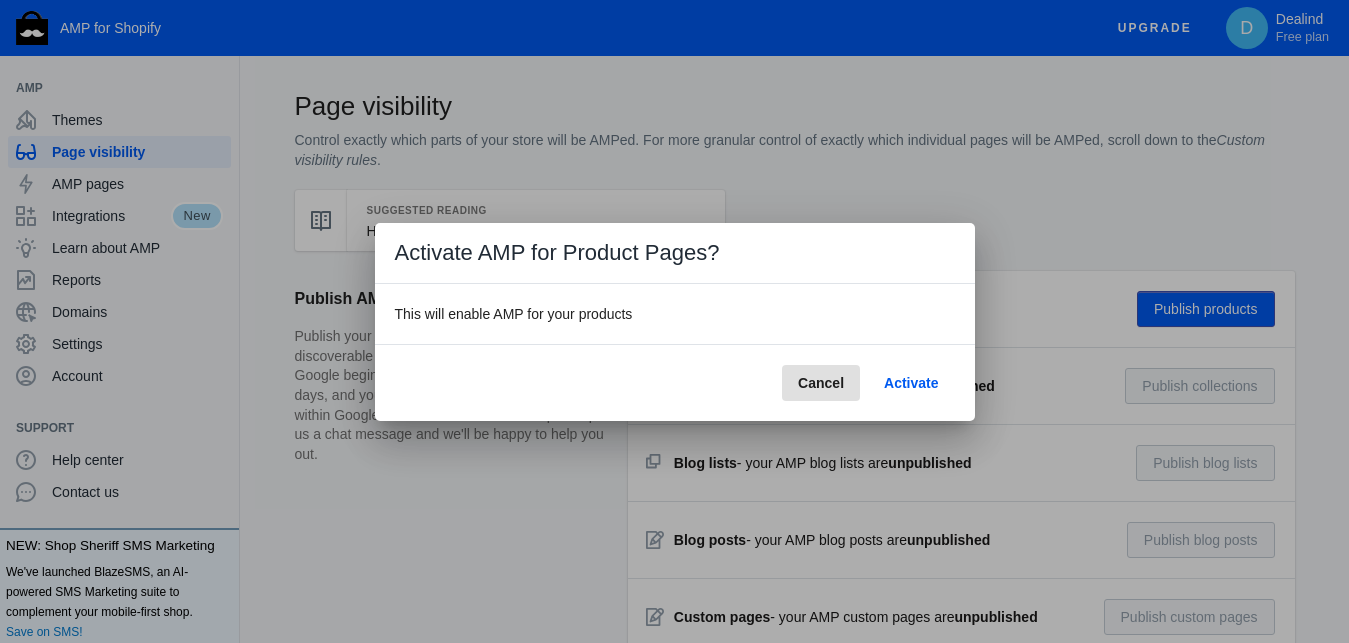 click on "Activate" at bounding box center [911, 383] 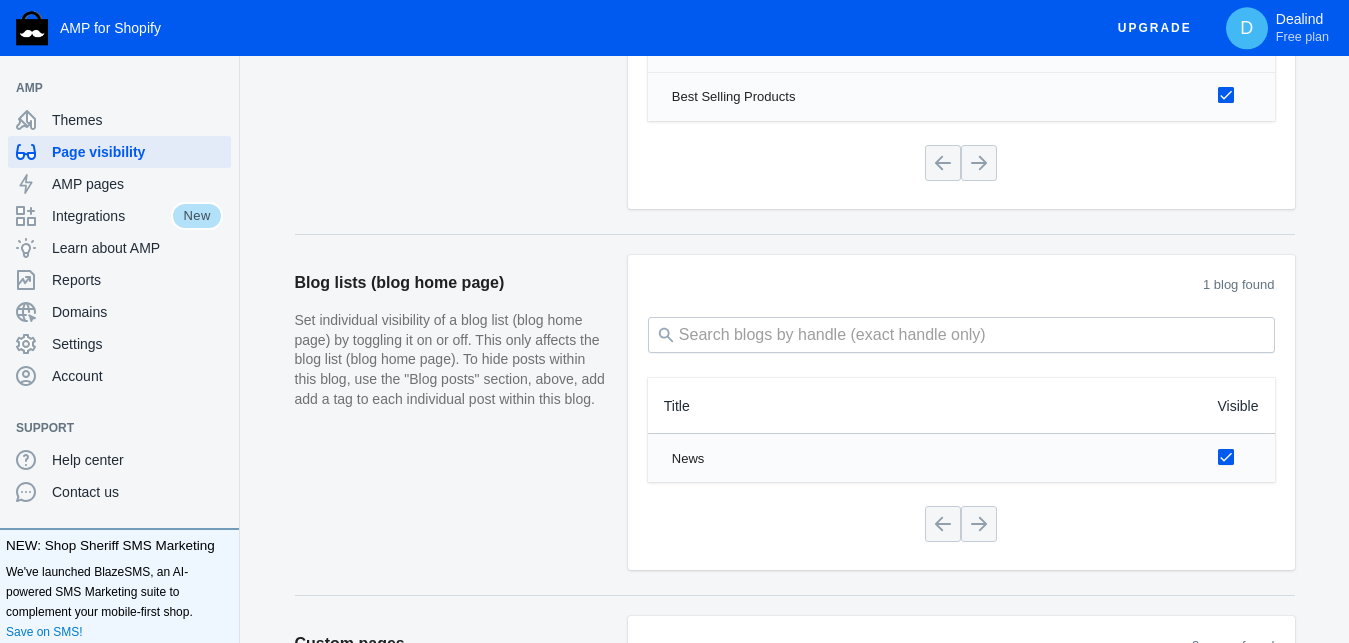 scroll, scrollTop: 1605, scrollLeft: 0, axis: vertical 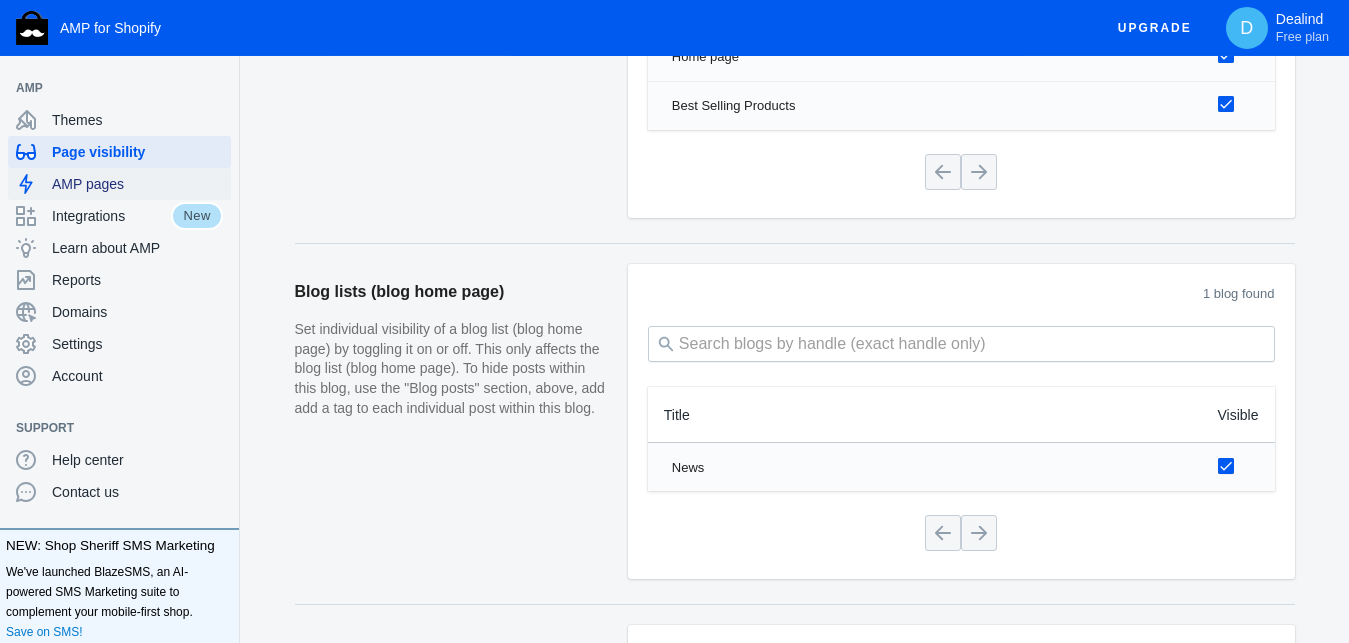 click on "AMP pages" at bounding box center (137, 184) 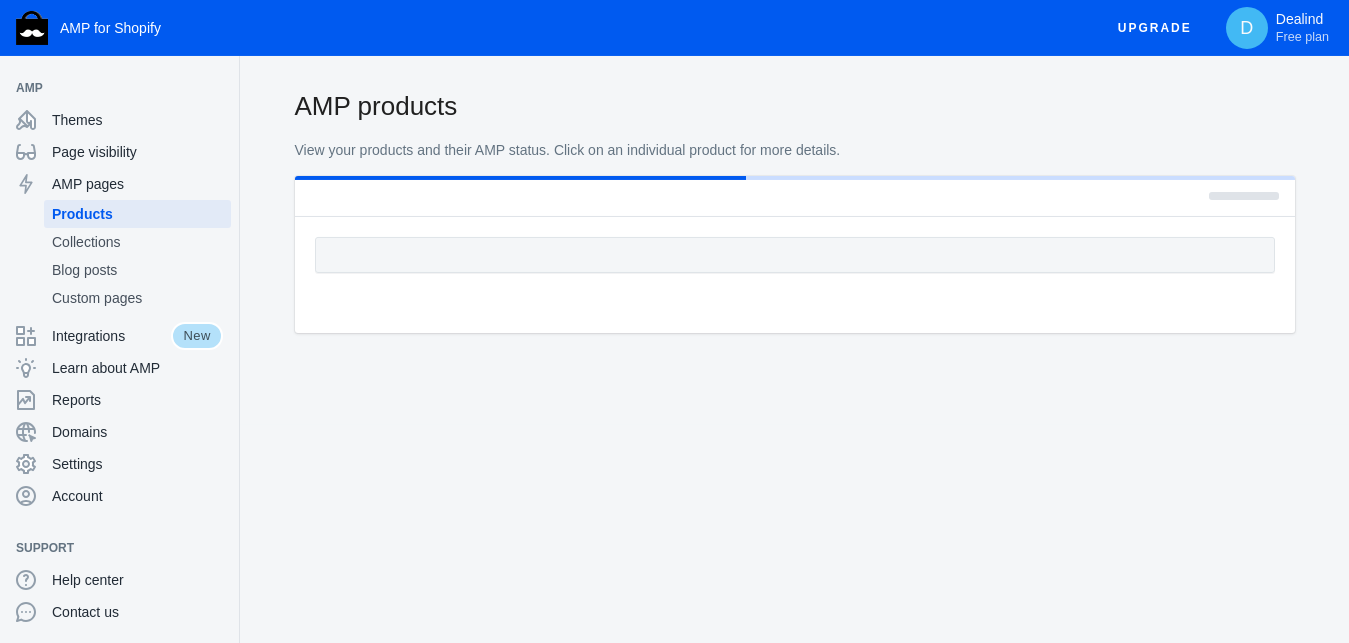 scroll, scrollTop: 0, scrollLeft: 0, axis: both 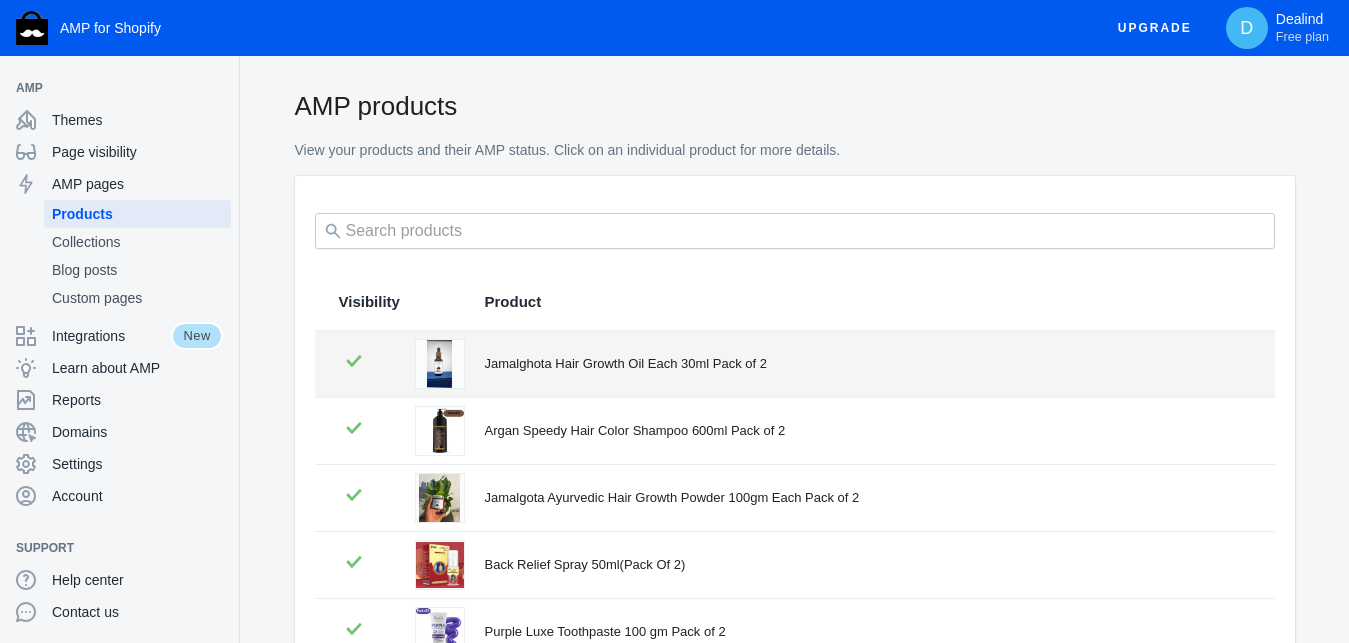 click on "Jamalghota Hair Growth Oil Each 30ml Pack of 2" 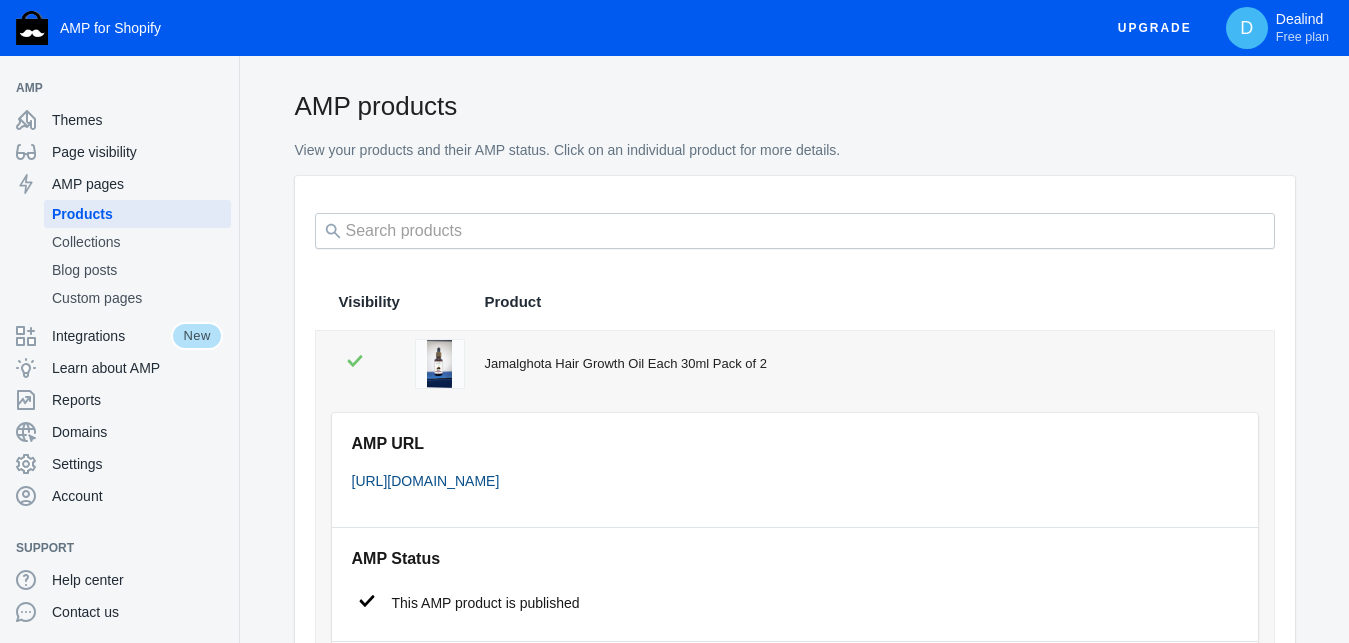 click on "https://dealind.shop/a/s/products/jamalghota-hair-growth-oil-each-30ml-pack-of-2" 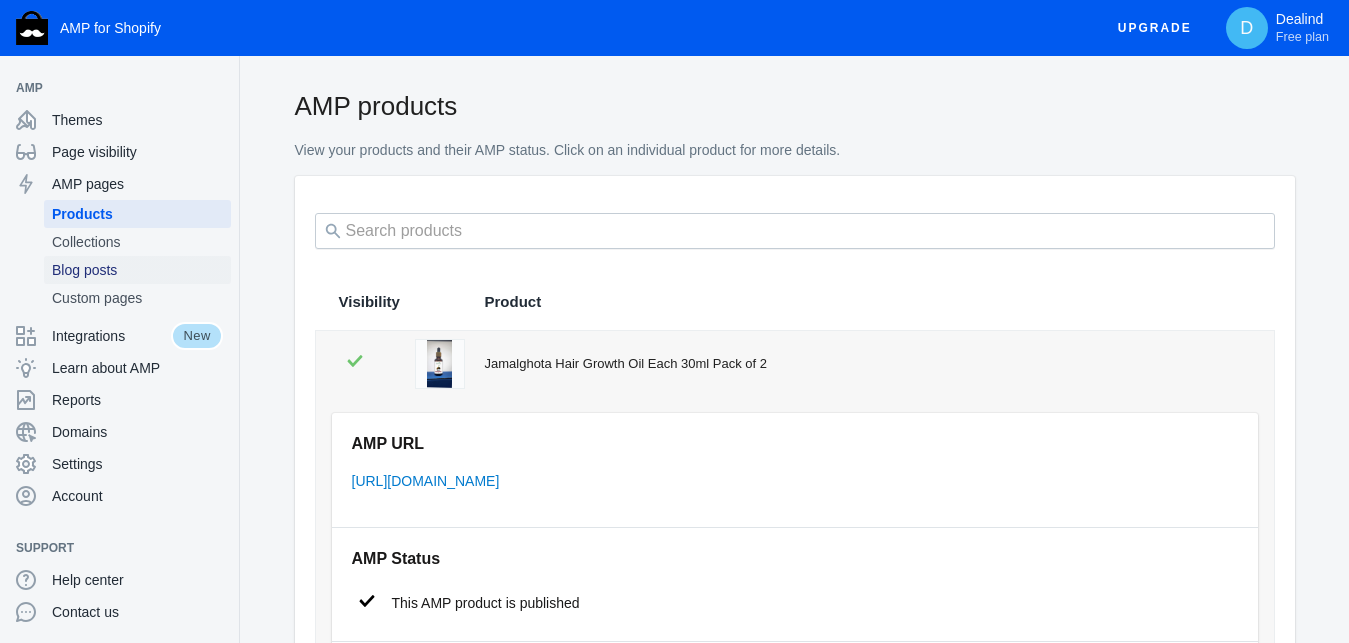 click on "Blog posts" at bounding box center (137, 270) 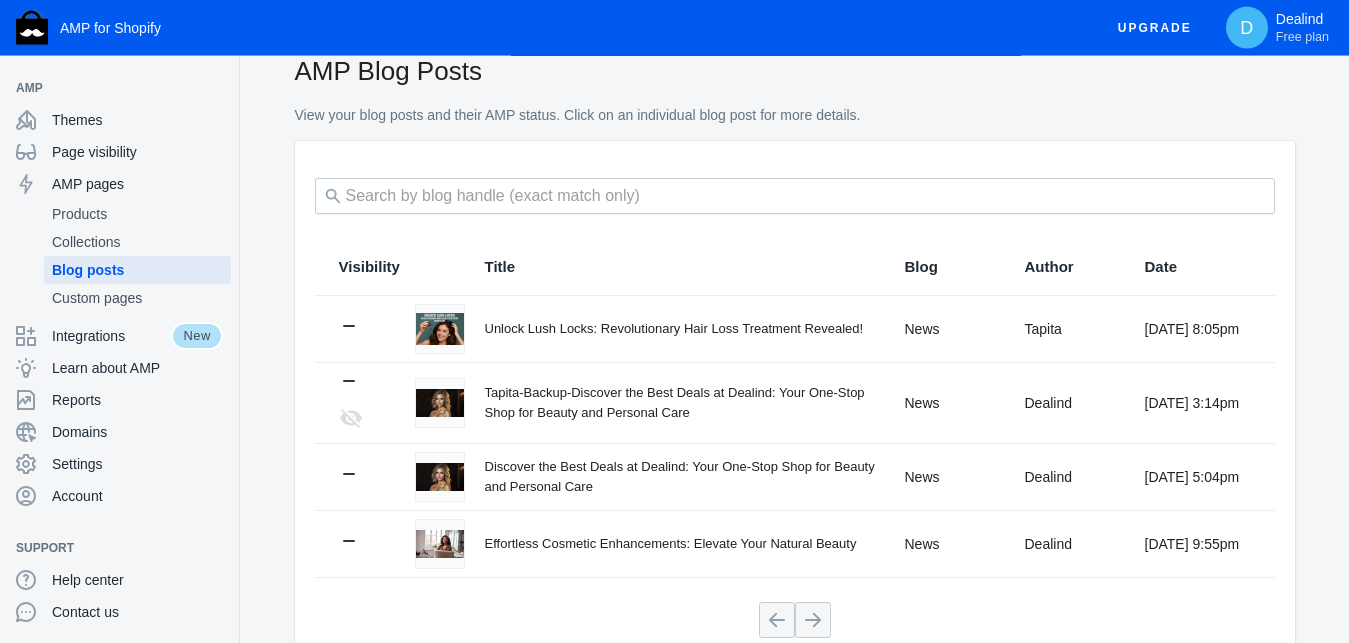 scroll, scrollTop: 0, scrollLeft: 0, axis: both 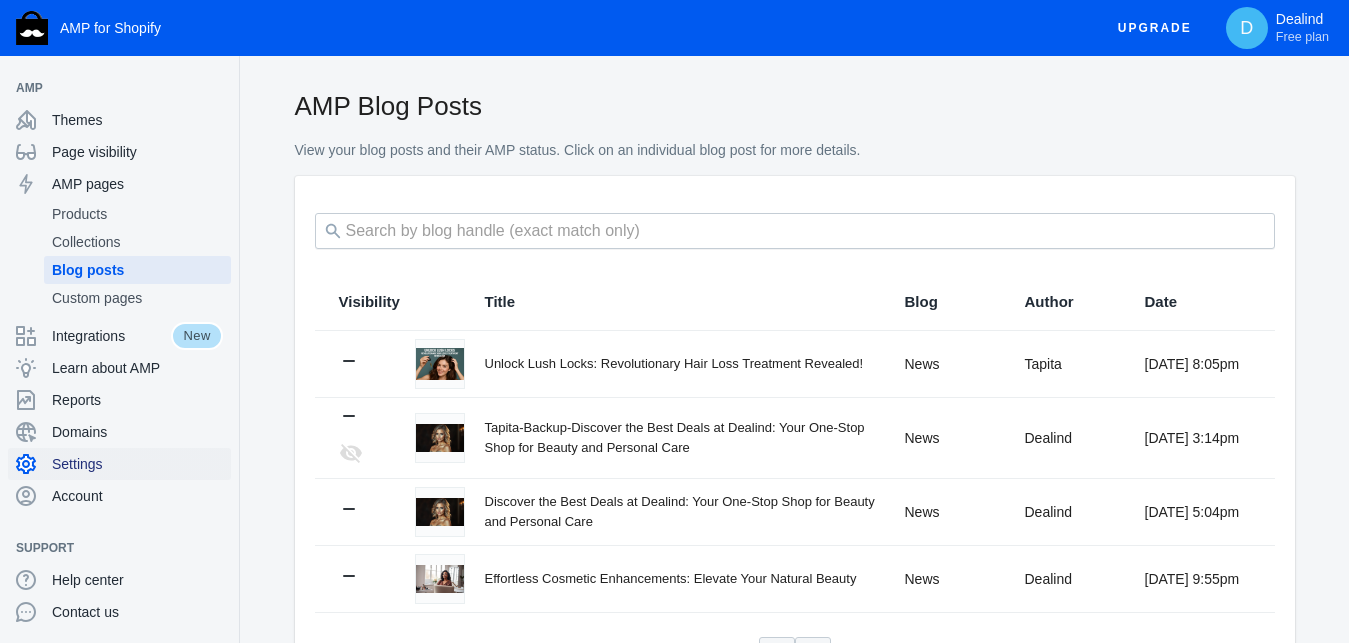 click on "Settings" at bounding box center (137, 464) 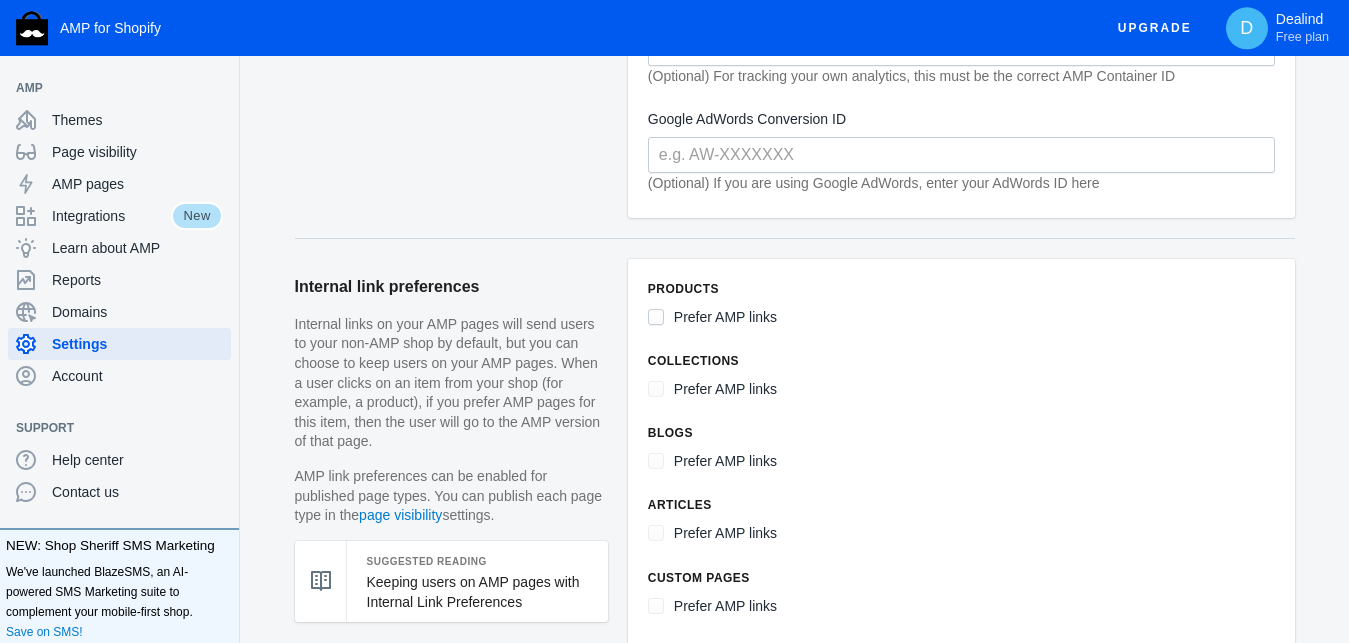 scroll, scrollTop: 844, scrollLeft: 0, axis: vertical 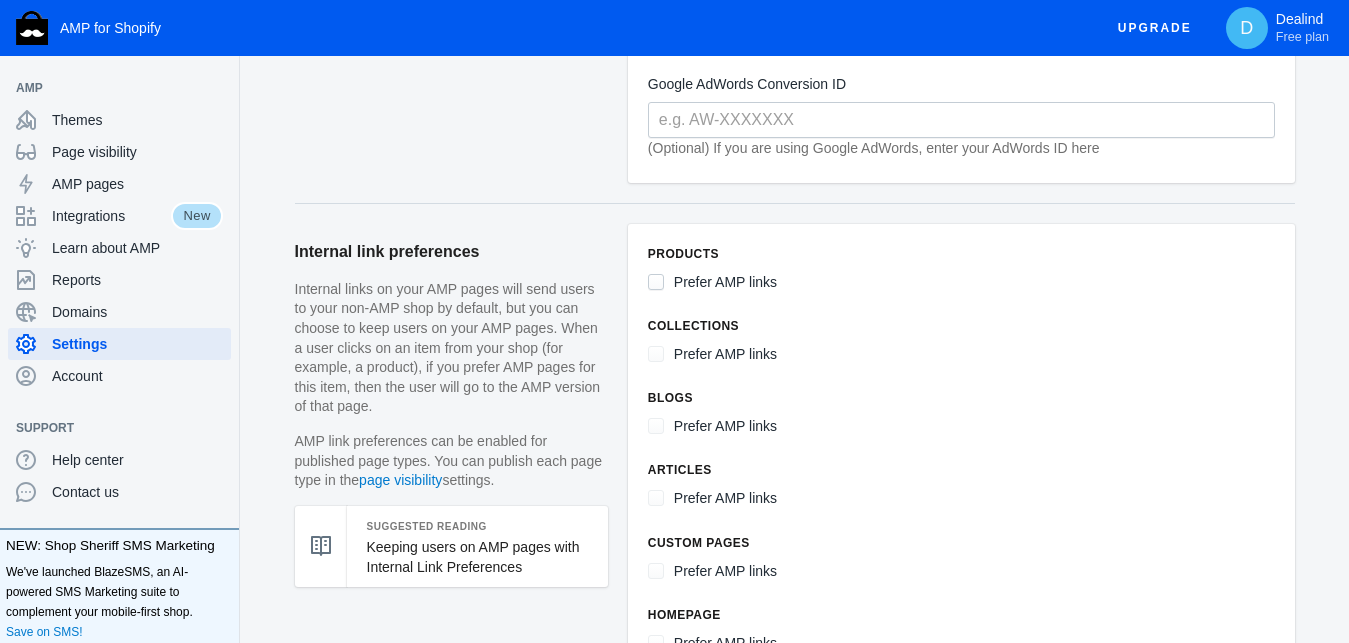 click on "Prefer AMP links" at bounding box center [656, 282] 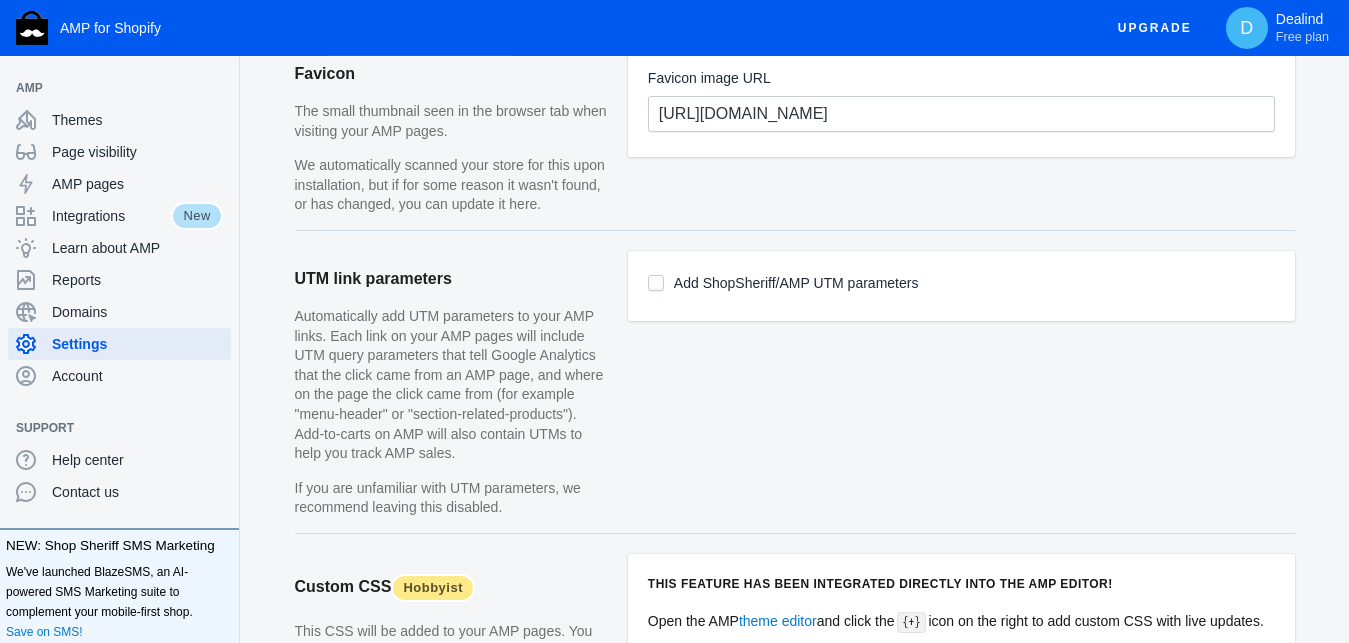 scroll, scrollTop: 1547, scrollLeft: 0, axis: vertical 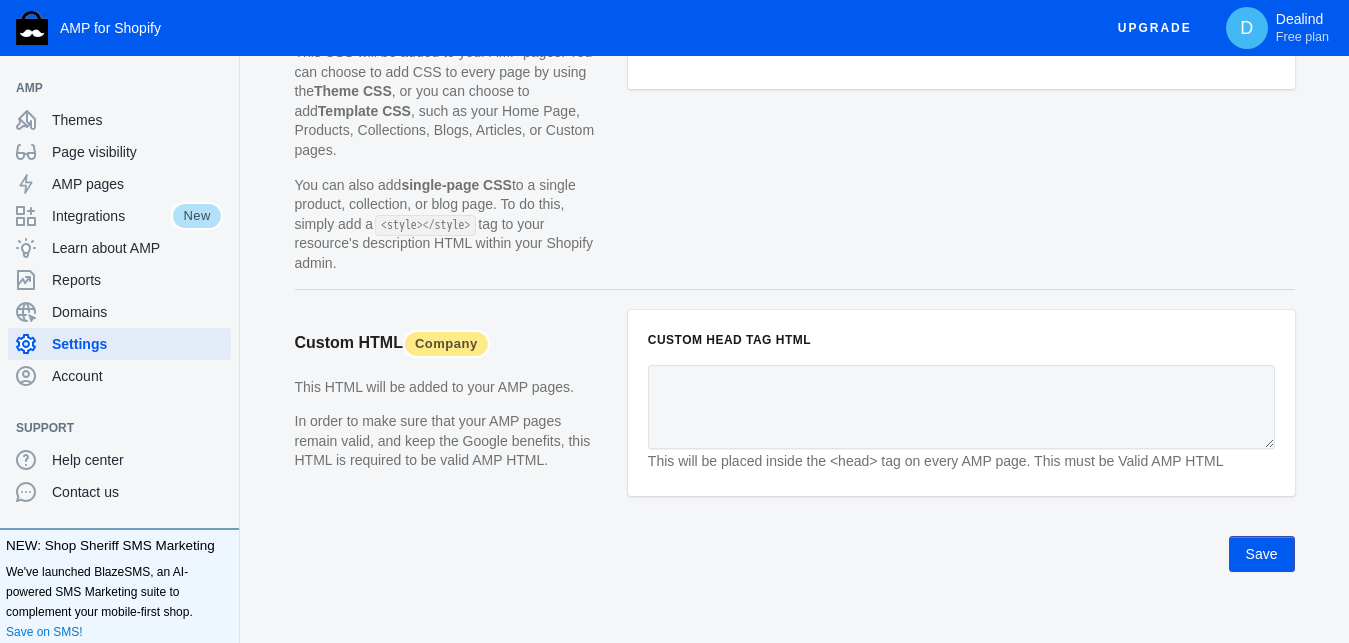 click on "Save" 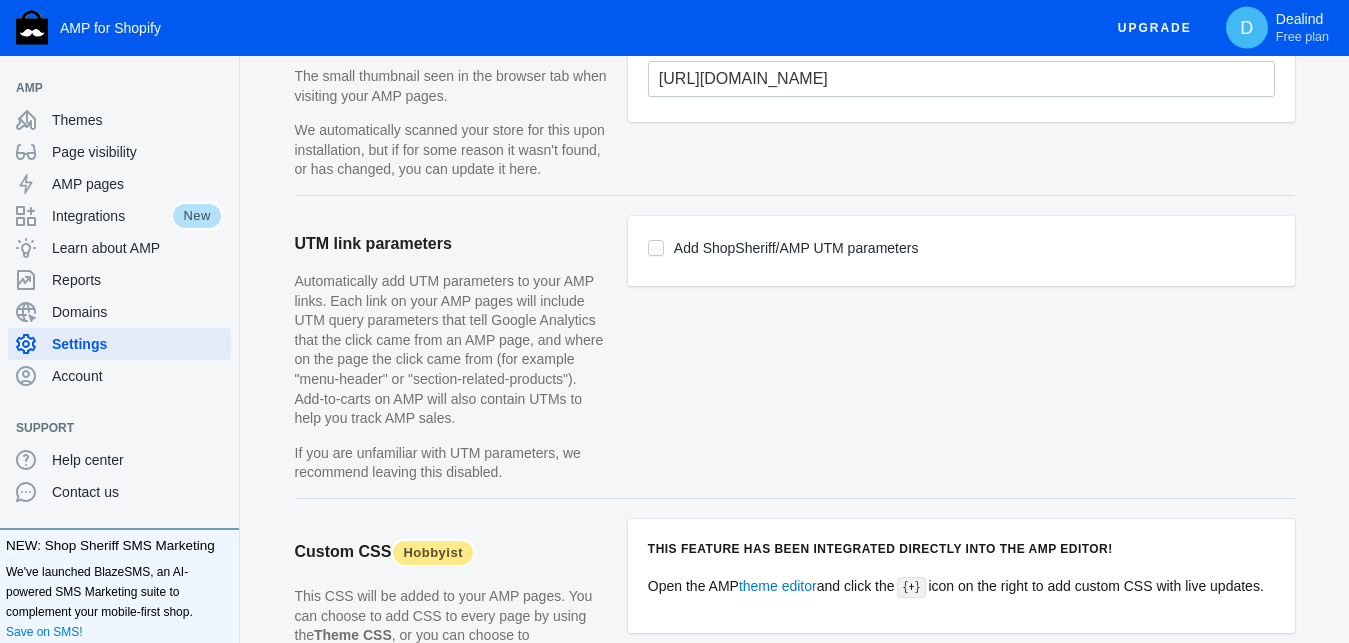 scroll, scrollTop: 1542, scrollLeft: 0, axis: vertical 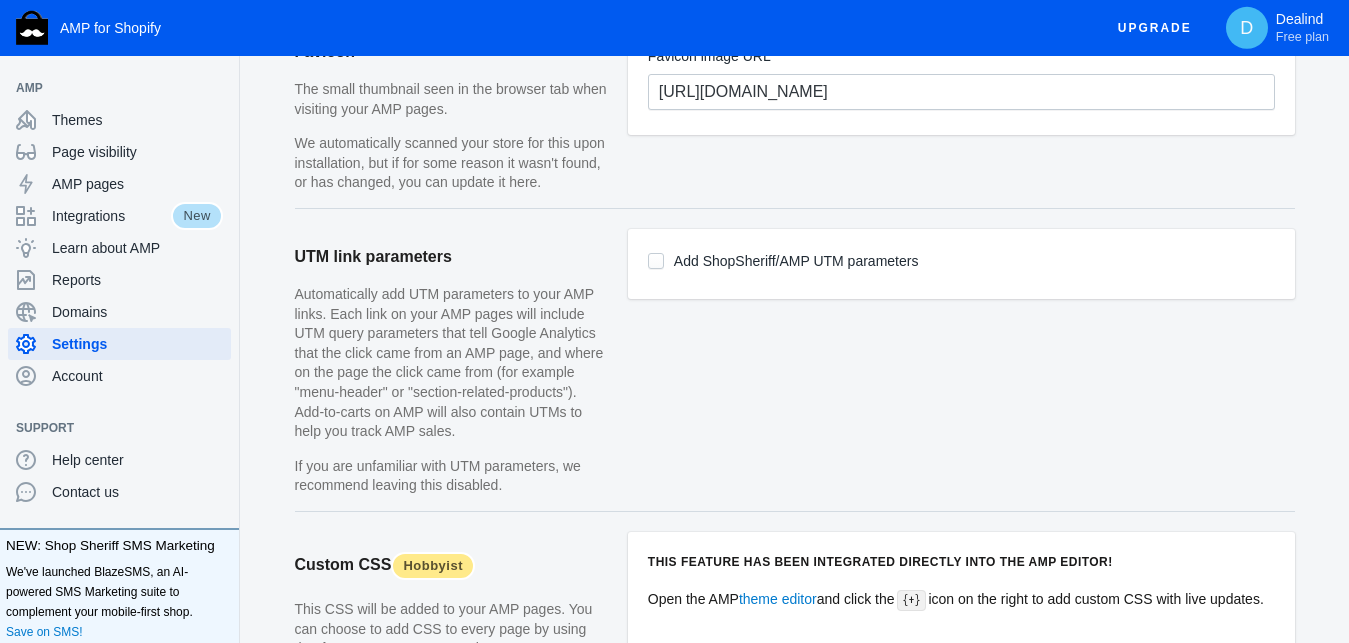click on "Add ShopSheriff/AMP UTM parameters" at bounding box center [656, 261] 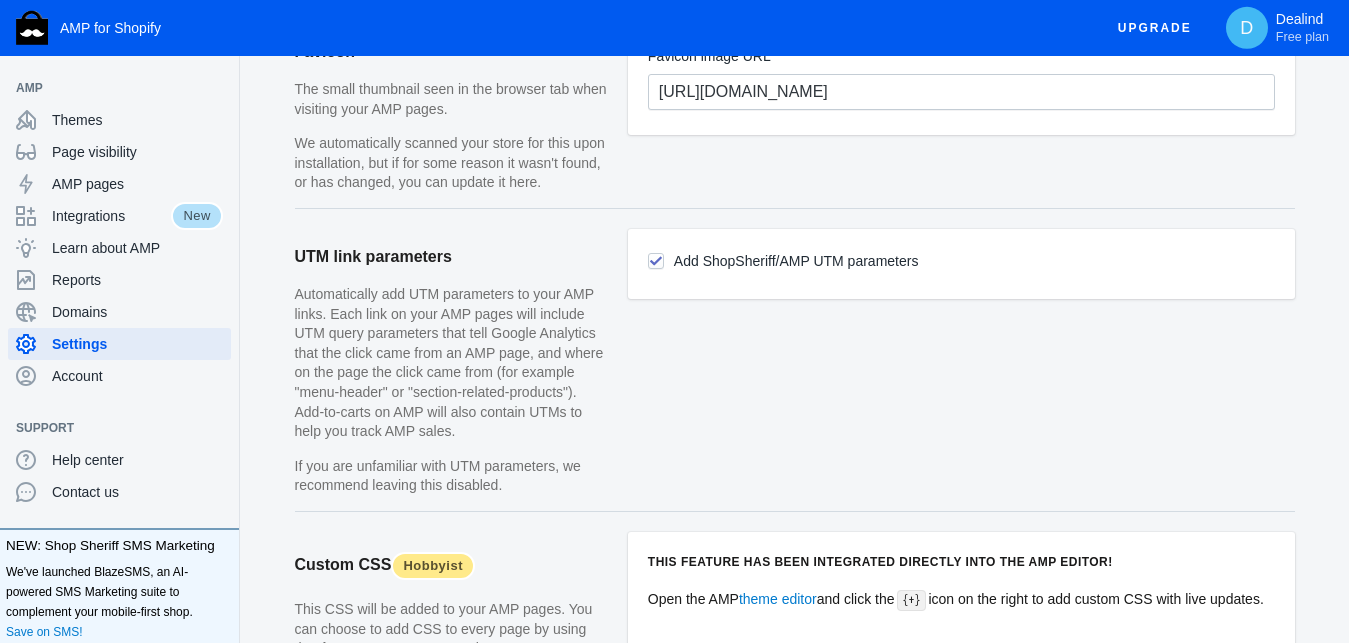 checkbox on "true" 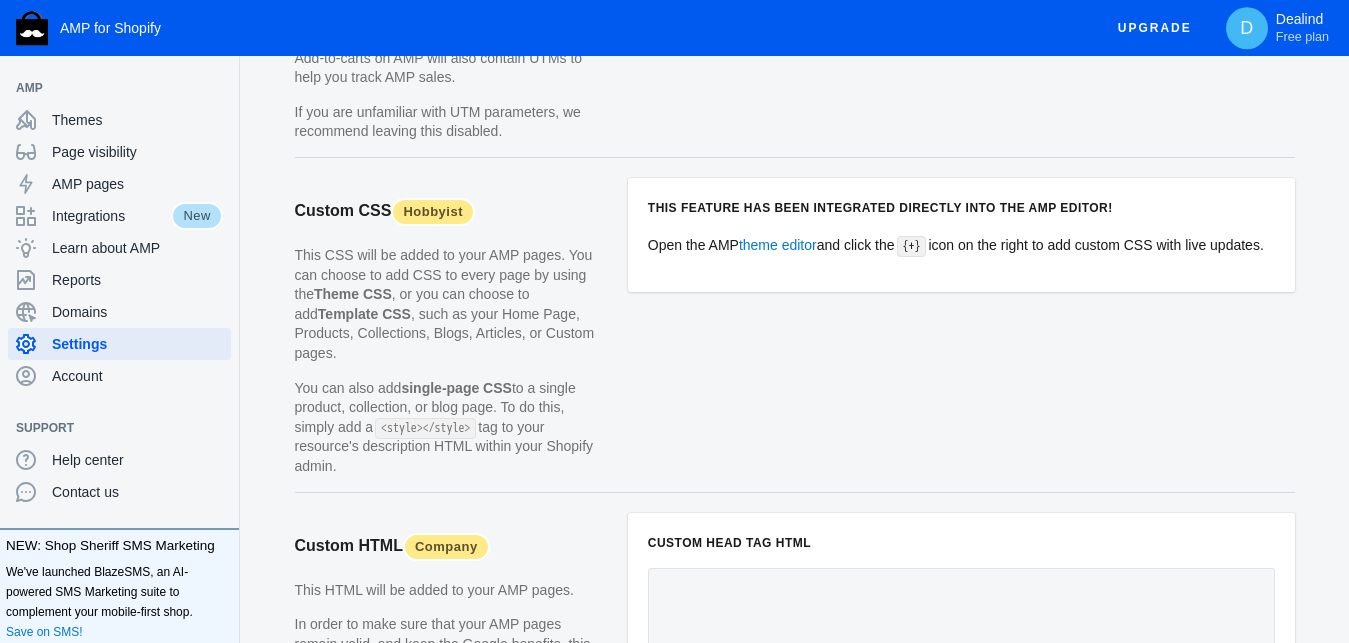 scroll, scrollTop: 2099, scrollLeft: 0, axis: vertical 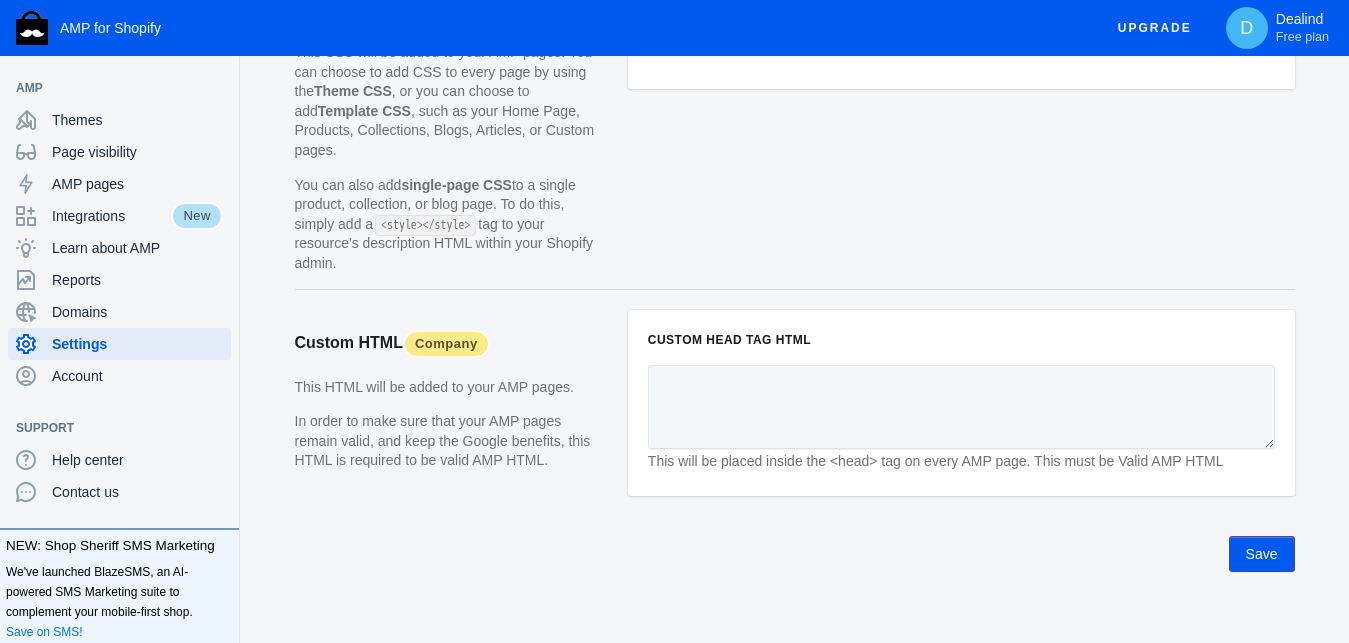 click on "Save" 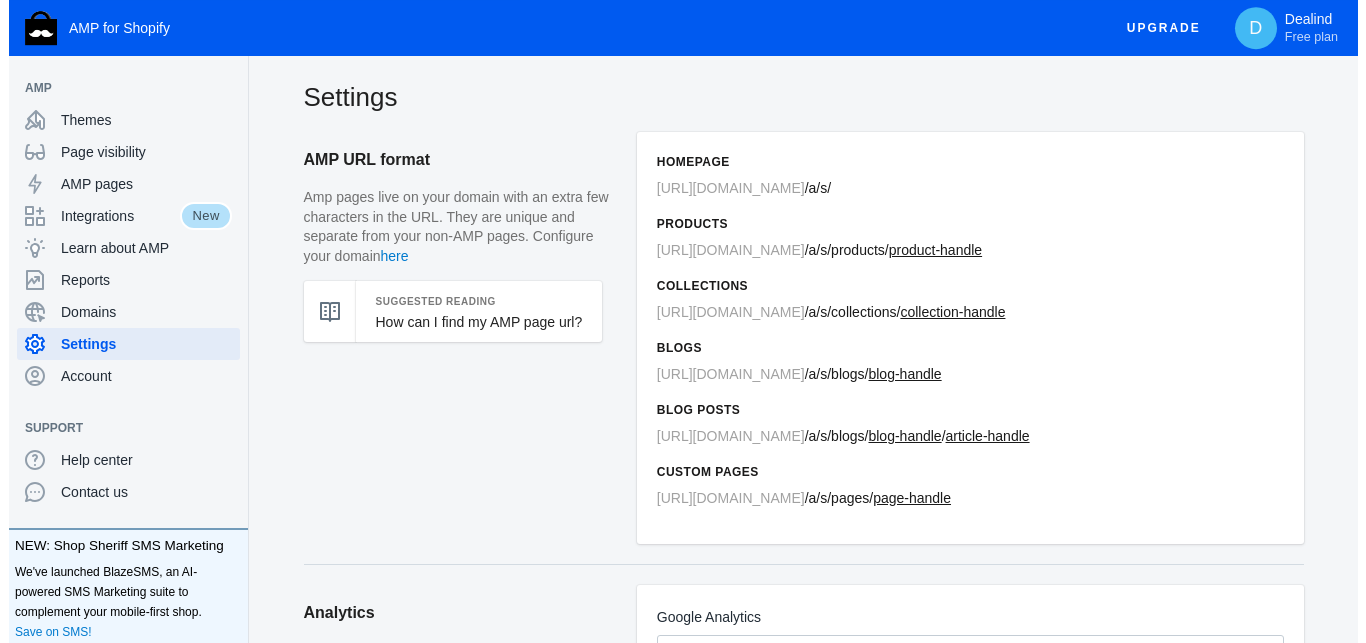 scroll, scrollTop: 0, scrollLeft: 0, axis: both 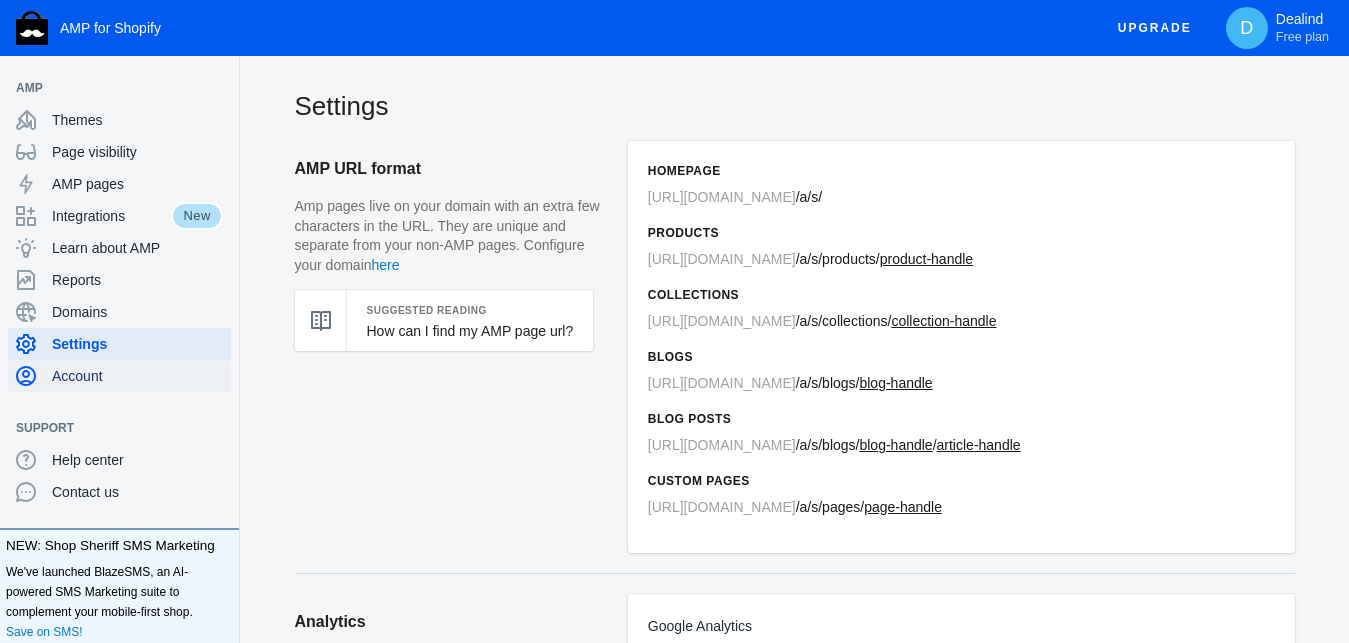 click on "Account" at bounding box center (137, 376) 